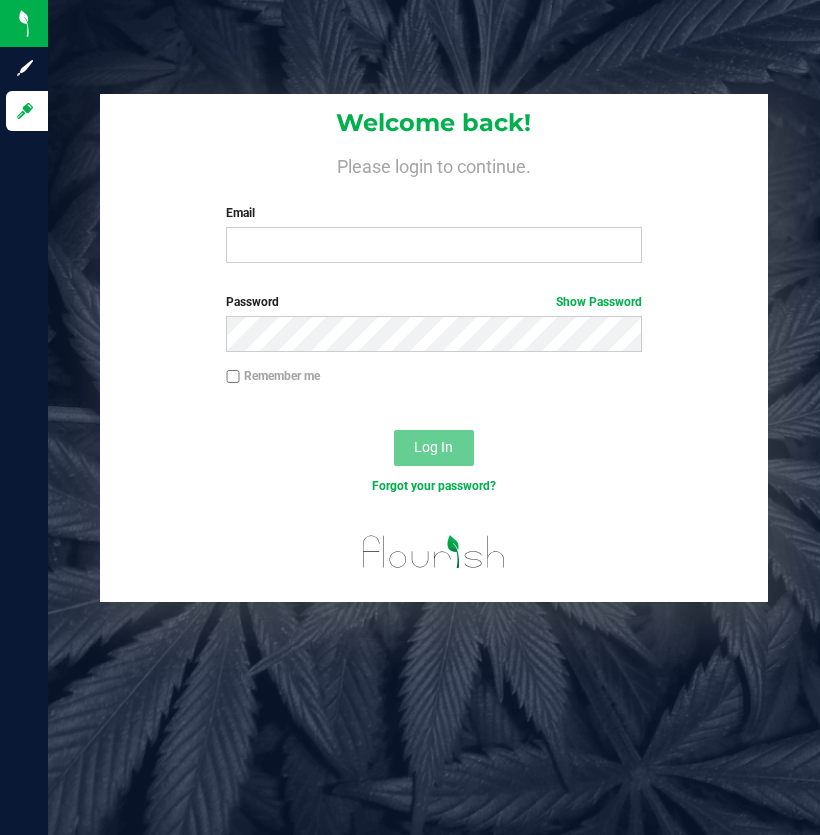 scroll, scrollTop: 0, scrollLeft: 0, axis: both 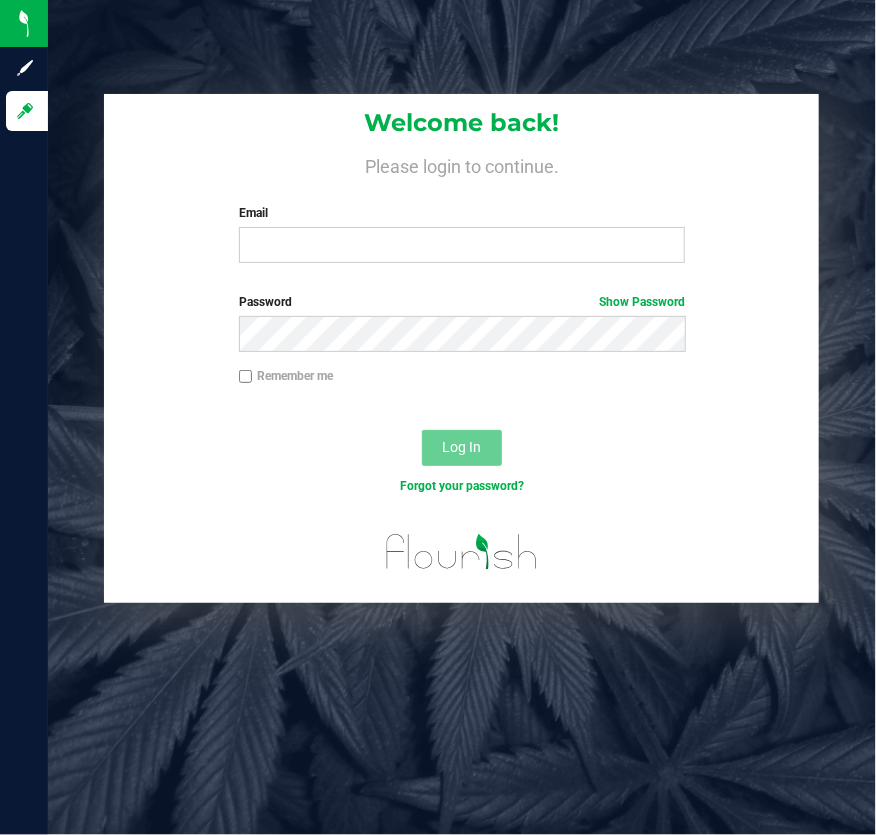 click on "Email
Required
Please format your email correctly." at bounding box center [462, 233] 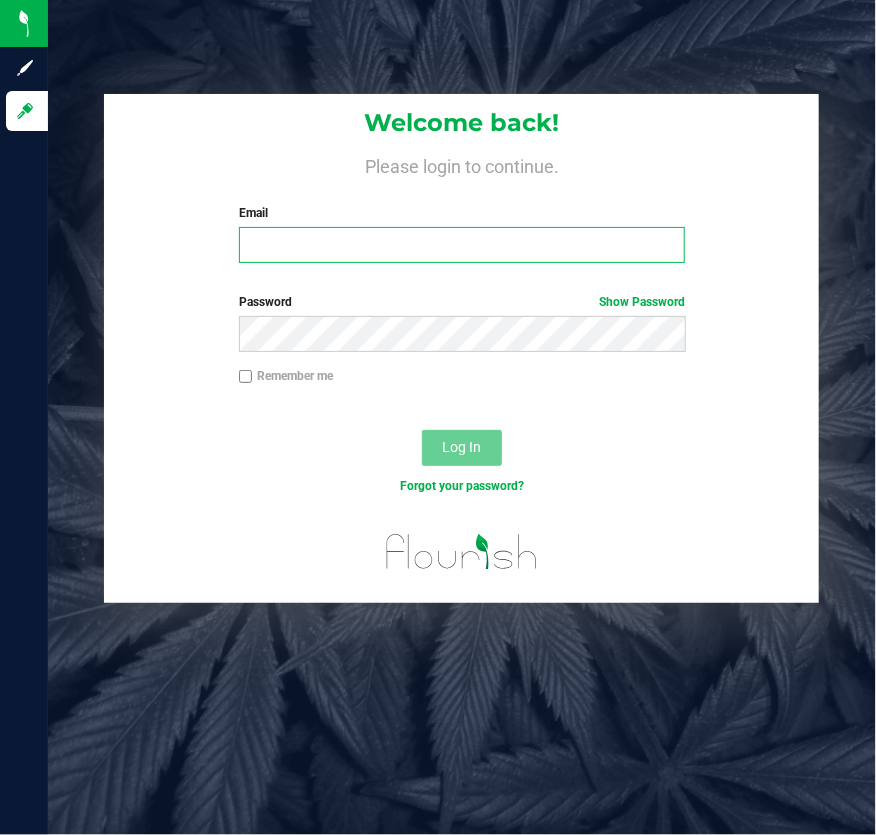 click on "Email" at bounding box center (462, 245) 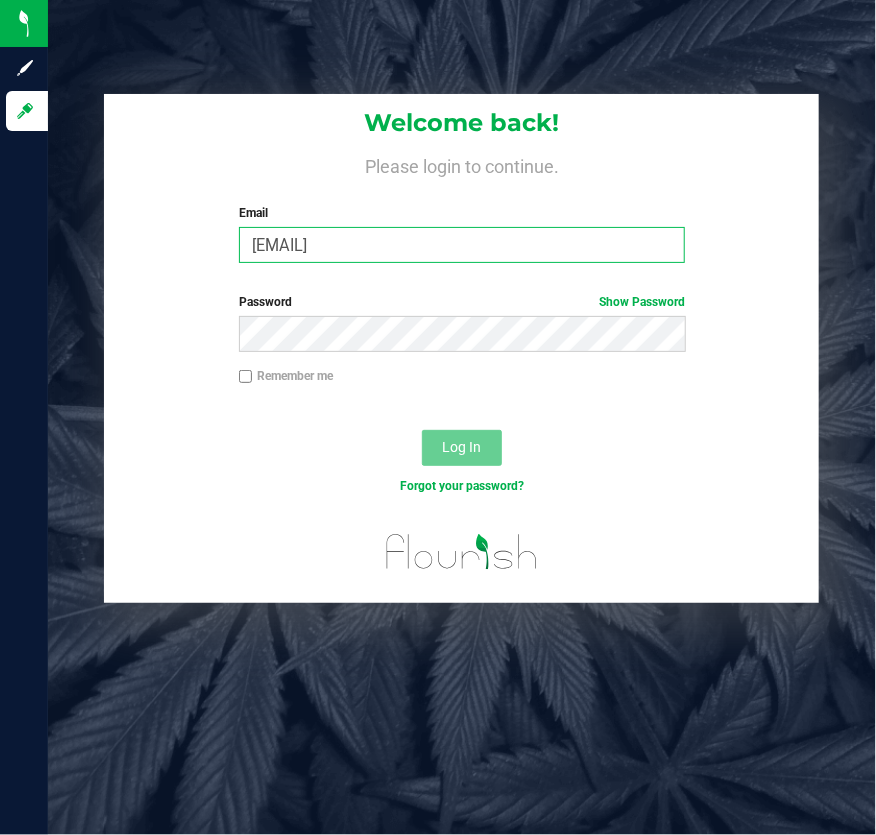 type on "[EMAIL]" 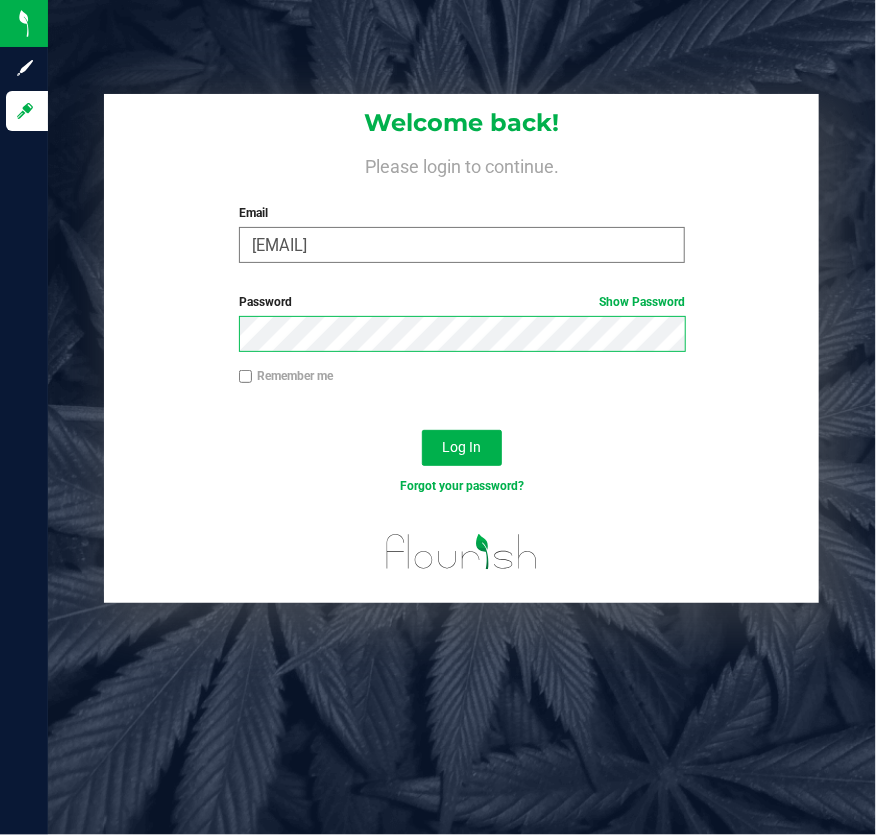 click on "Log In" at bounding box center (462, 448) 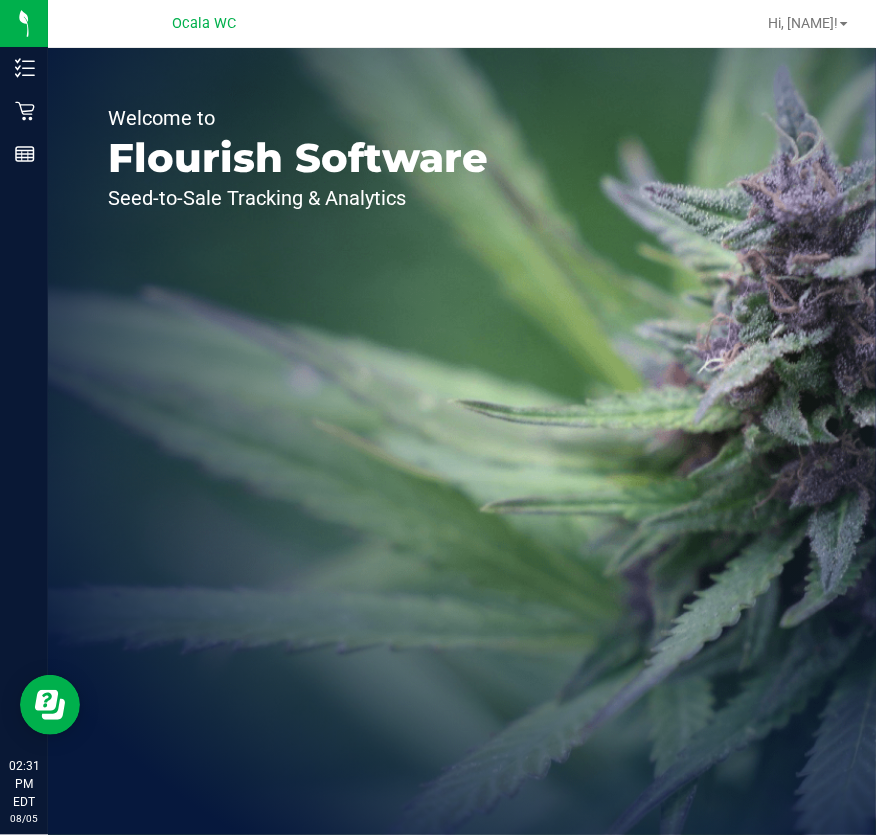 scroll, scrollTop: 0, scrollLeft: 0, axis: both 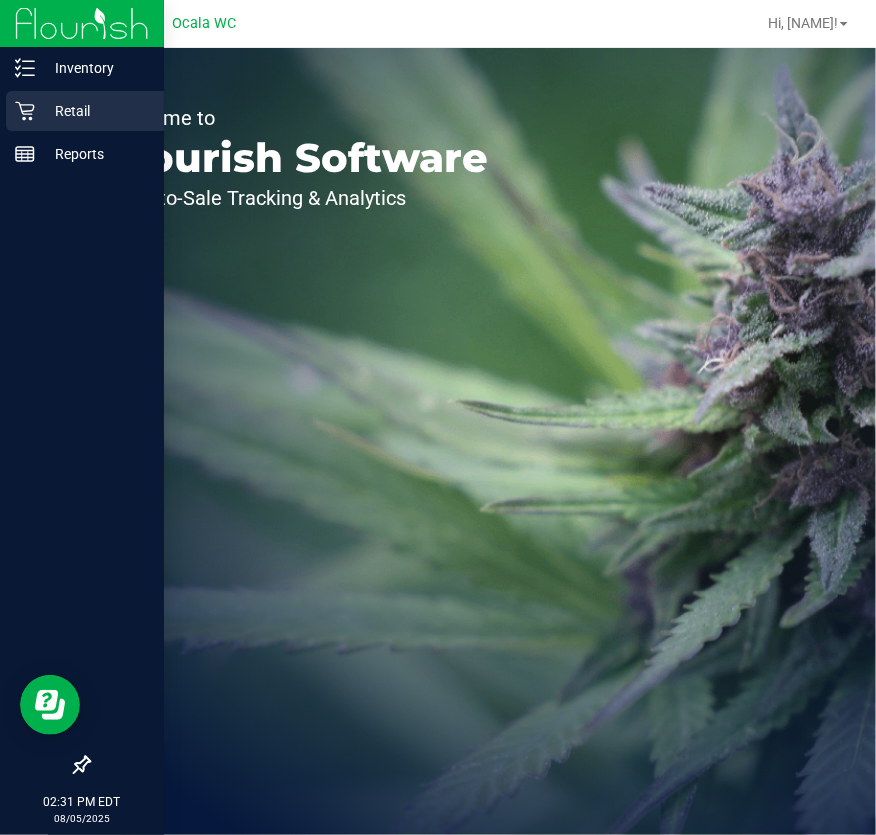 click on "Retail" at bounding box center [85, 111] 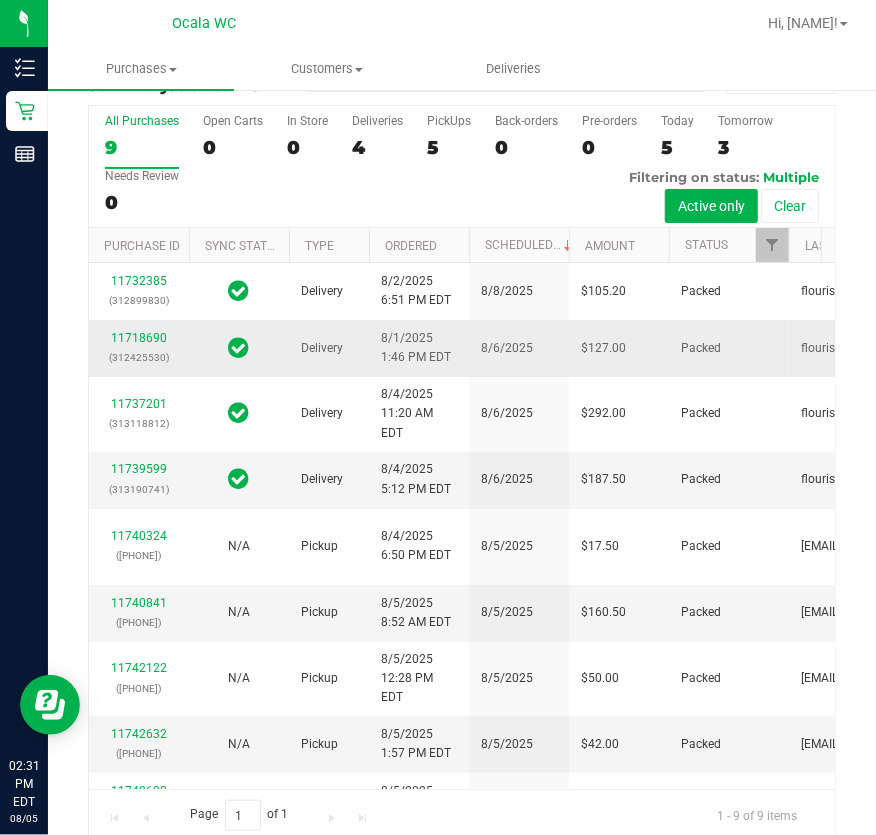 scroll, scrollTop: 76, scrollLeft: 0, axis: vertical 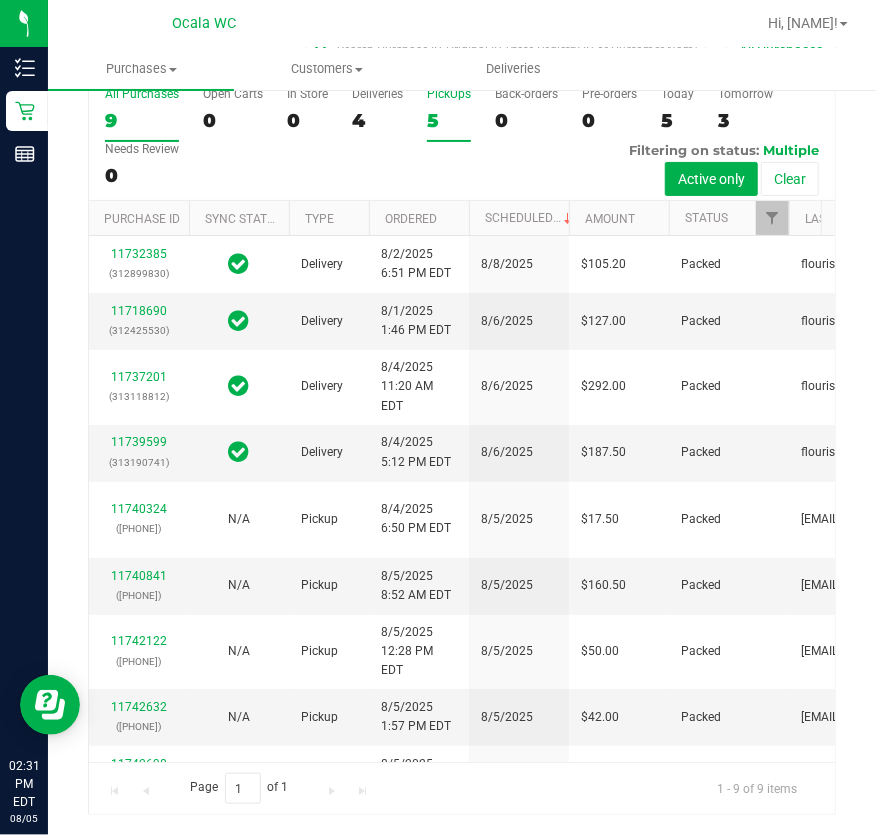 click on "5" at bounding box center [449, 120] 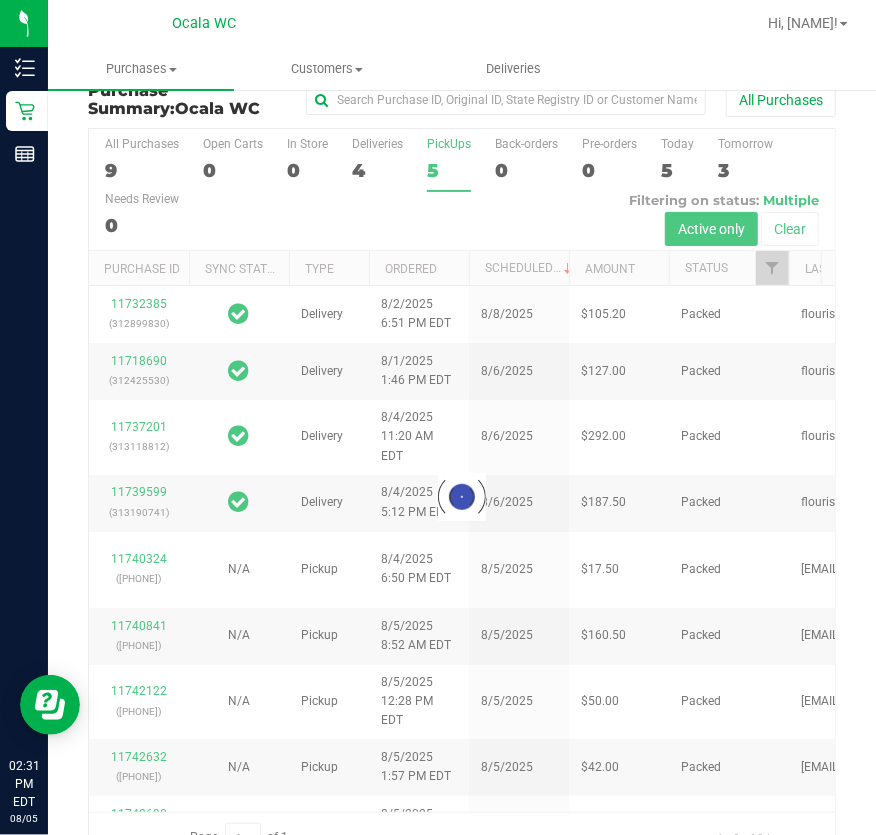 scroll, scrollTop: 0, scrollLeft: 0, axis: both 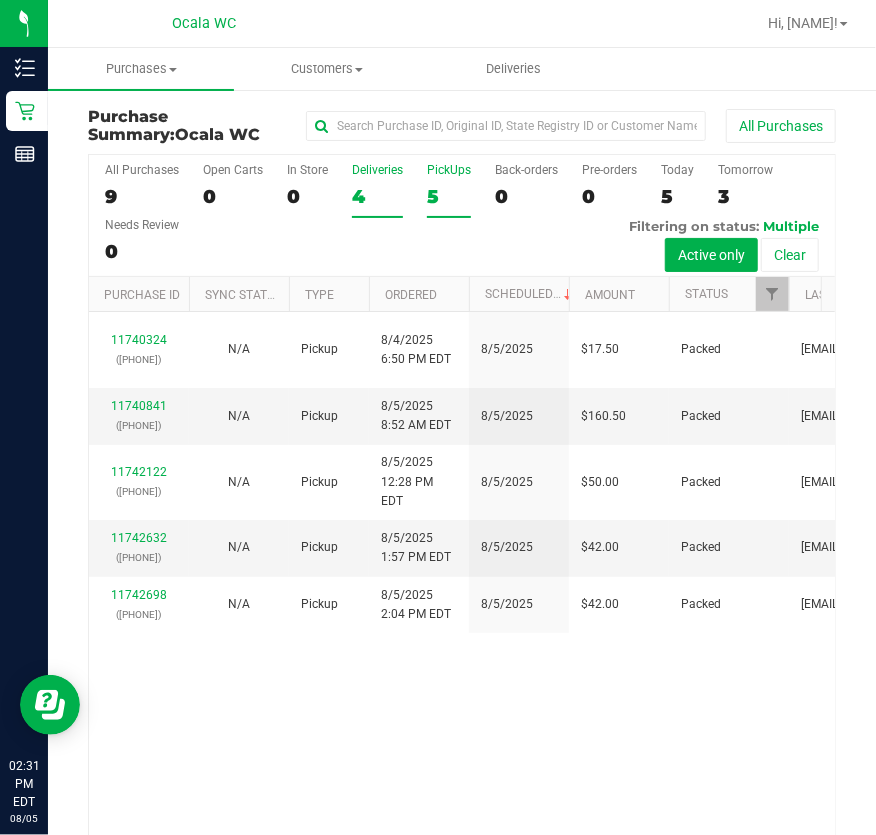click on "4" at bounding box center [377, 196] 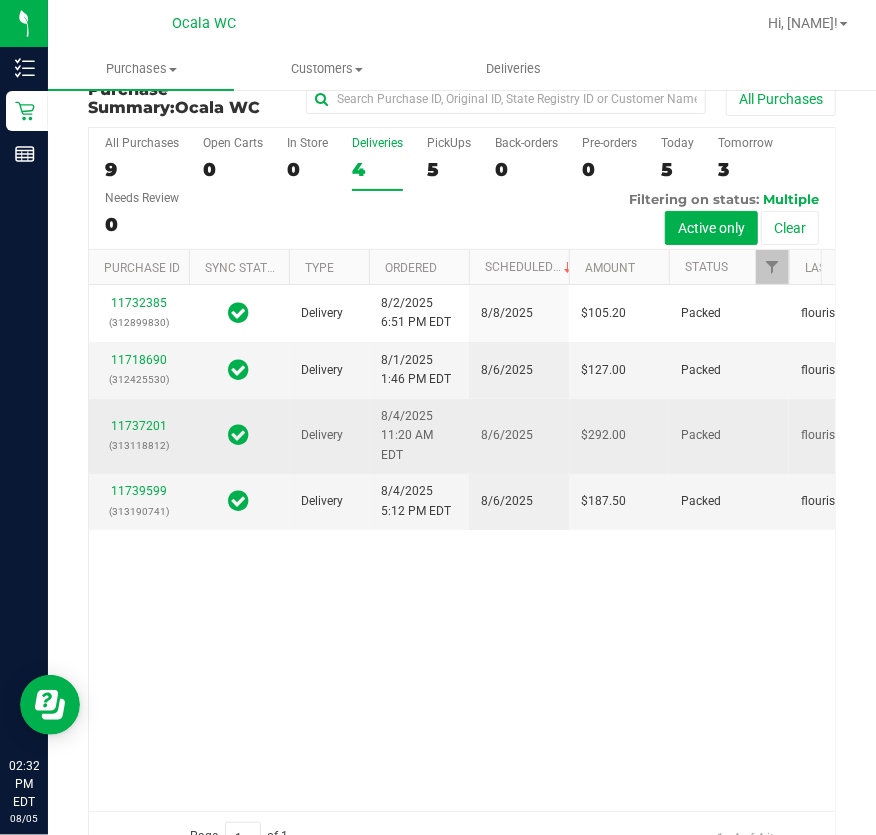 scroll, scrollTop: 0, scrollLeft: 0, axis: both 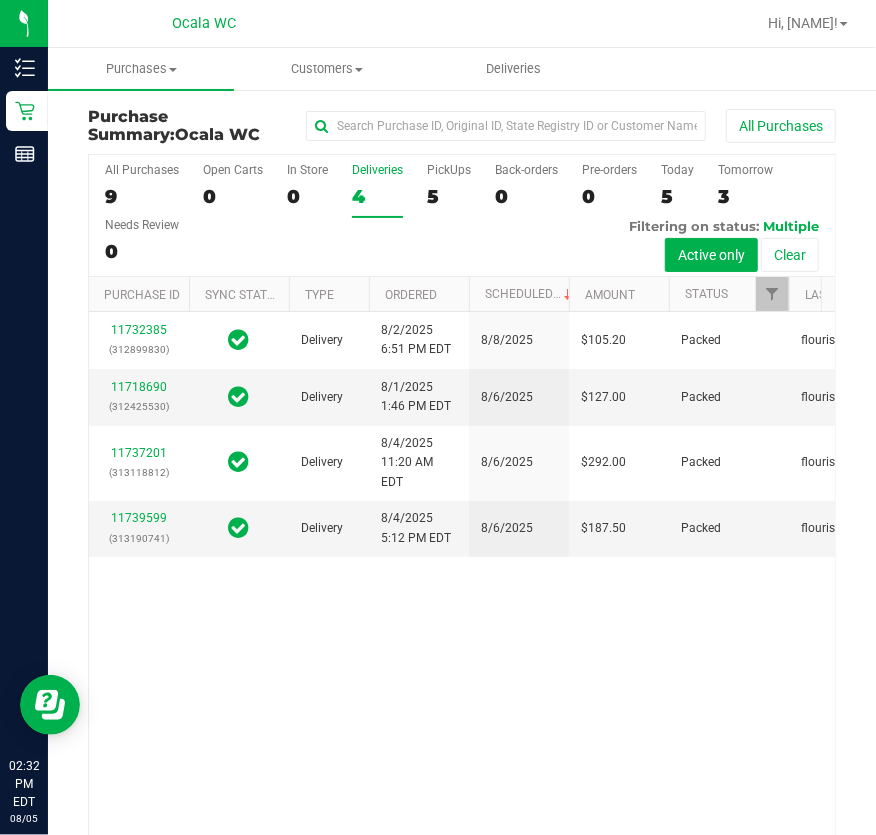 click on "All Purchases
9
Open Carts
0
In Store
0
Deliveries
4
PickUps
5
Back-orders
0
Pre-orders
0
Today
5
Tomorrow
3" at bounding box center (462, 216) 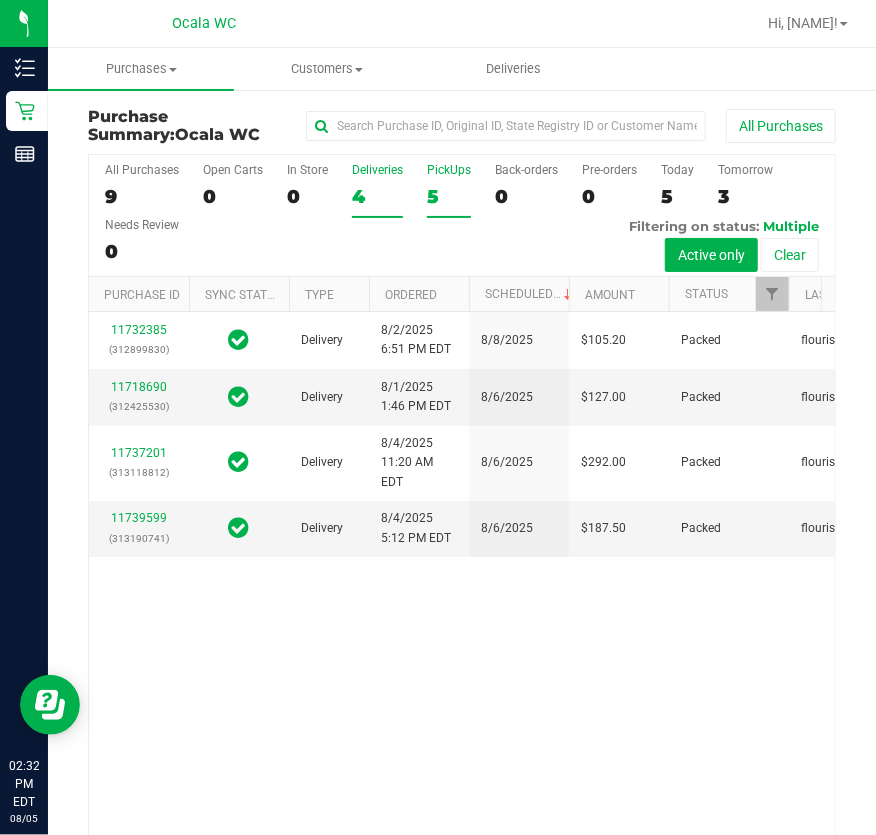 click on "5" at bounding box center (449, 196) 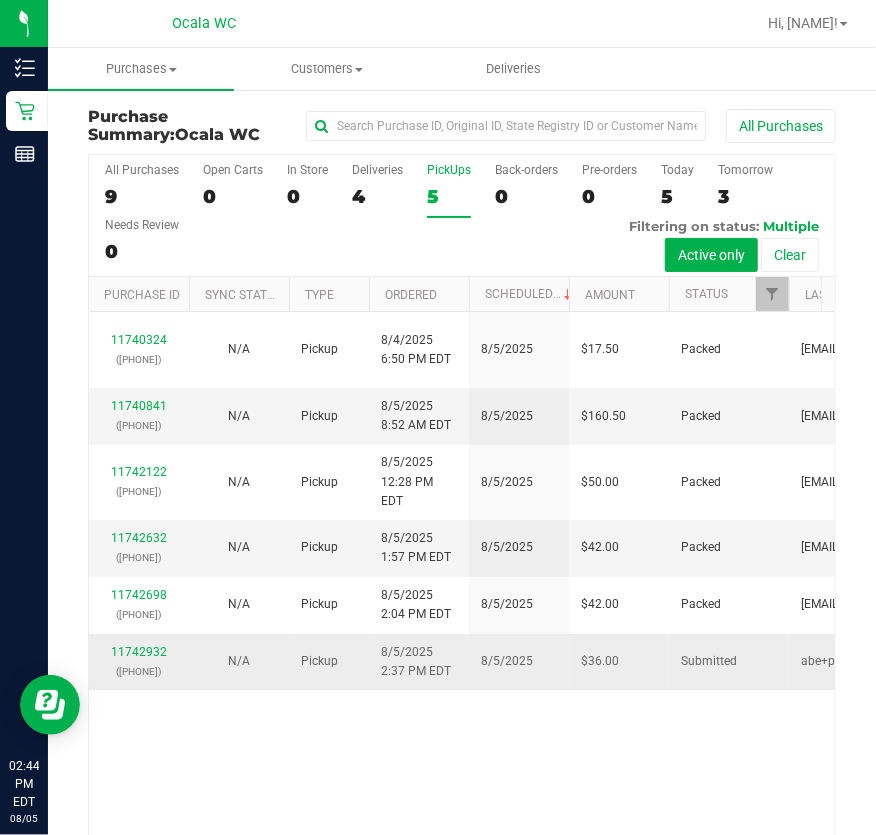 click on "[NUMBER] ([PHONE])" at bounding box center (139, 662) 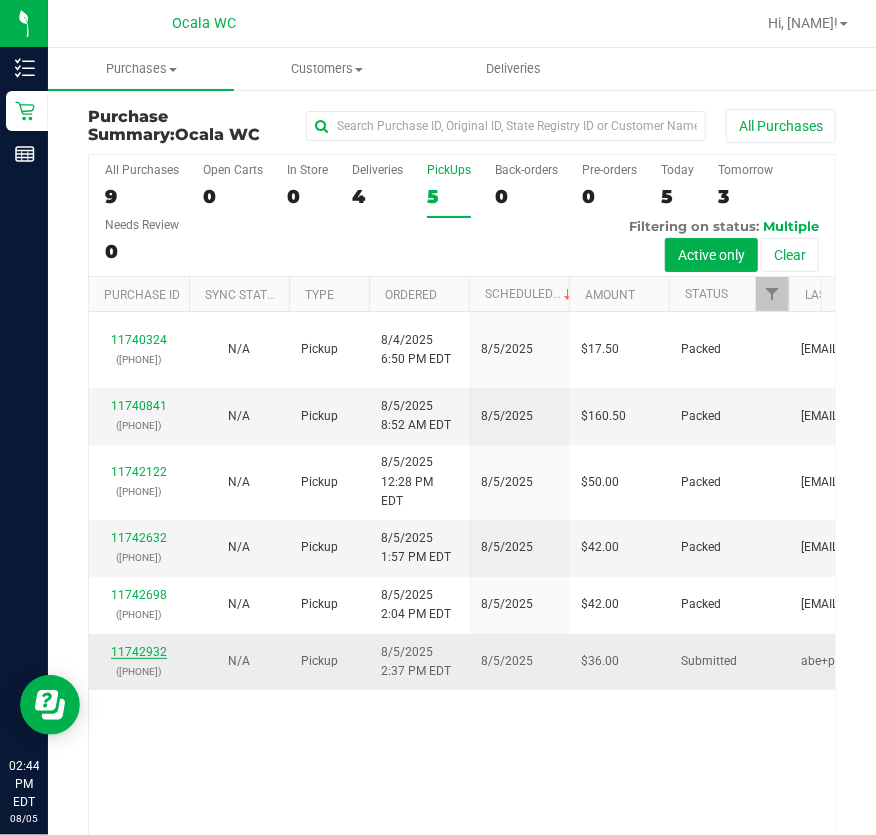 click on "11742932" at bounding box center [139, 652] 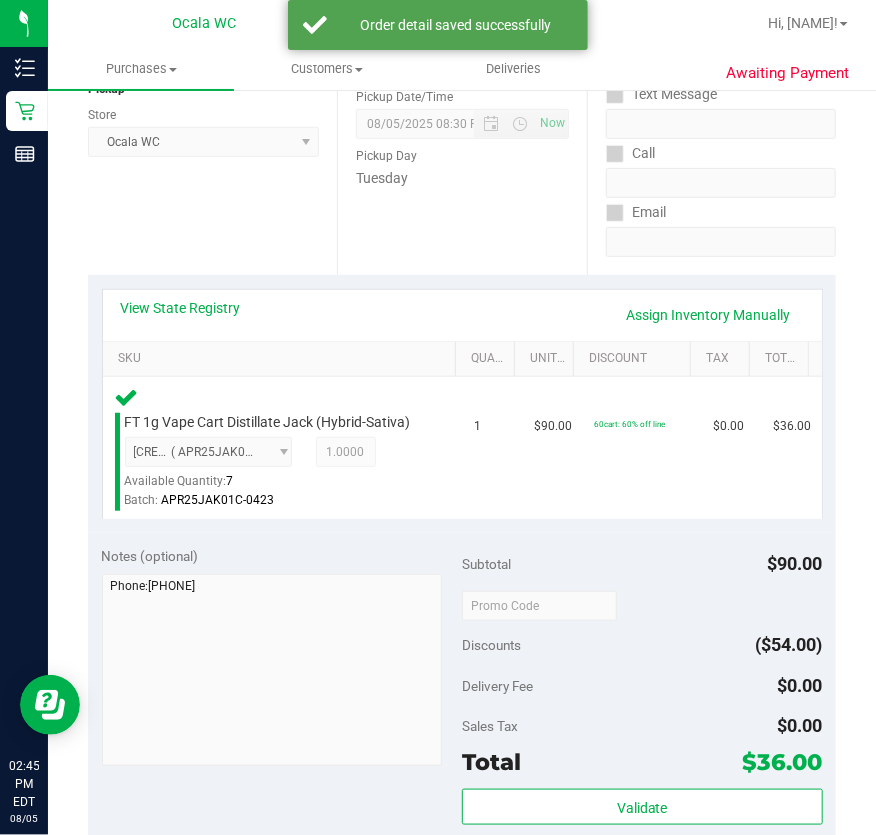 scroll, scrollTop: 636, scrollLeft: 0, axis: vertical 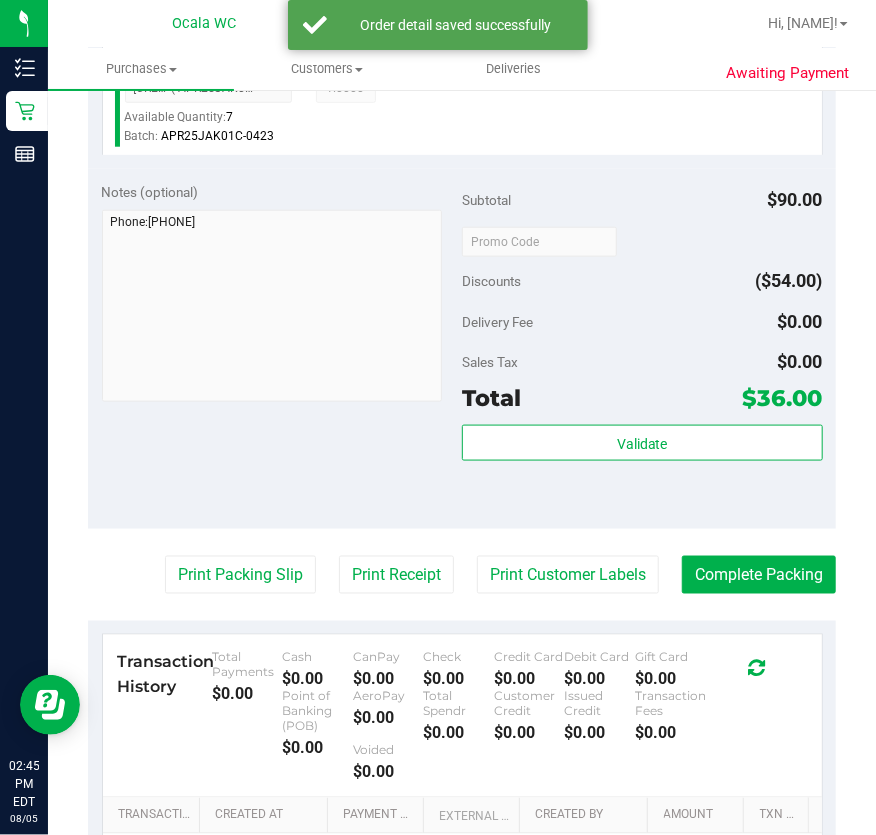 click on "Validate" at bounding box center [642, 470] 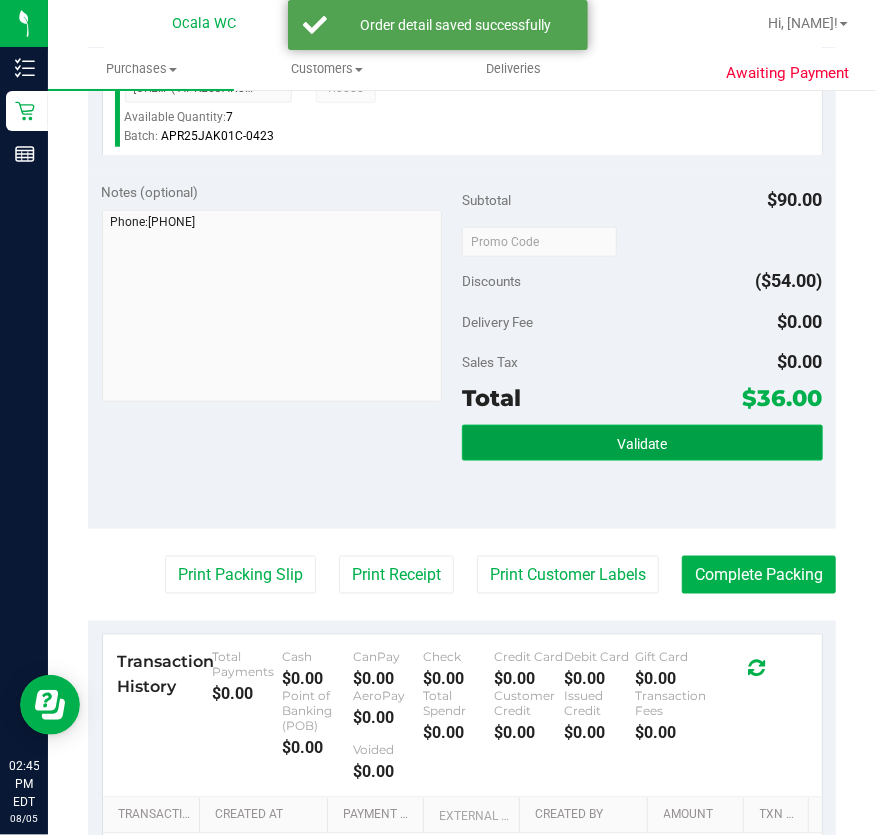 click on "Validate" at bounding box center (642, 444) 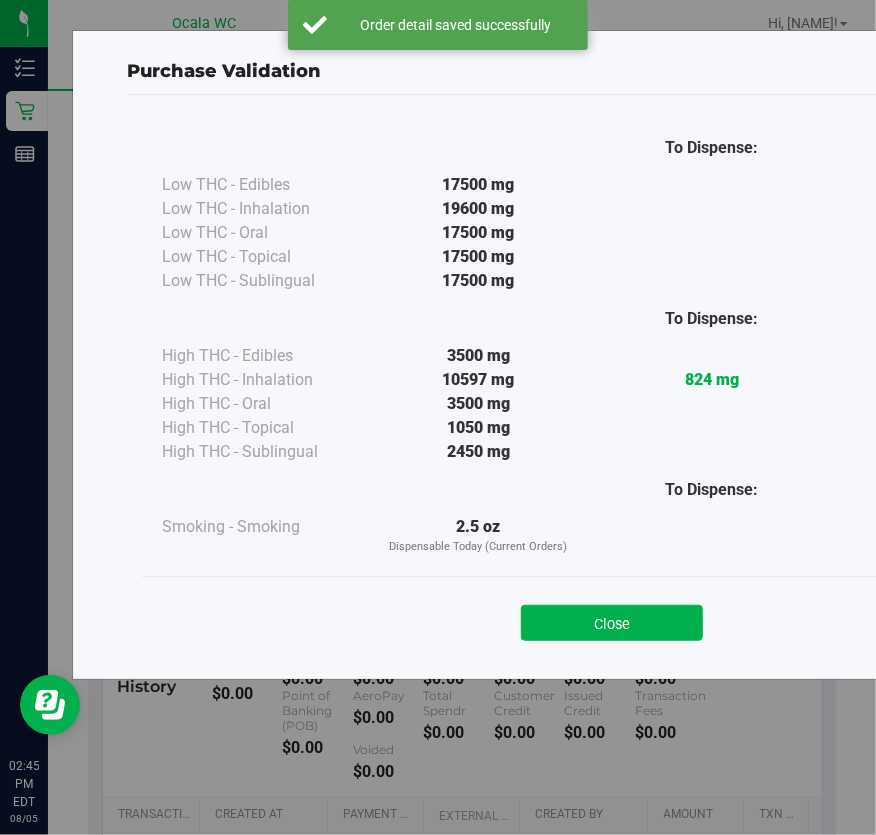 click on "Close" at bounding box center (612, 616) 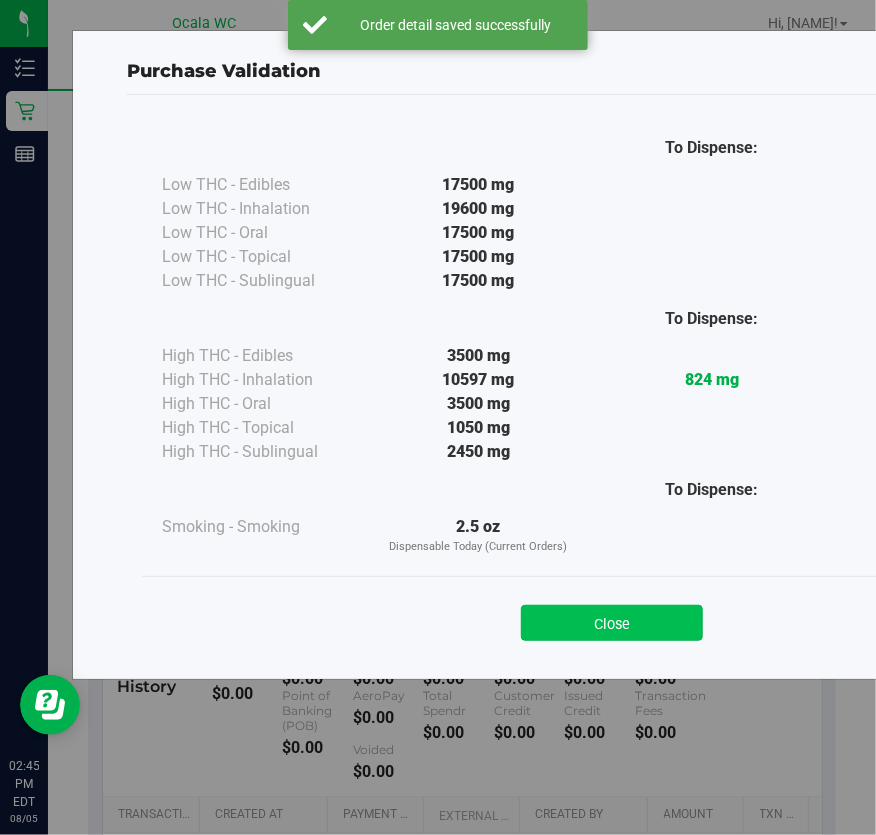 click on "Close" at bounding box center [612, 623] 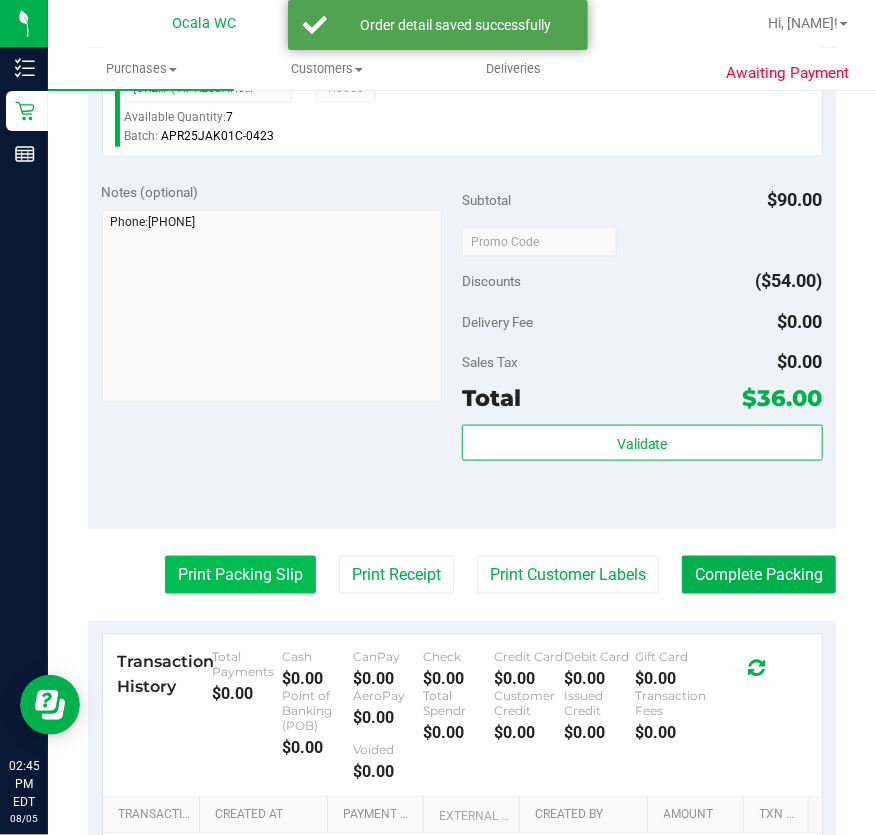click on "Print Packing Slip" at bounding box center [240, 575] 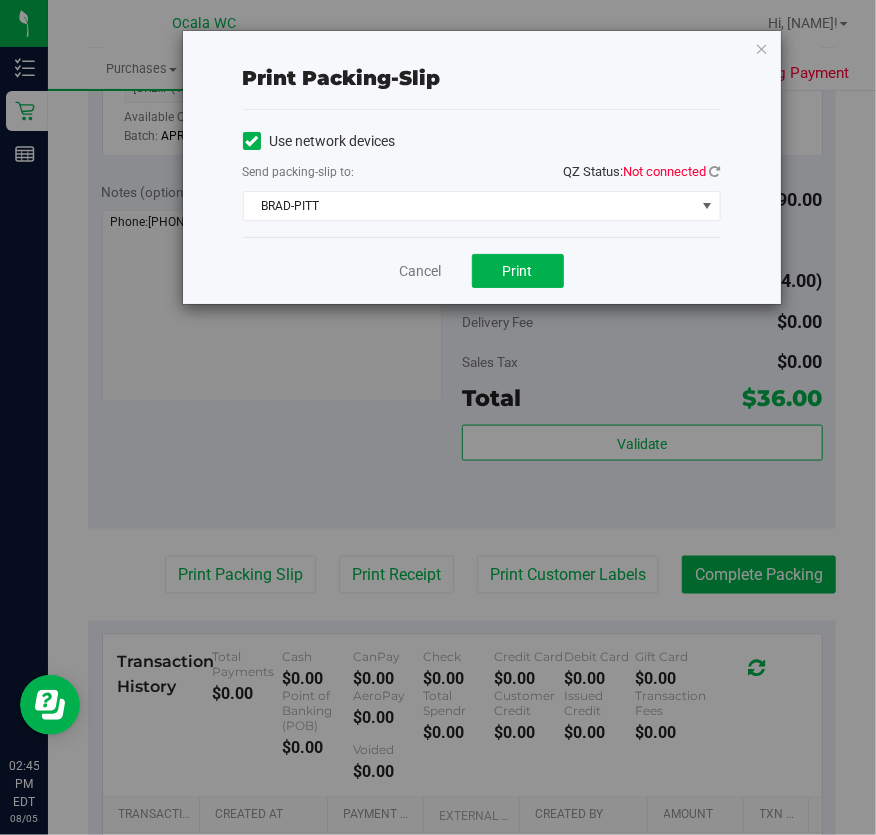 click on "BRAD-PITT [NAME] BRANDY-ANISTON BRANDY-CLARK BREED-SOCIETY BRENDA-LEE BRITT-NICOLE BROKEN-SOCIAL DOPEY EPSON-GROVER FOXY-BROWN" at bounding box center [482, 173] 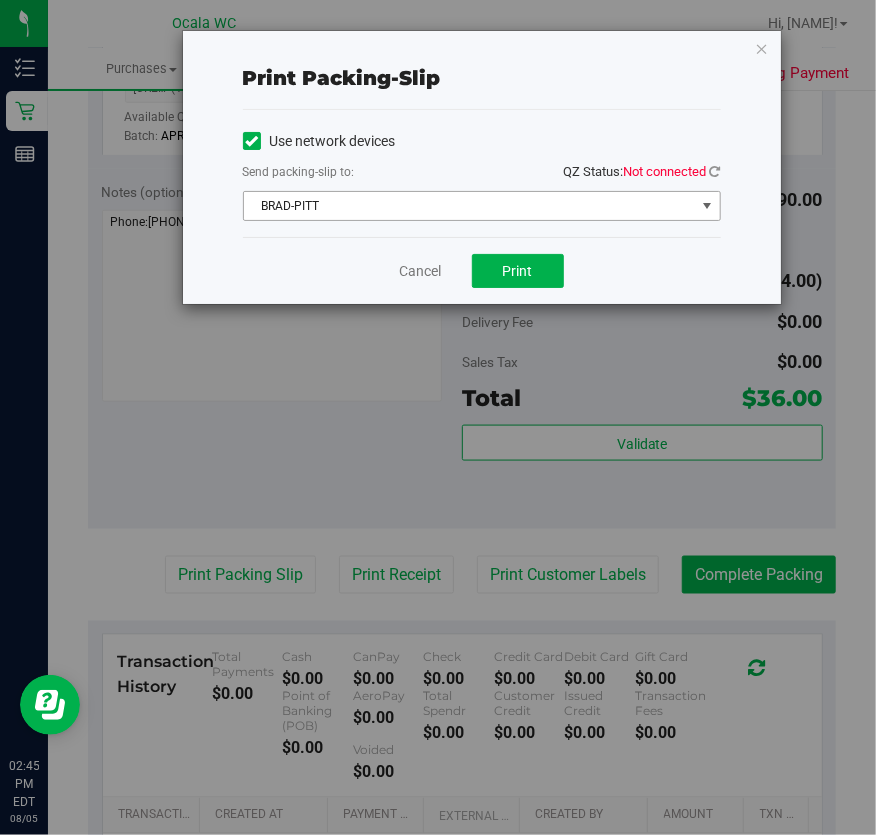 click on "BRAD-PITT" at bounding box center (469, 206) 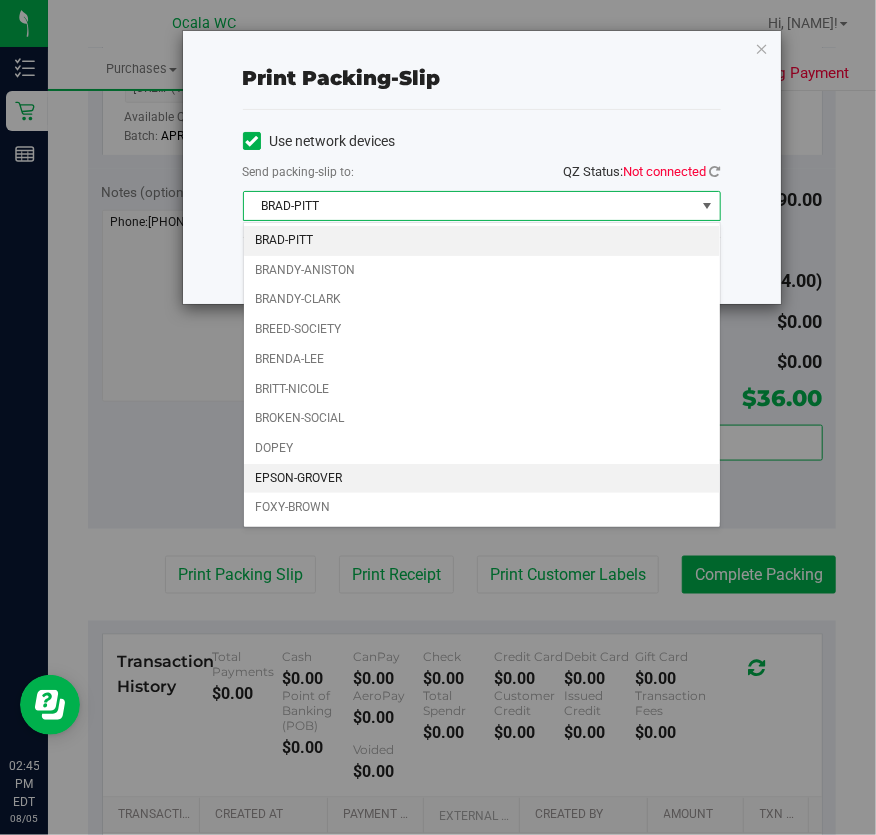 click on "EPSON-GROVER" at bounding box center (482, 479) 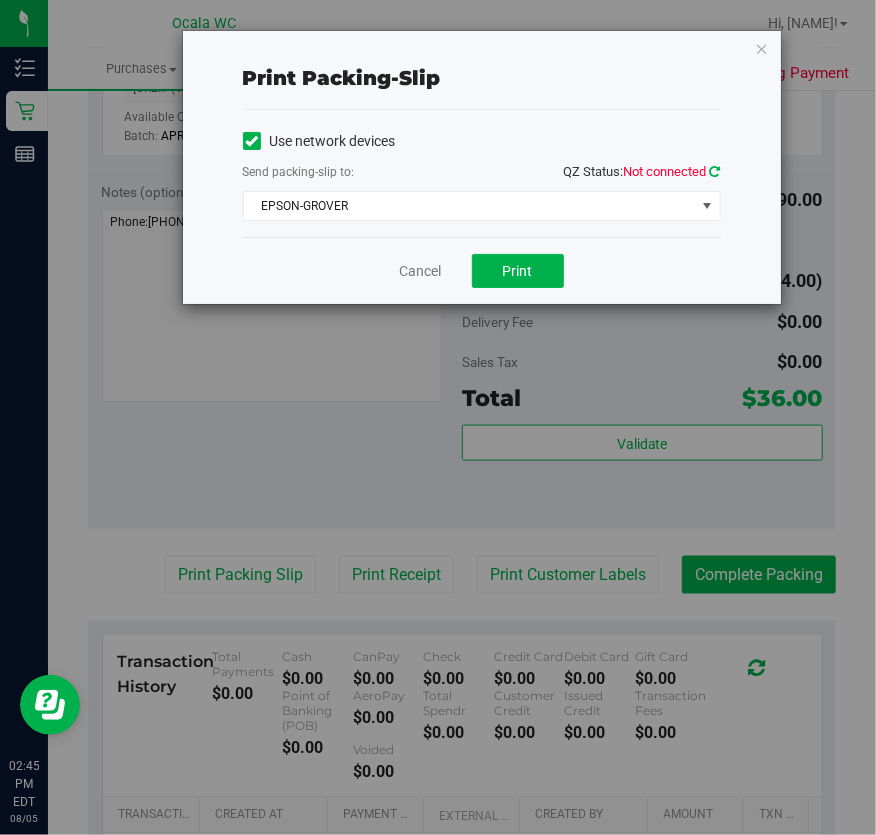 click at bounding box center [715, 171] 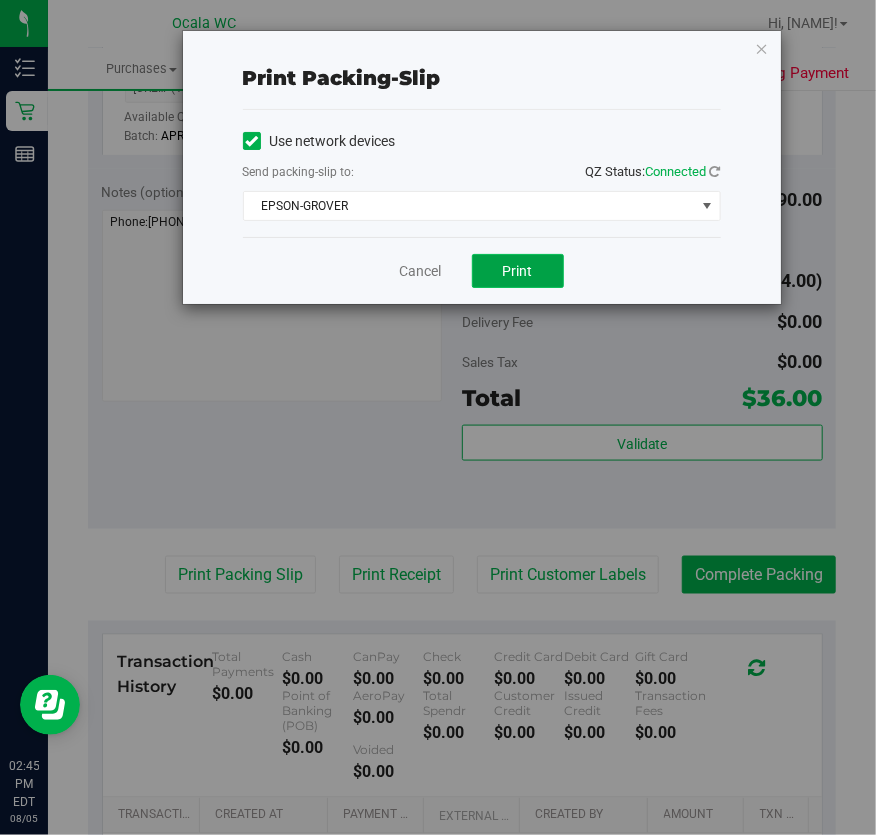 click on "Print" at bounding box center [518, 271] 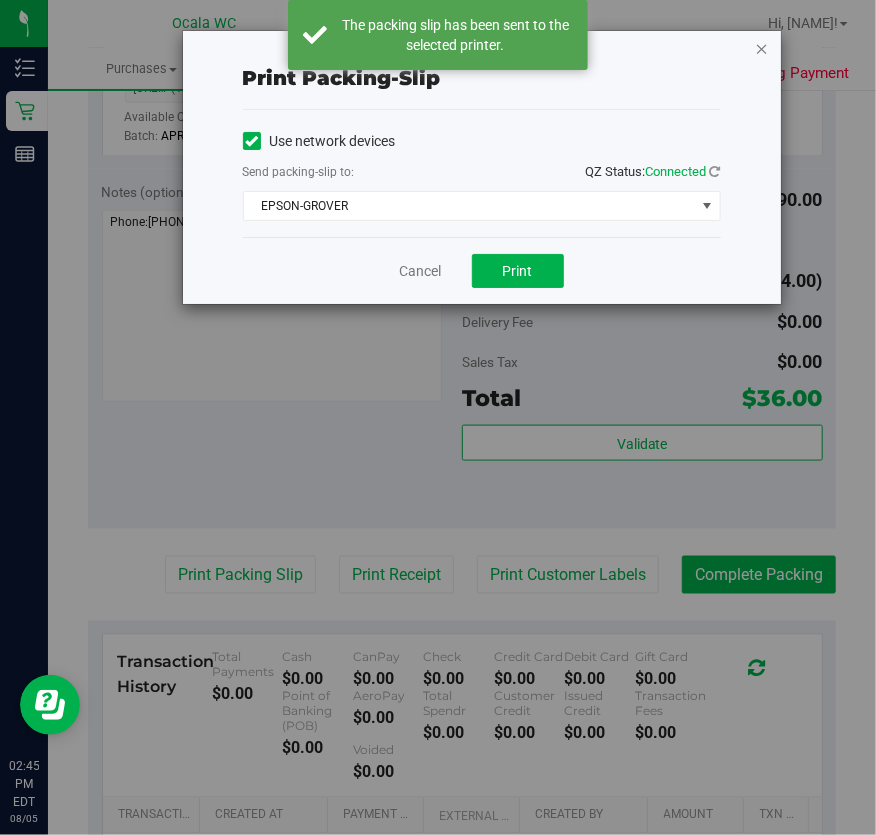 click at bounding box center (762, 48) 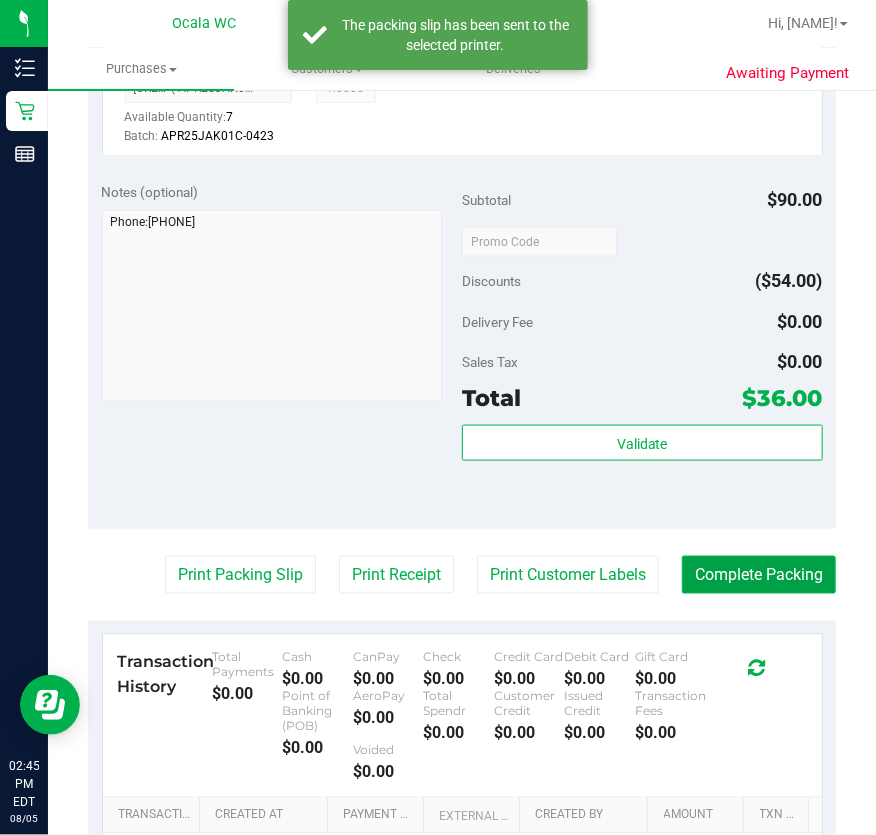 click on "Complete Packing" at bounding box center (759, 575) 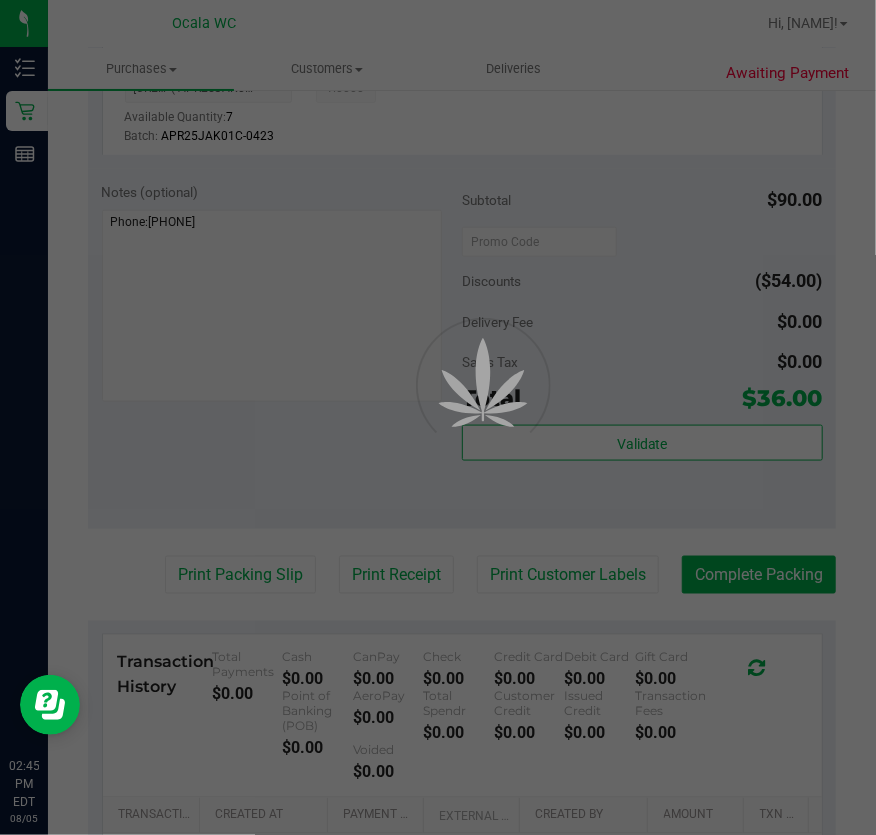 scroll, scrollTop: 0, scrollLeft: 0, axis: both 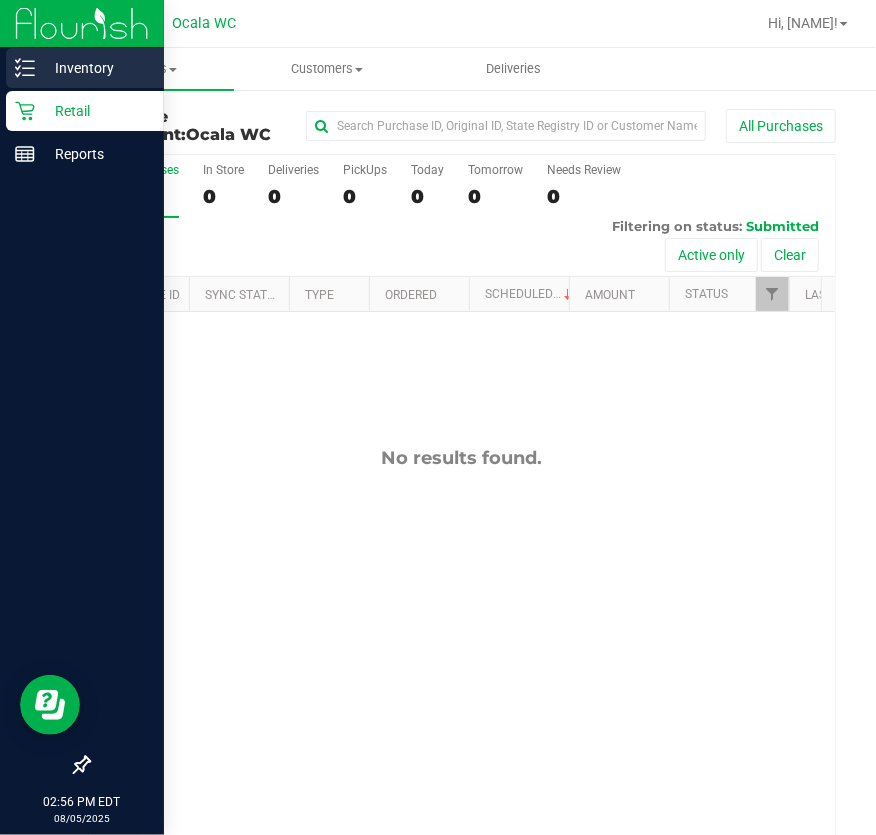 click on "Inventory" at bounding box center (95, 68) 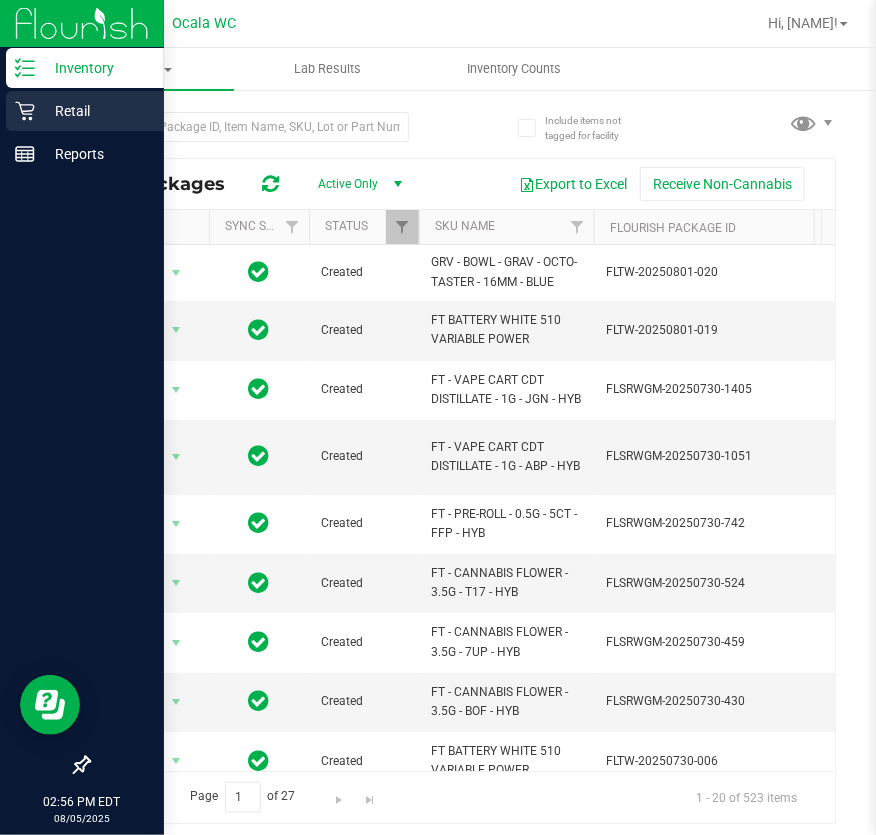 click 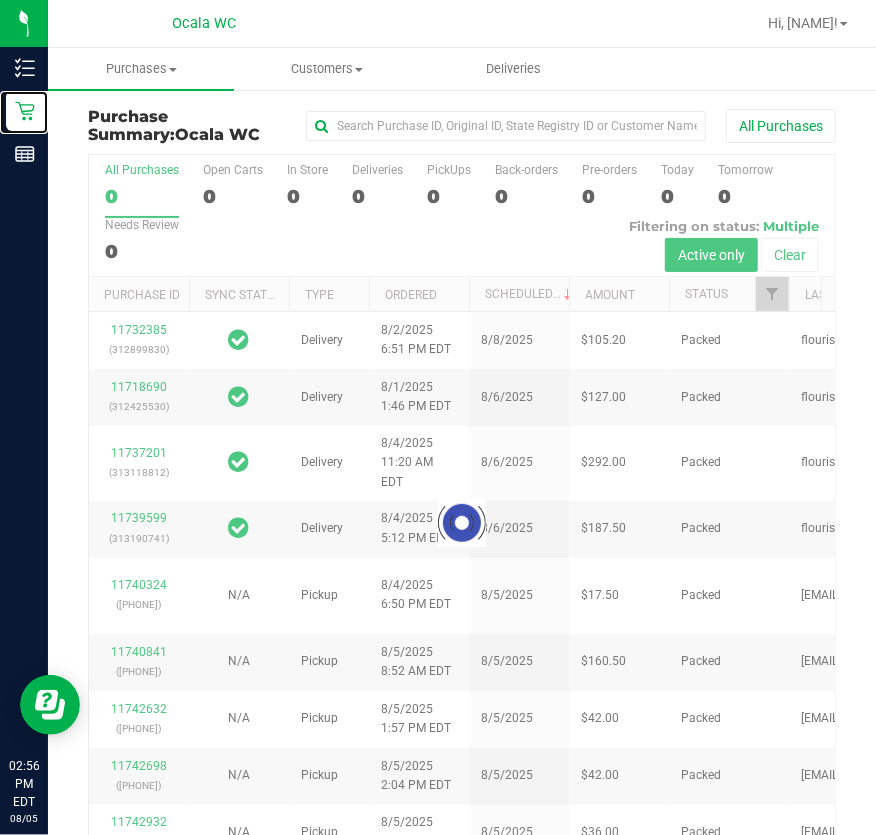 scroll, scrollTop: 76, scrollLeft: 0, axis: vertical 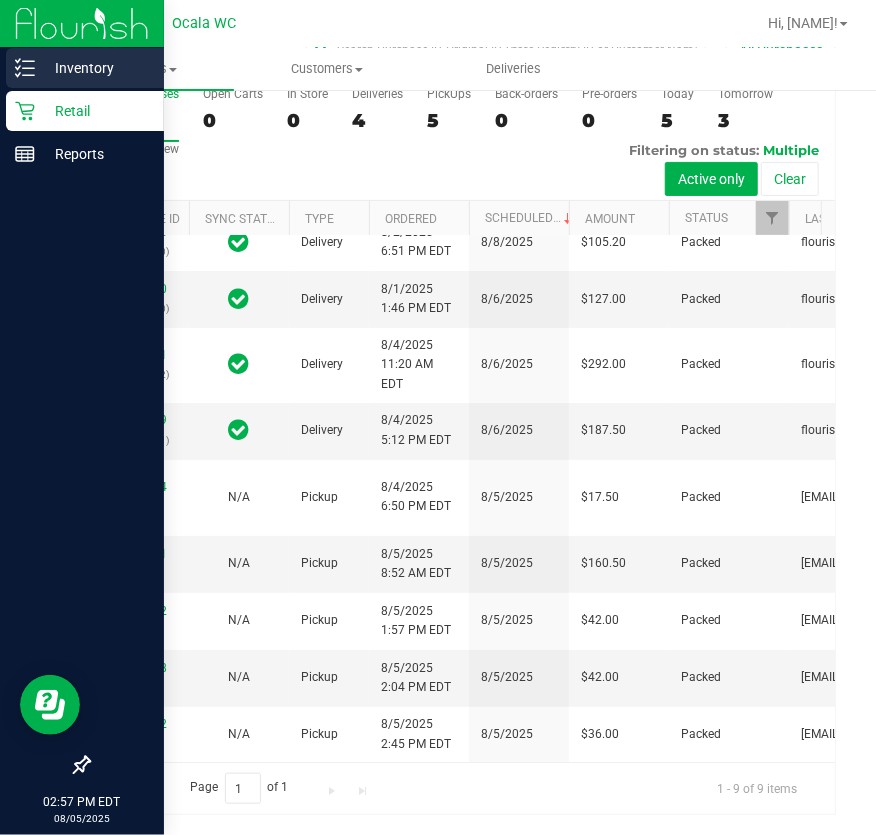 click 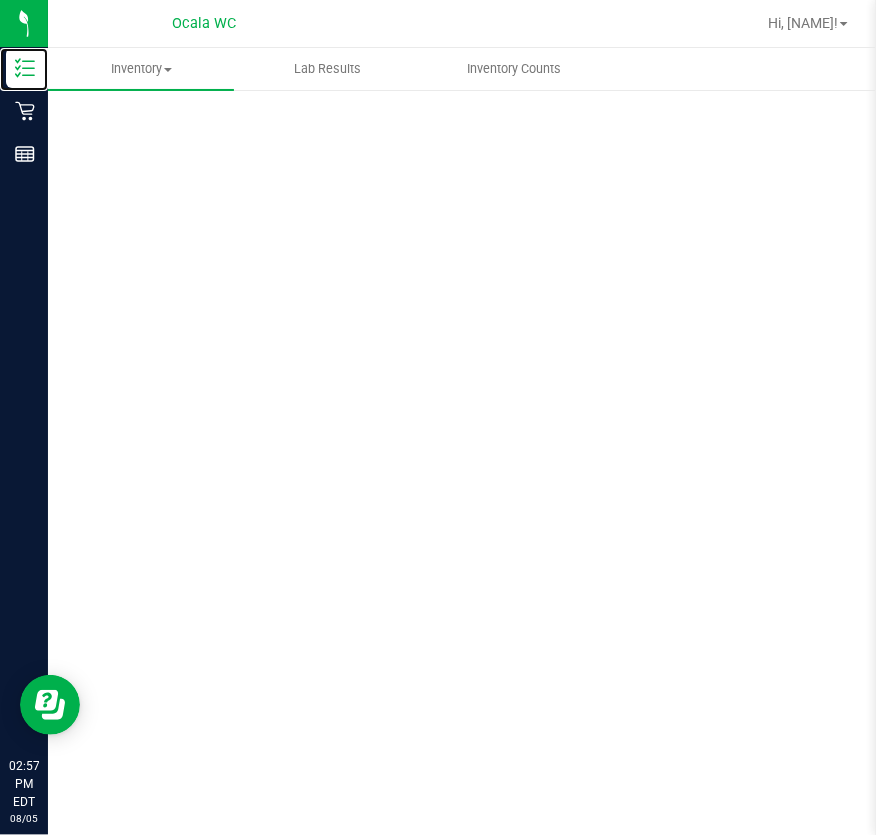 scroll, scrollTop: 0, scrollLeft: 0, axis: both 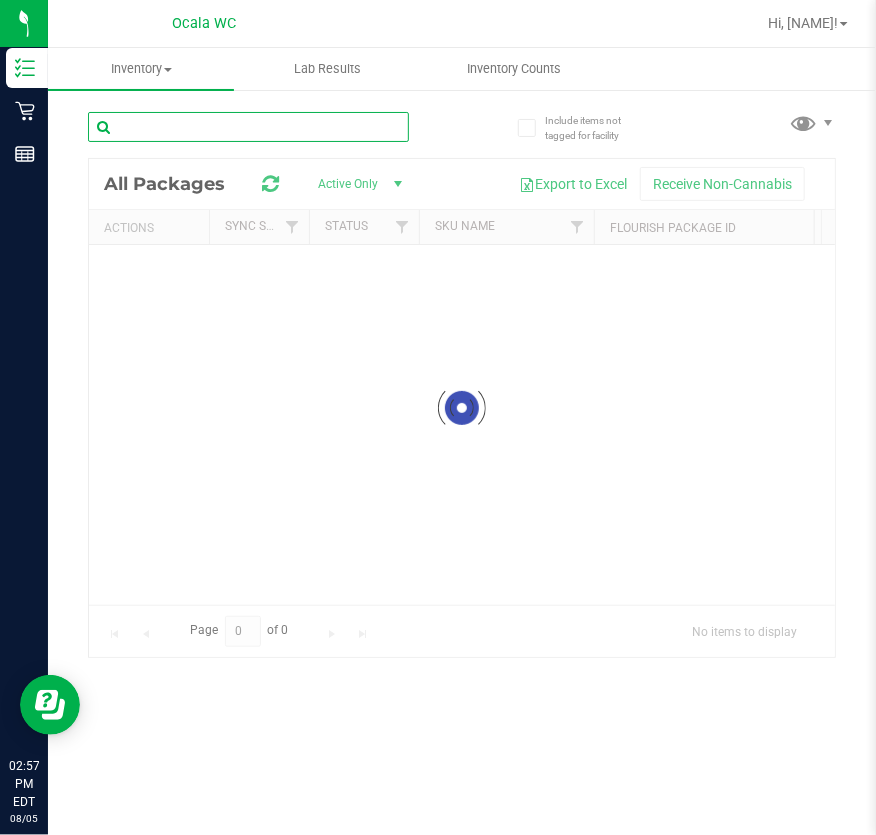click at bounding box center (248, 127) 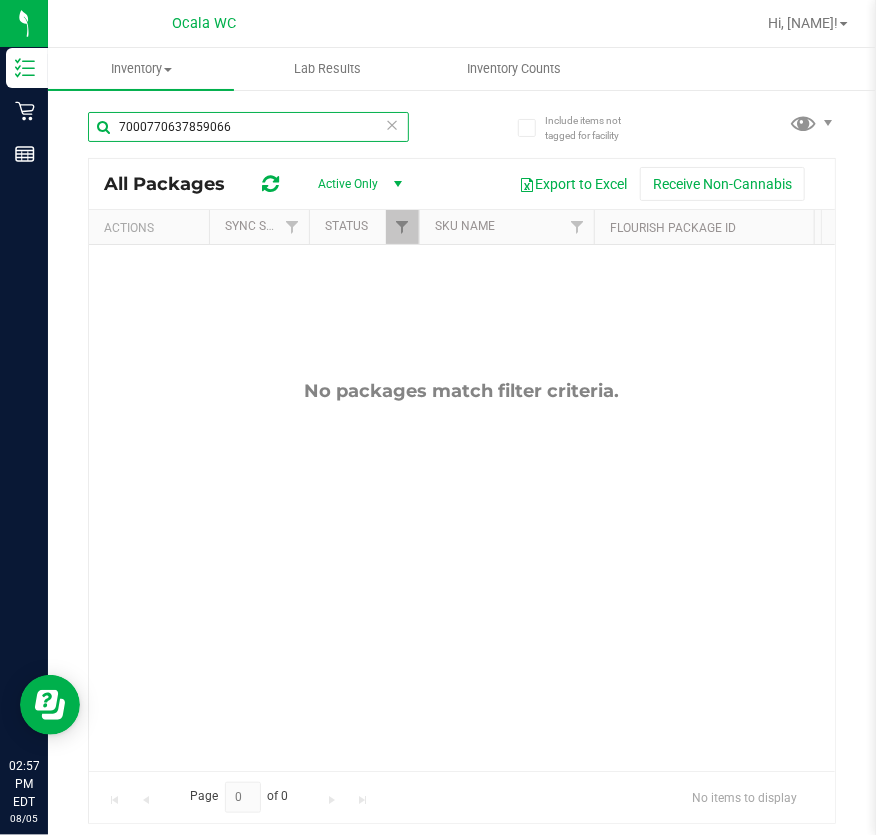 type on "7000770637859066" 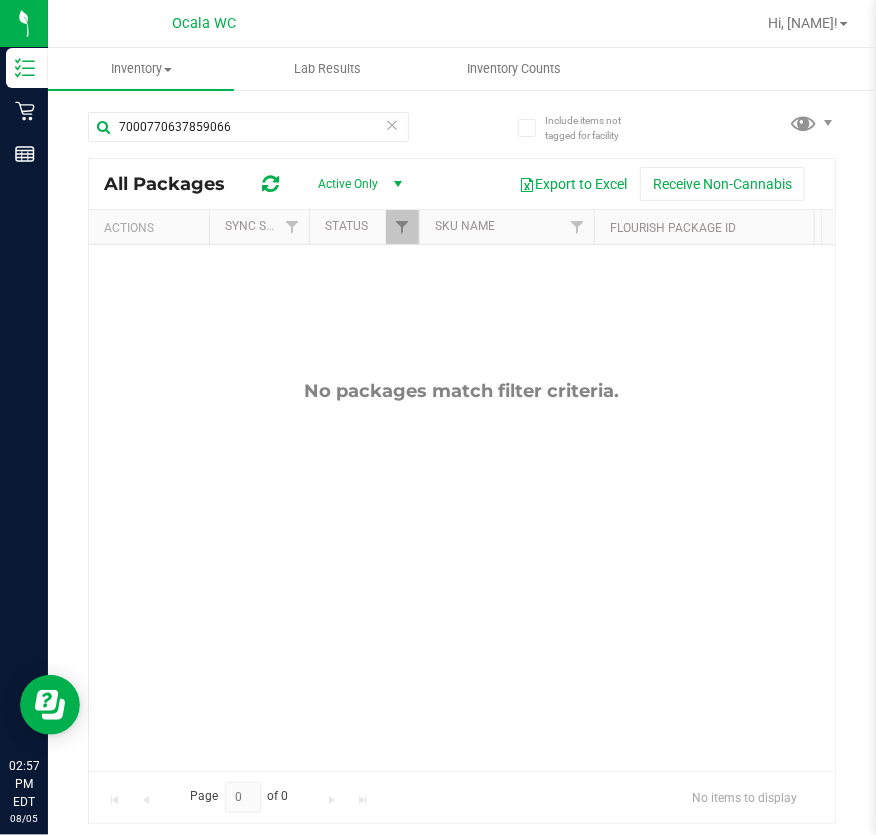 click at bounding box center [393, 124] 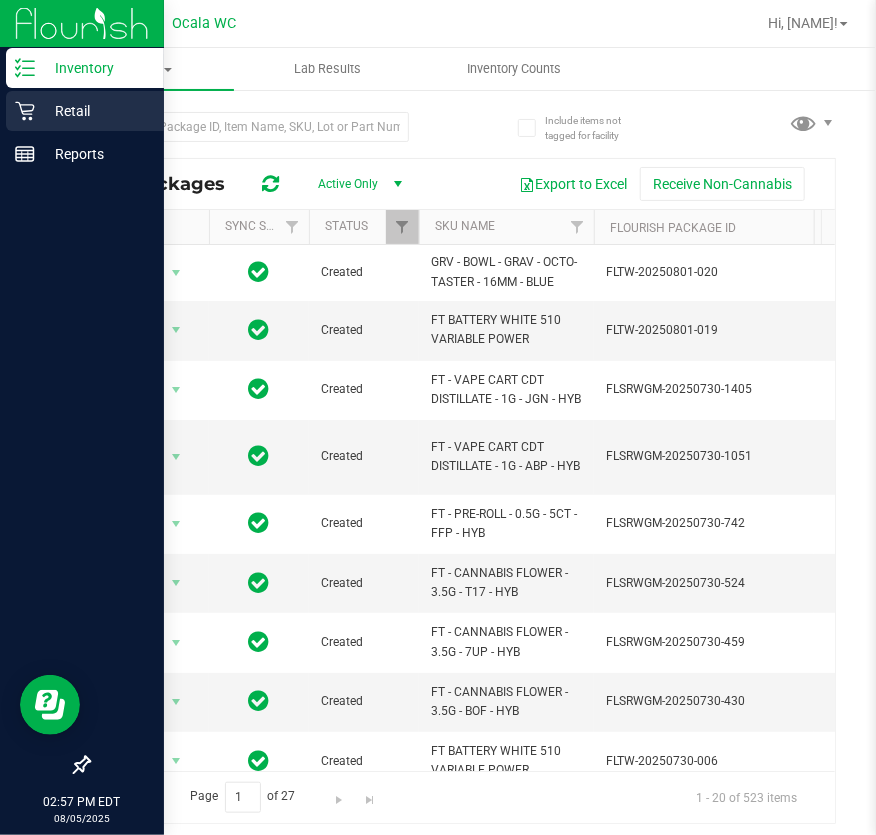 click 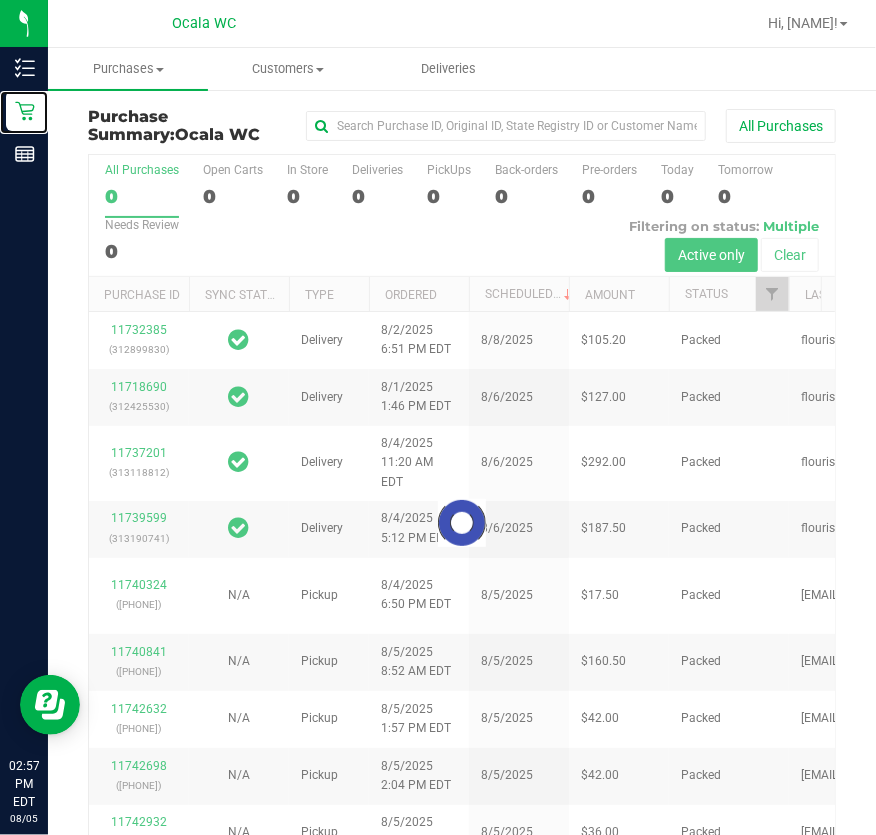 scroll, scrollTop: 76, scrollLeft: 0, axis: vertical 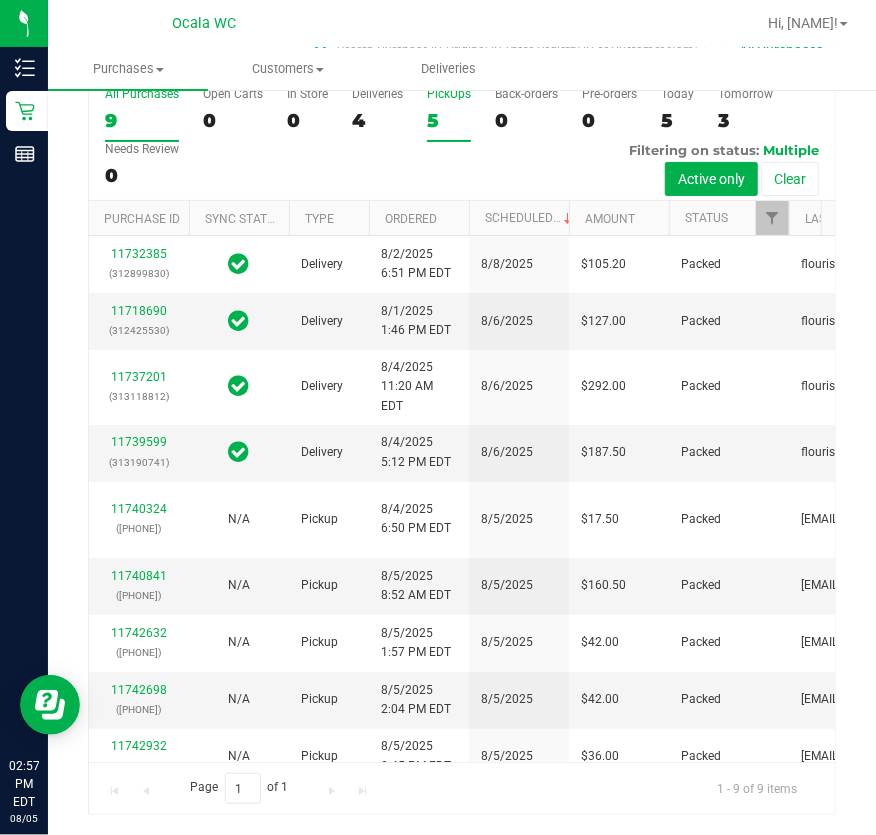 click on "5" at bounding box center (449, 120) 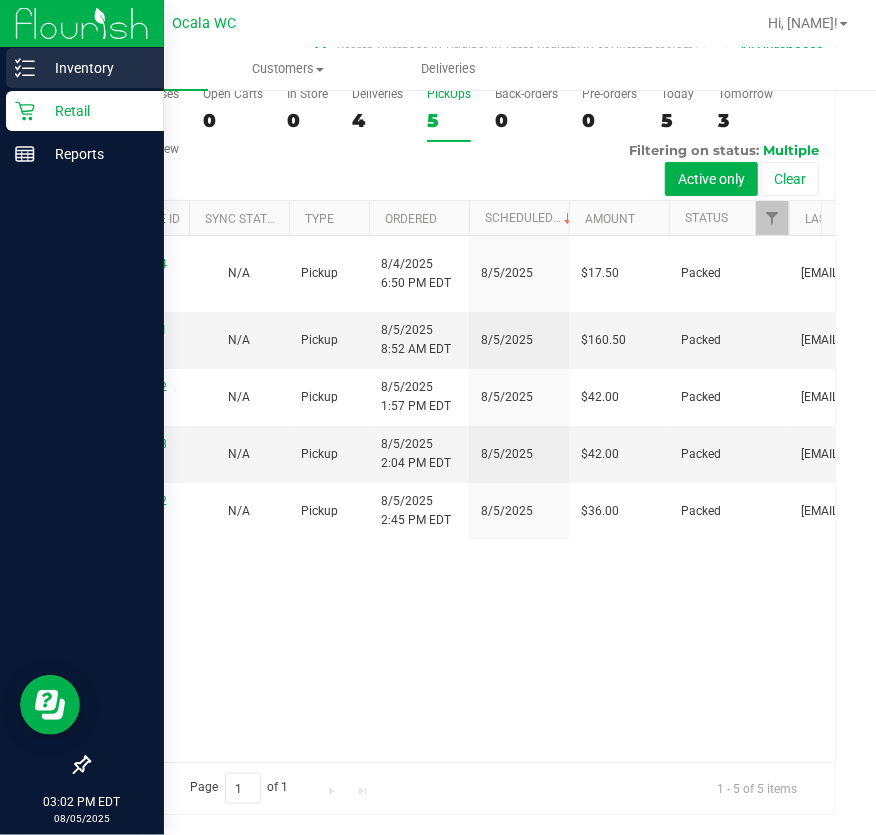 click on "Inventory" at bounding box center [95, 68] 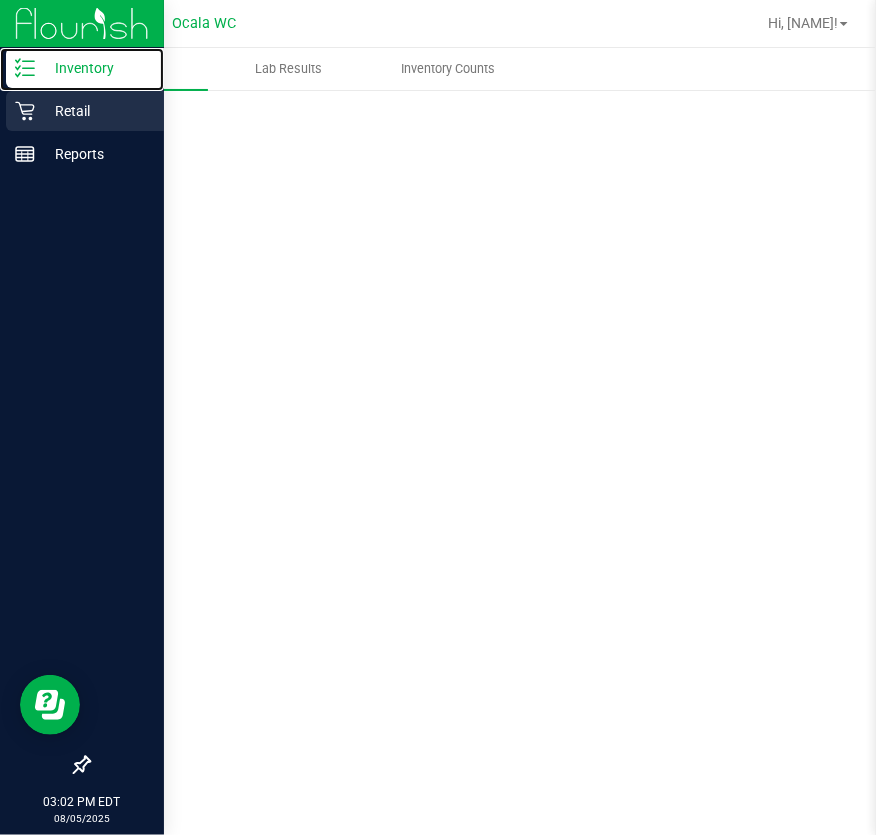 scroll, scrollTop: 0, scrollLeft: 0, axis: both 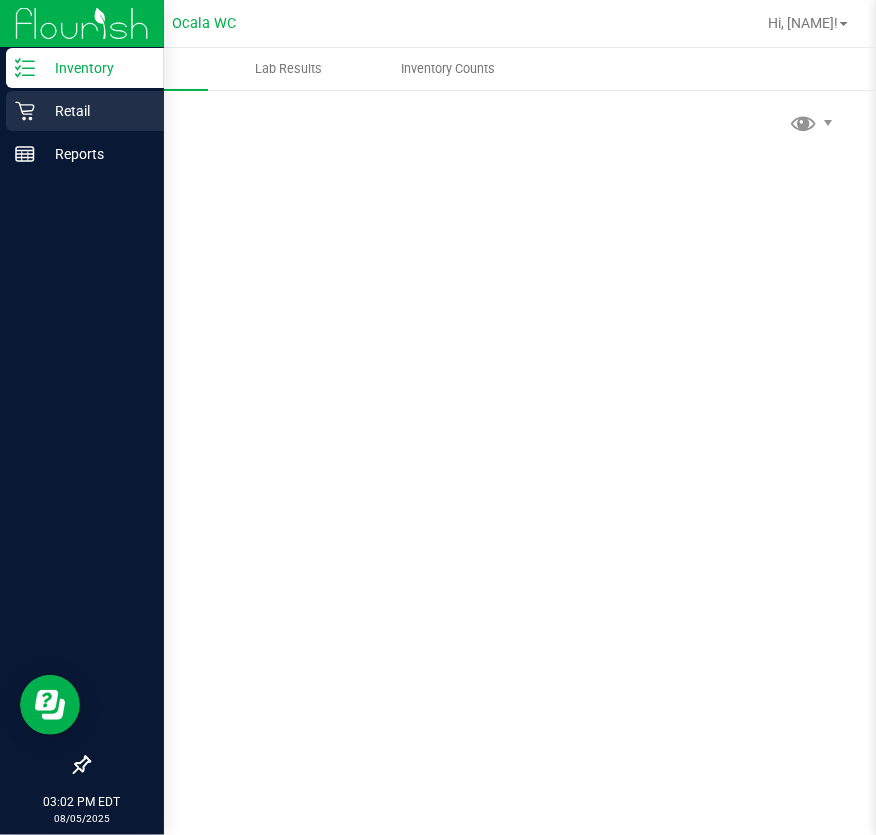 click on "Retail" at bounding box center [95, 111] 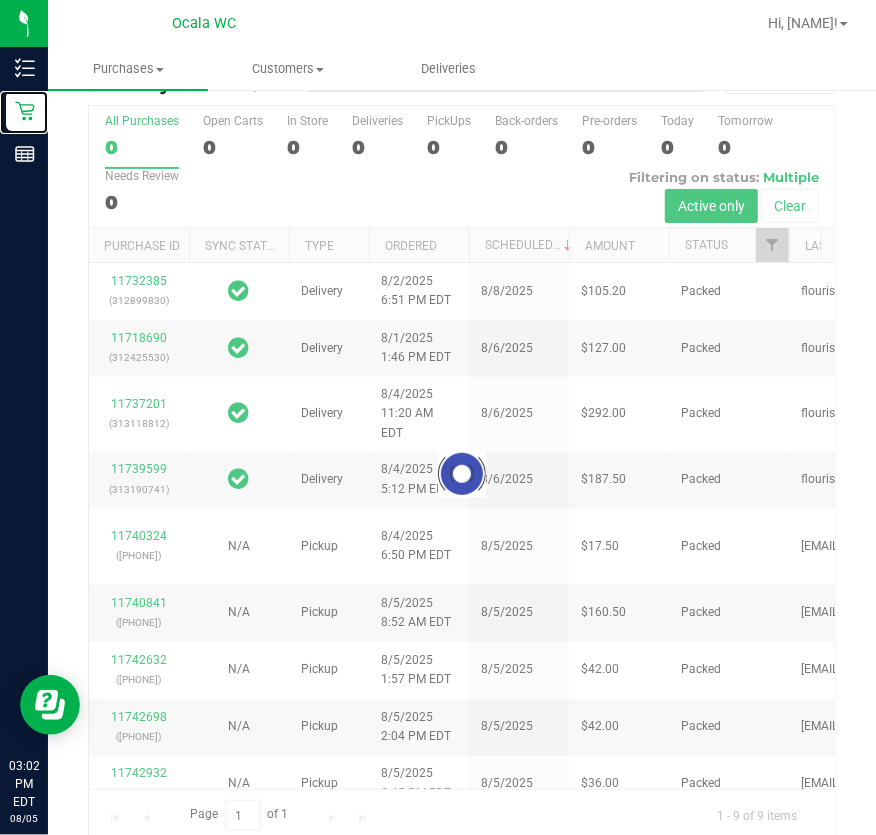 scroll, scrollTop: 76, scrollLeft: 0, axis: vertical 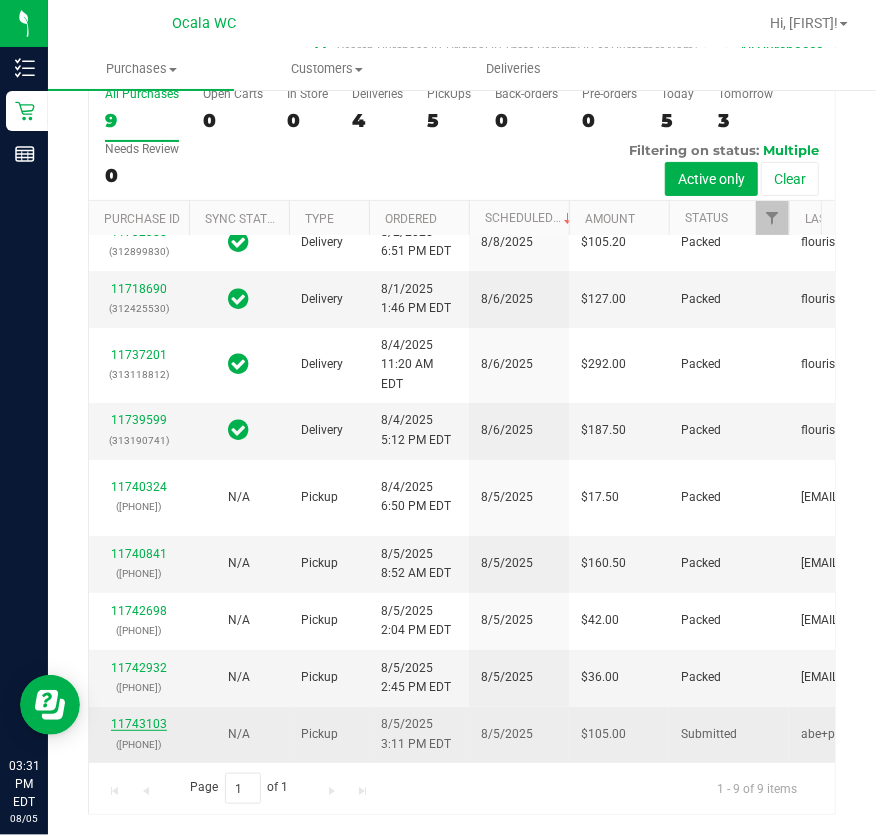 click on "11743103" at bounding box center [139, 724] 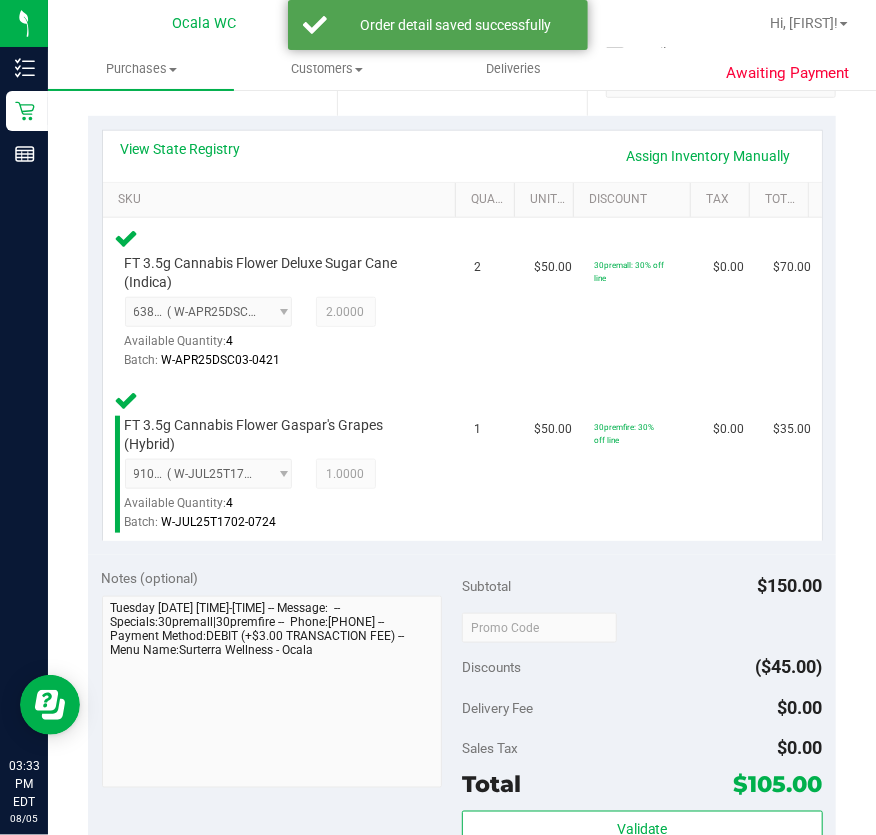 scroll, scrollTop: 530, scrollLeft: 0, axis: vertical 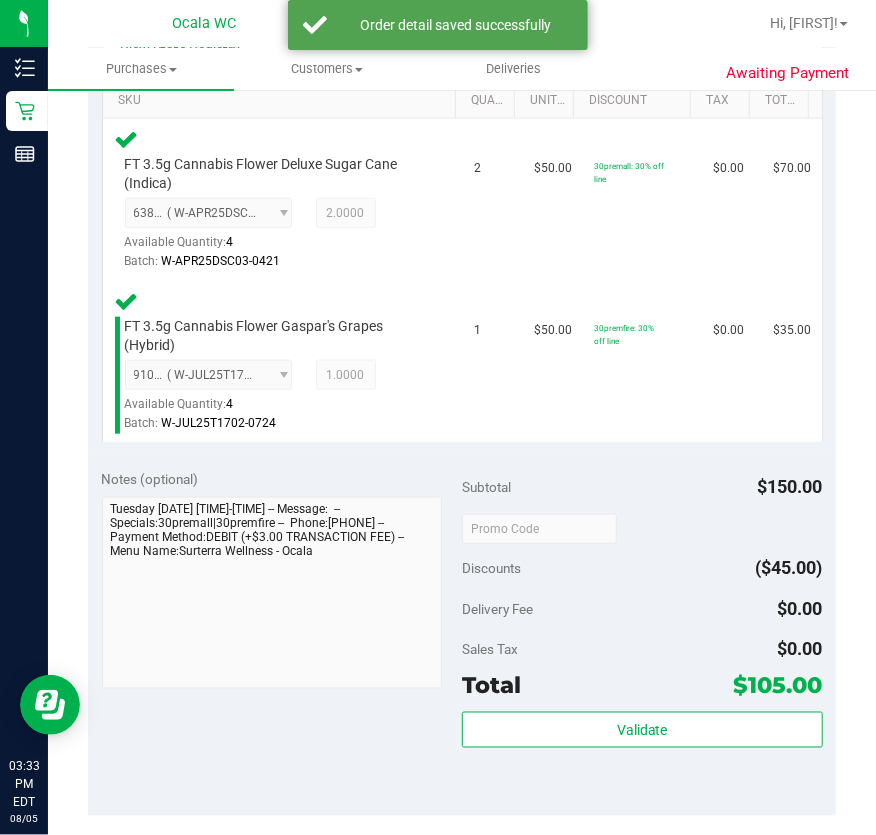 click on "Subtotal
$150.00
Discounts
($45.00)
Delivery Fee
$0.00
Sales Tax
$0.00
Total
$105.00
Validate" at bounding box center (642, 635) 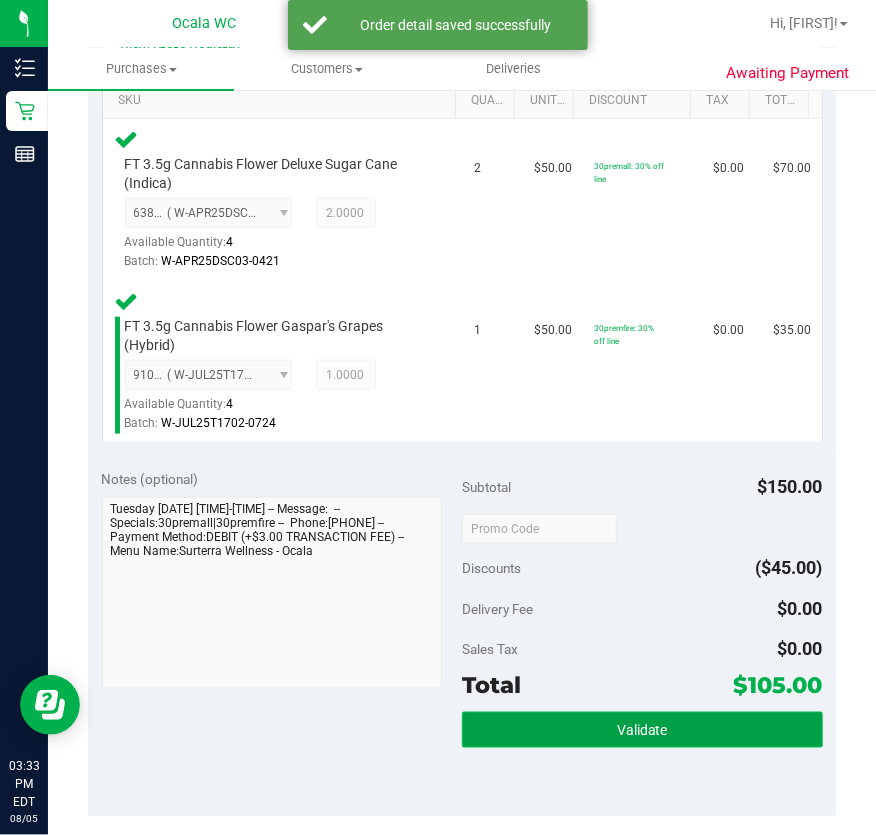 click on "Validate" at bounding box center (642, 730) 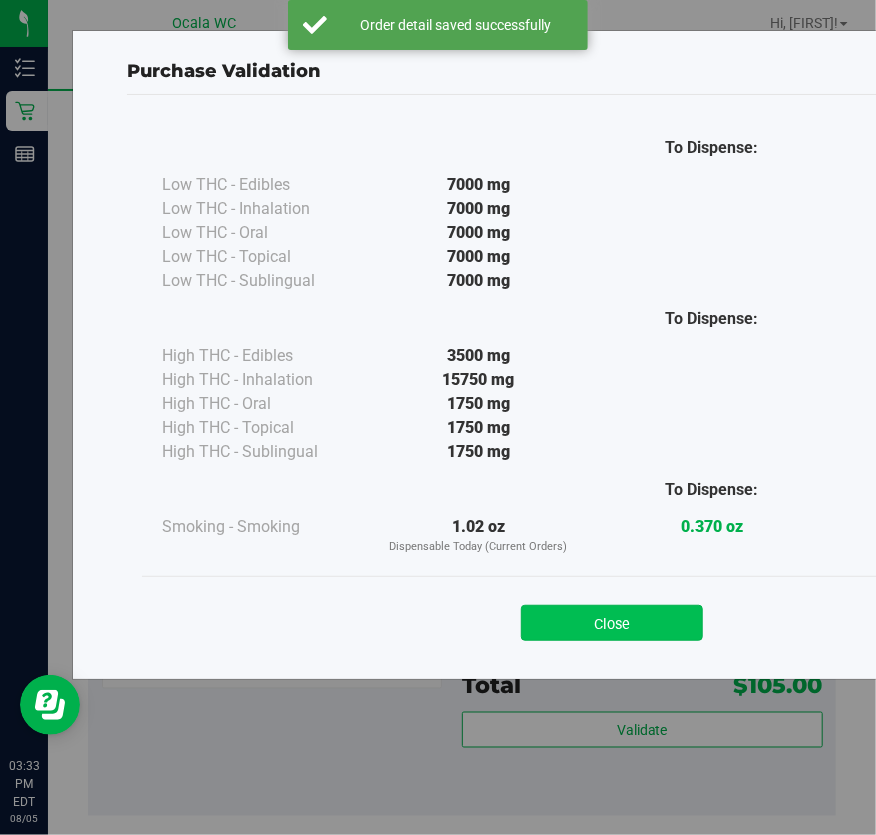 click on "Close" at bounding box center (612, 623) 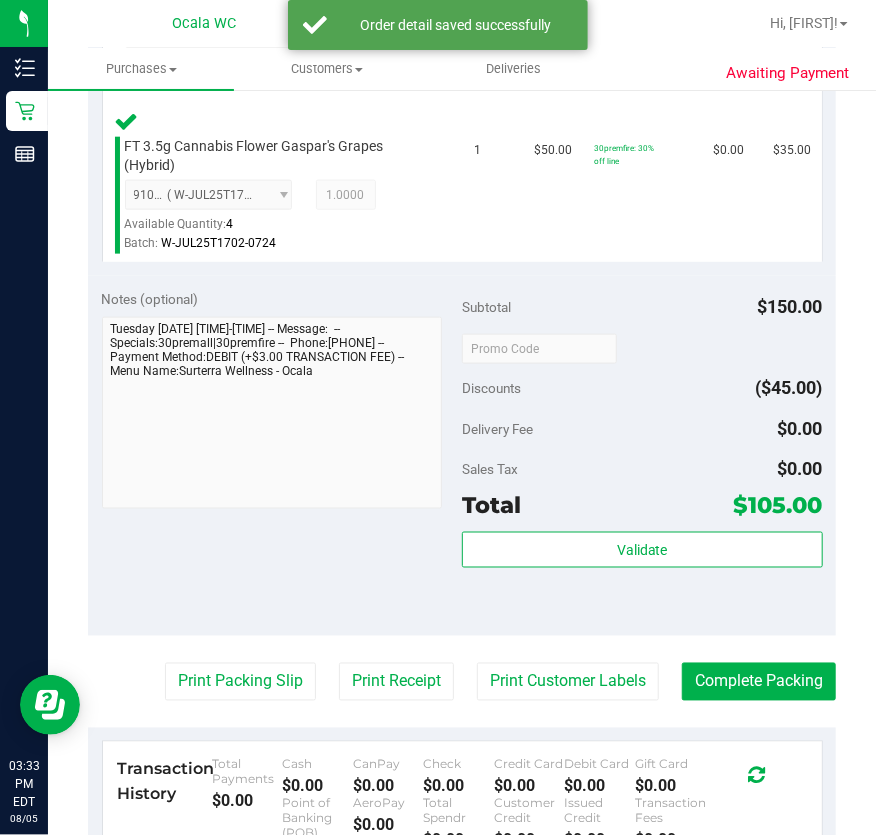 scroll, scrollTop: 712, scrollLeft: 0, axis: vertical 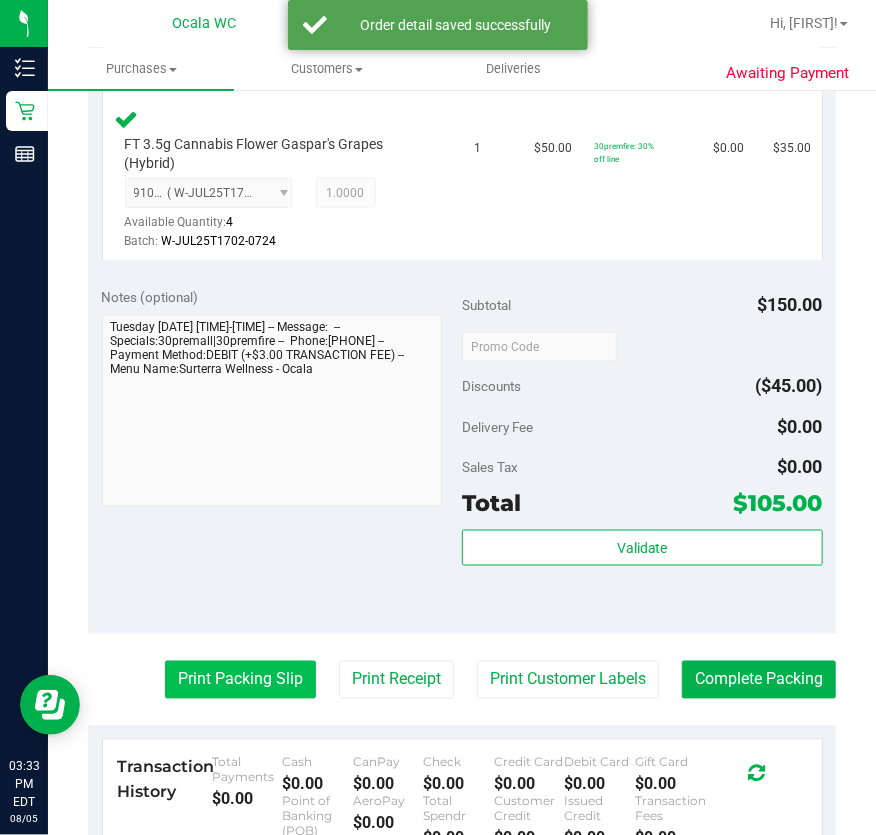 click on "Print Packing Slip" at bounding box center [240, 680] 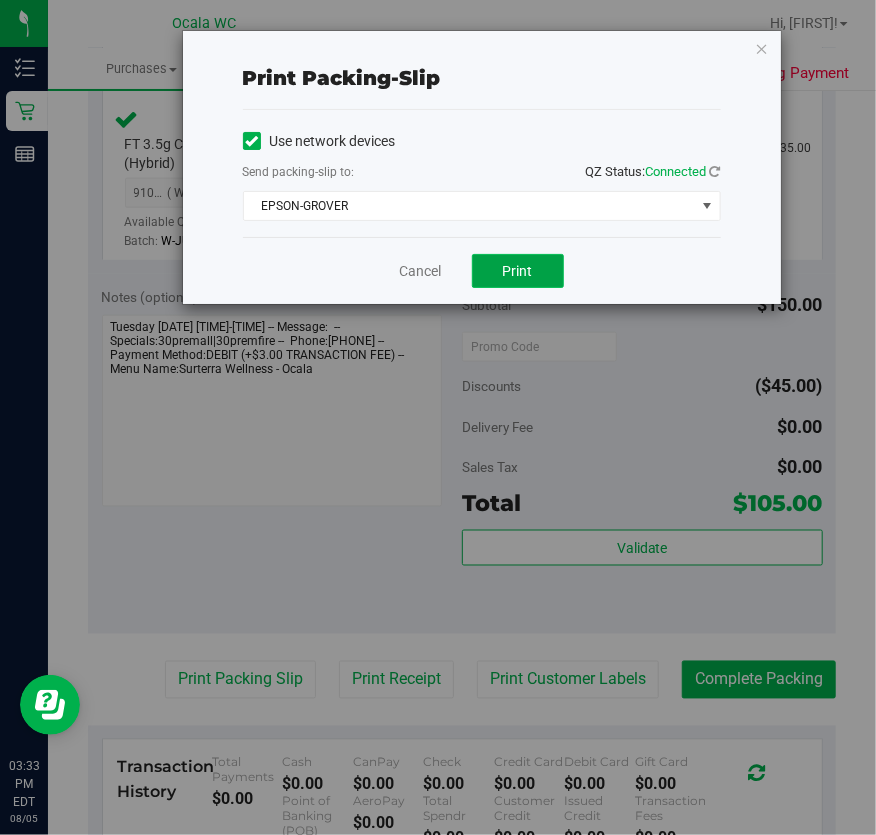 click on "Print" at bounding box center [518, 271] 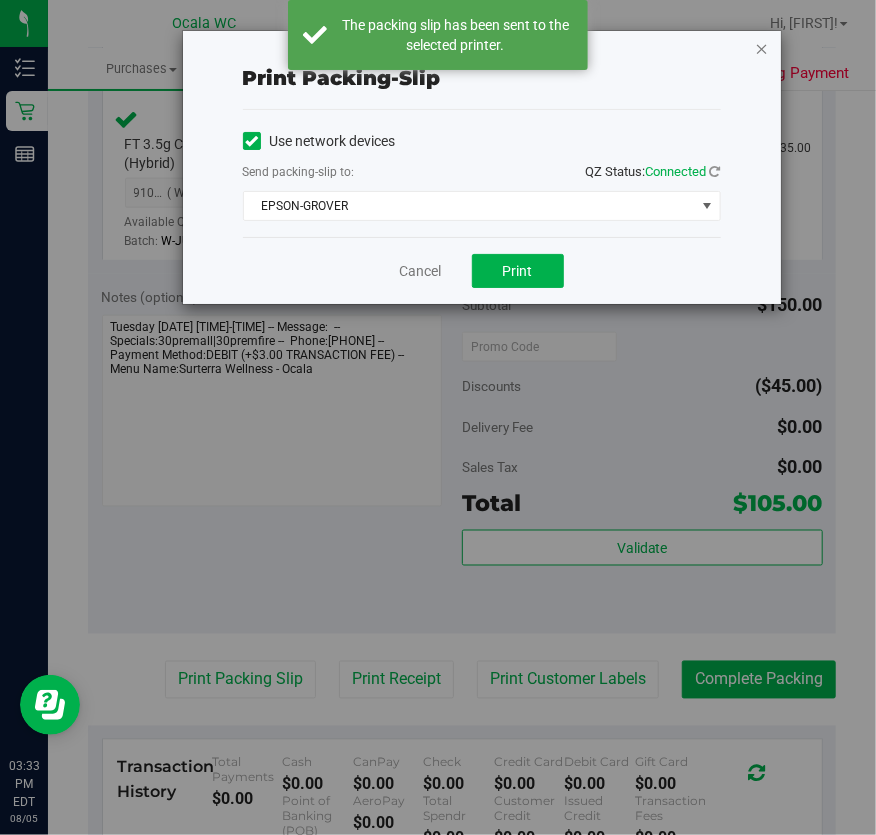 click at bounding box center (762, 48) 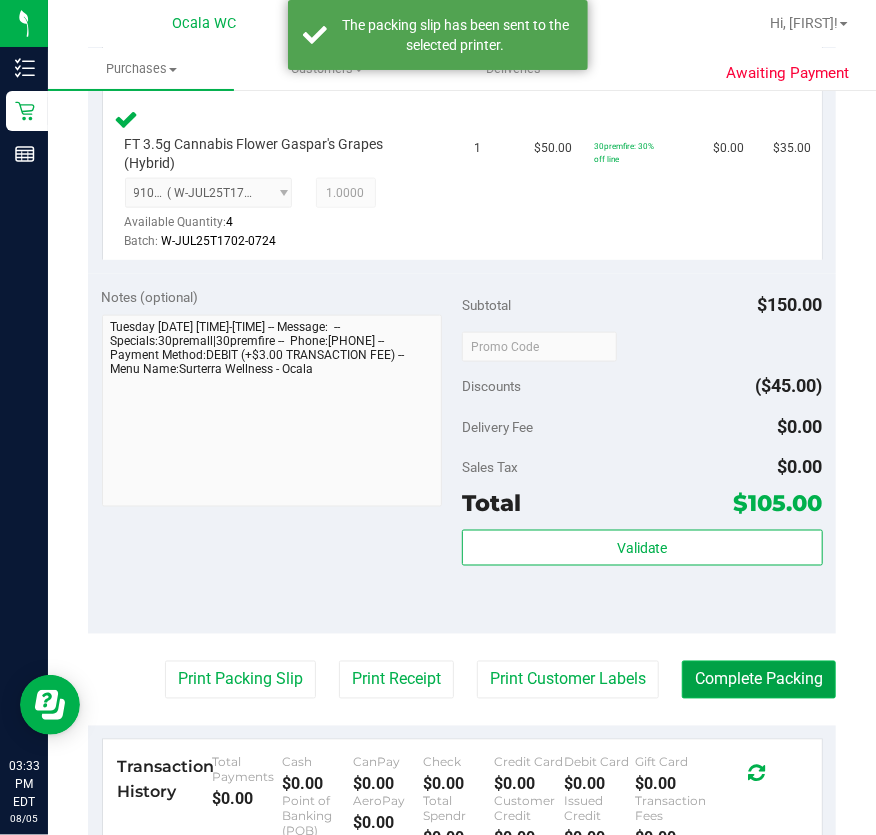 click on "Complete Packing" at bounding box center [759, 680] 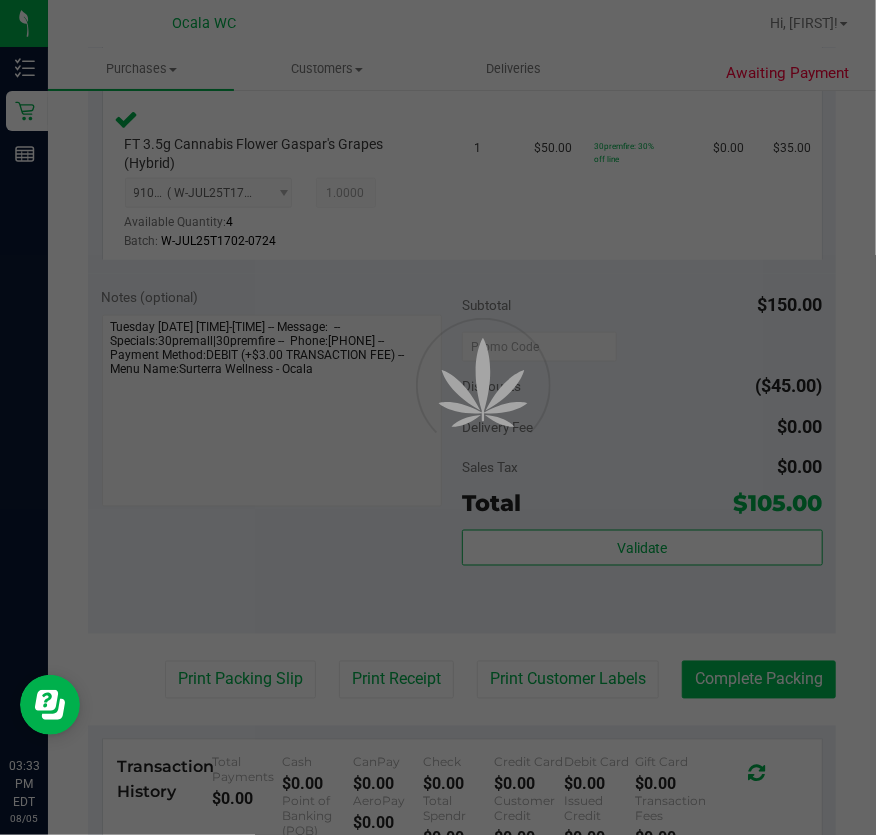 scroll, scrollTop: 0, scrollLeft: 0, axis: both 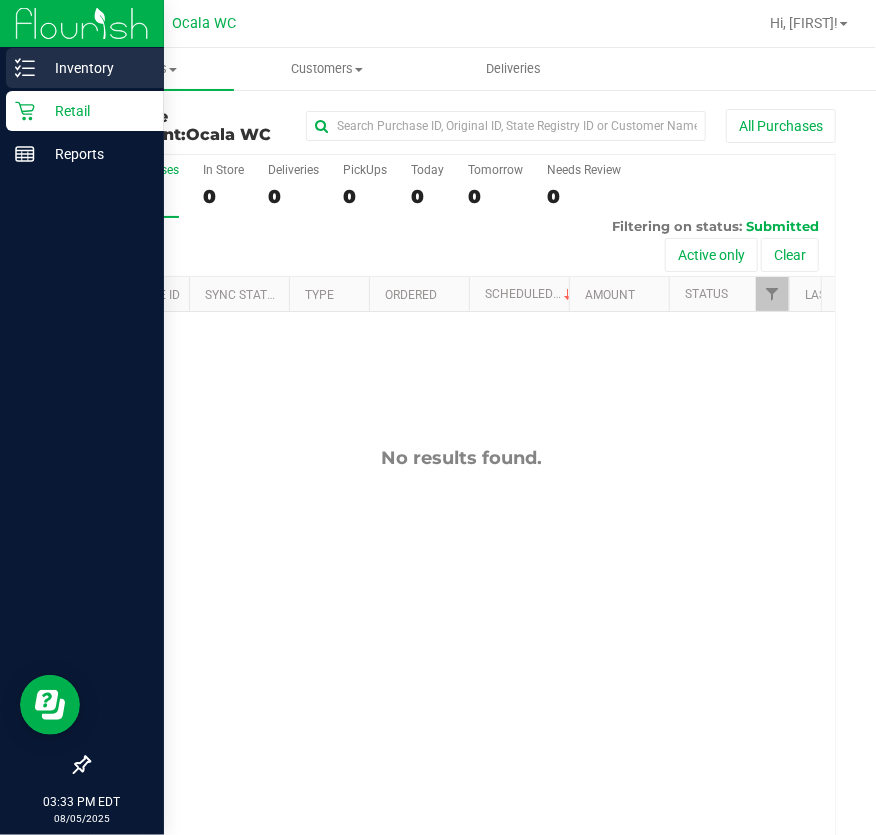 click on "Inventory" at bounding box center (95, 68) 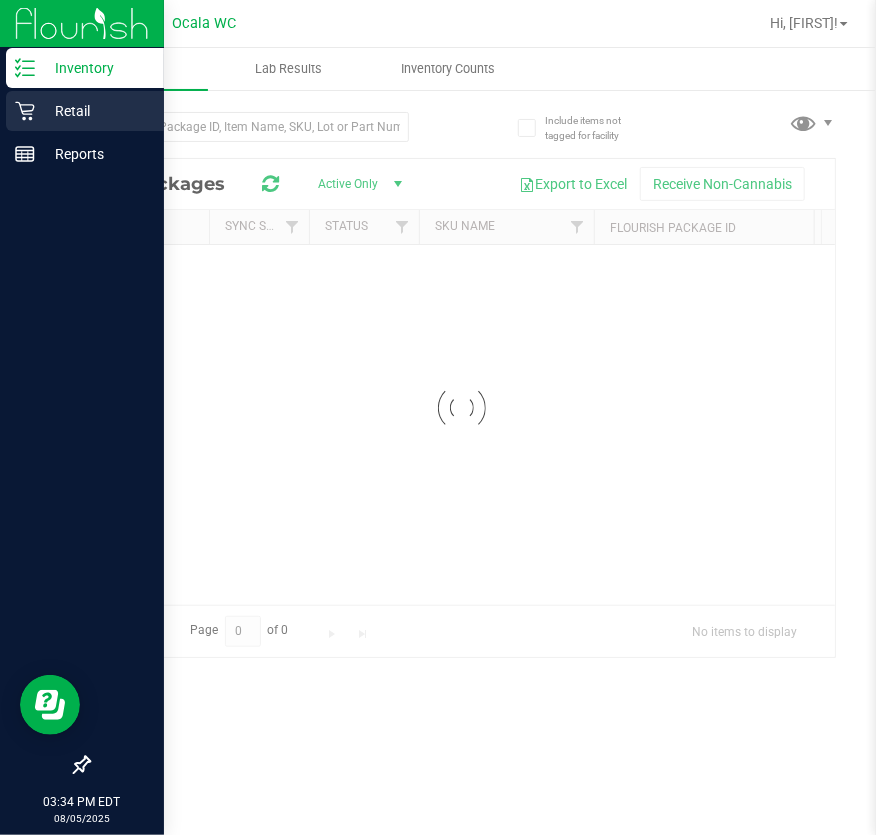 click on "Retail" at bounding box center [95, 111] 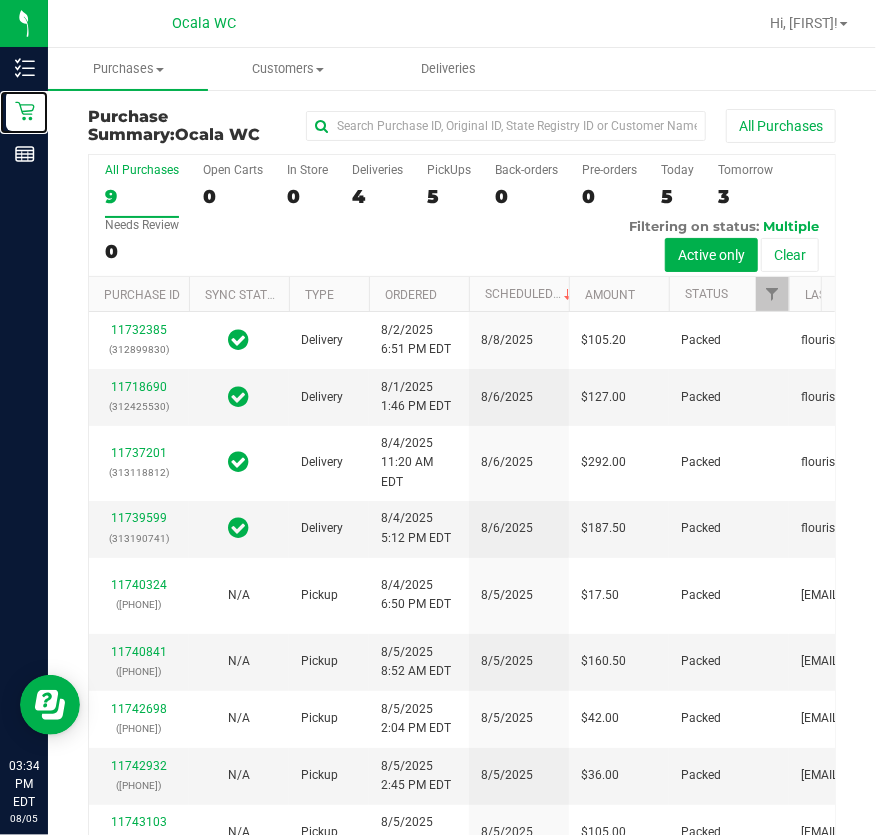 scroll, scrollTop: 272, scrollLeft: 0, axis: vertical 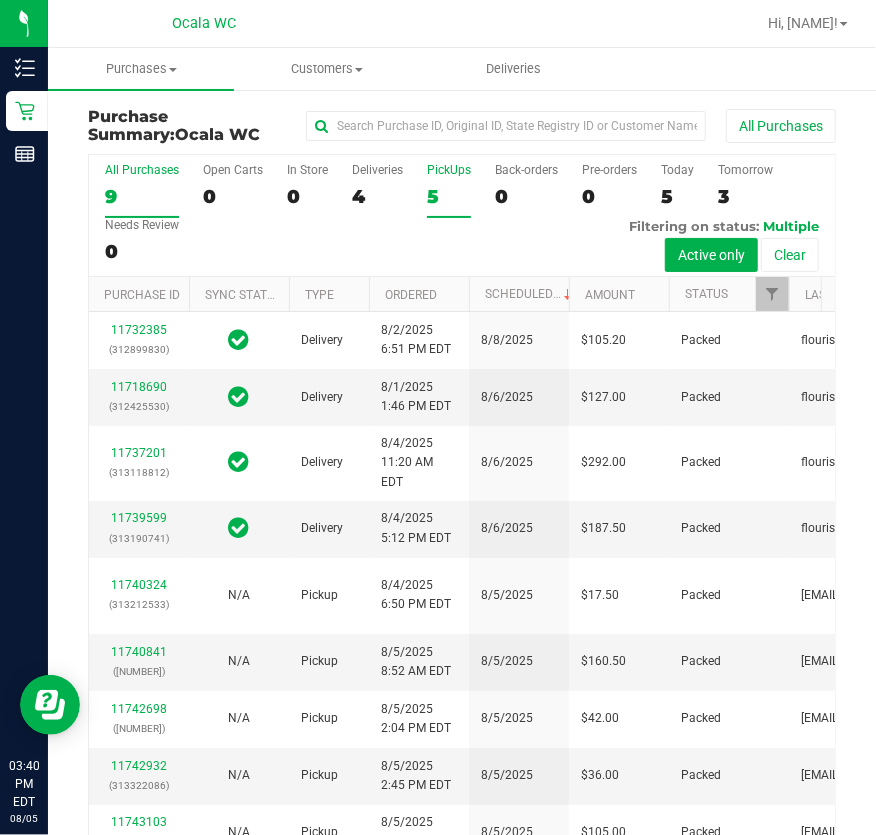 click on "5" at bounding box center (449, 196) 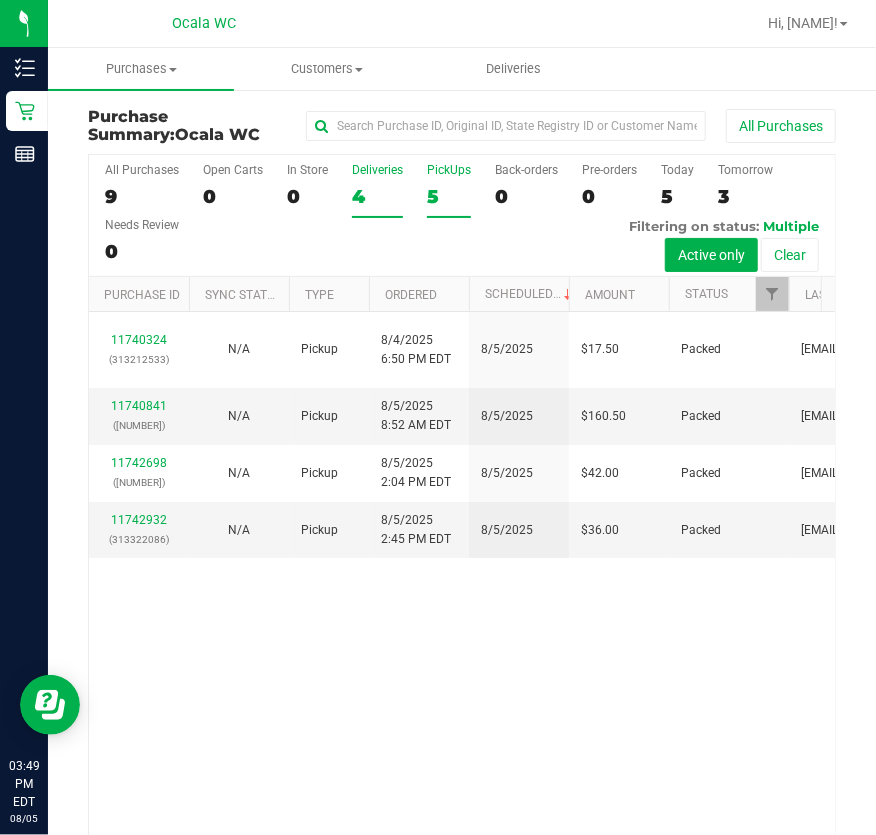 click on "Deliveries
4" at bounding box center [377, 190] 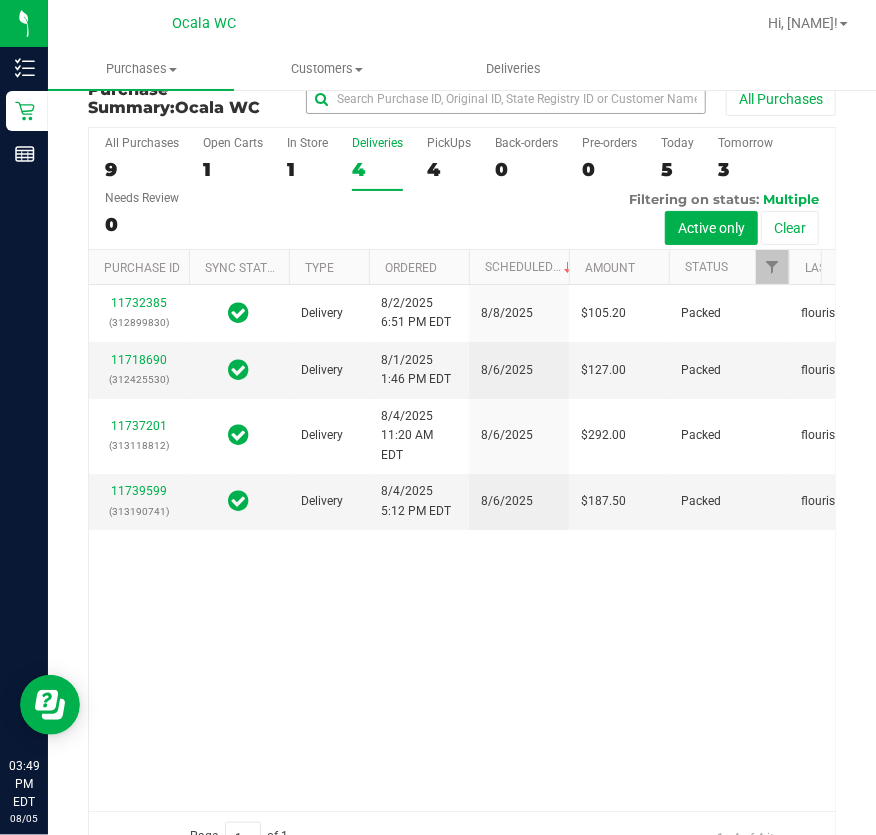 scroll, scrollTop: 0, scrollLeft: 0, axis: both 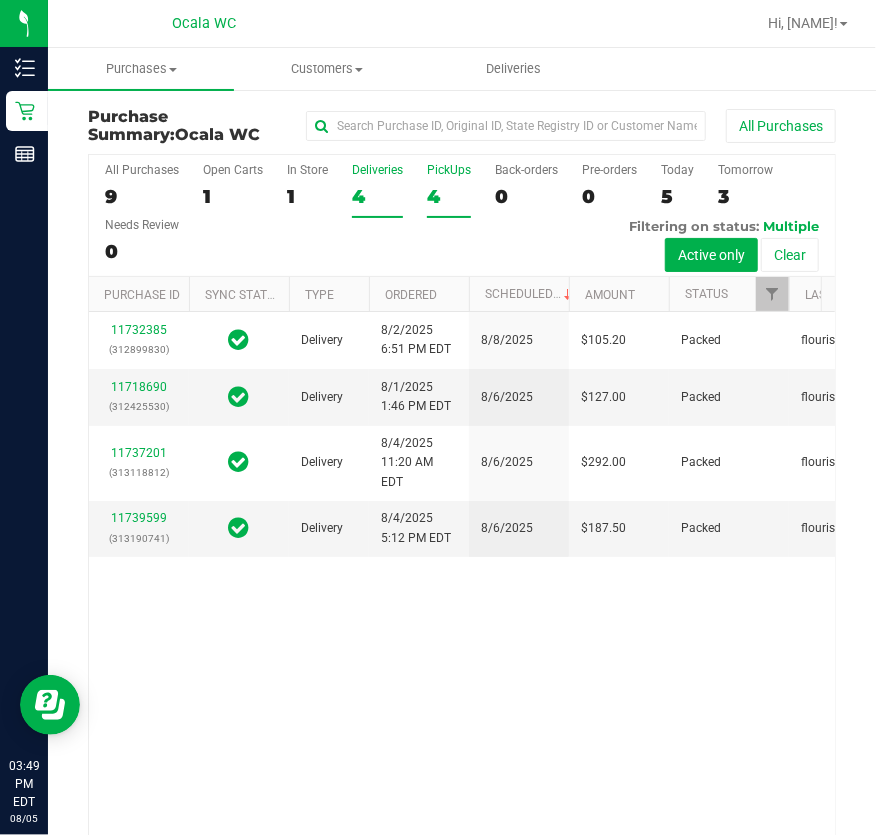 click on "4" at bounding box center [449, 196] 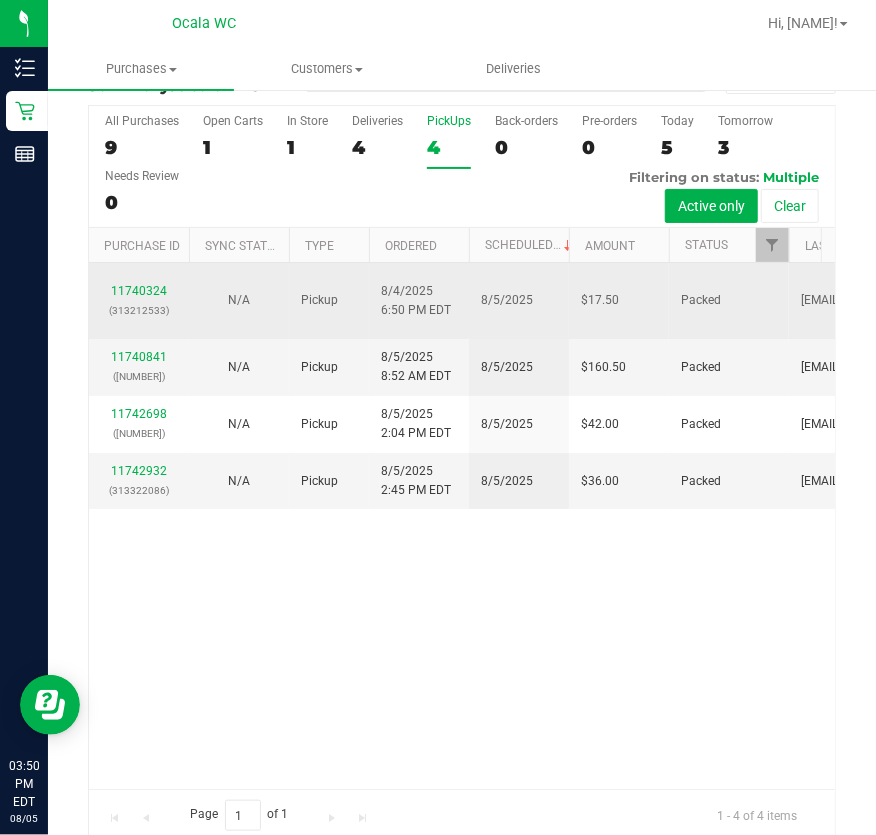 scroll, scrollTop: 76, scrollLeft: 0, axis: vertical 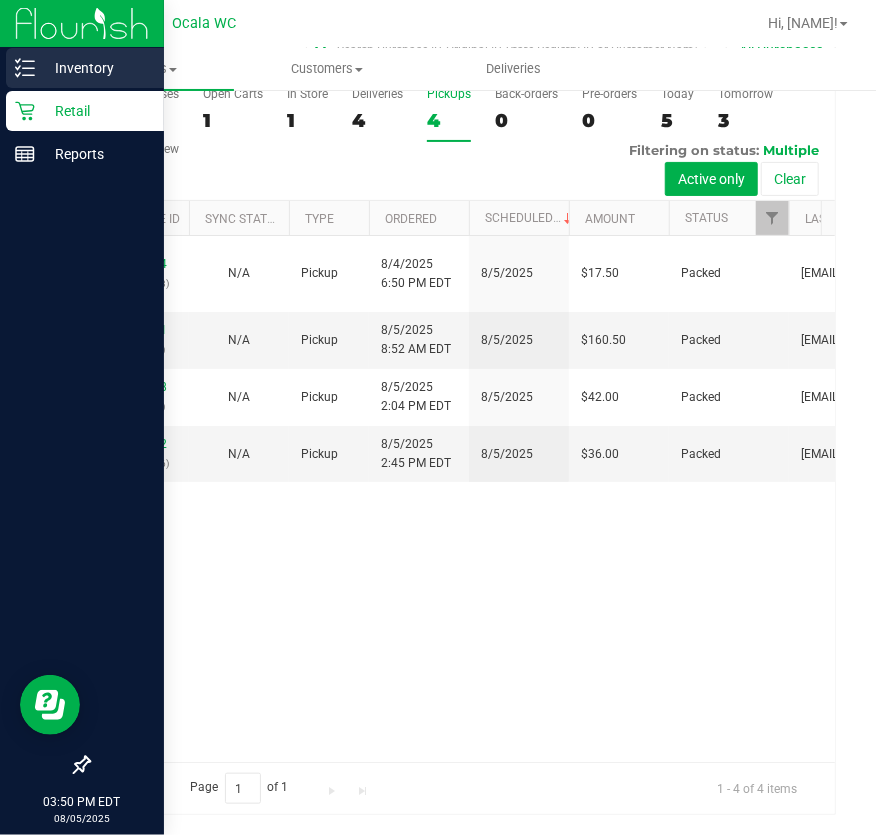 click on "Inventory" at bounding box center [95, 68] 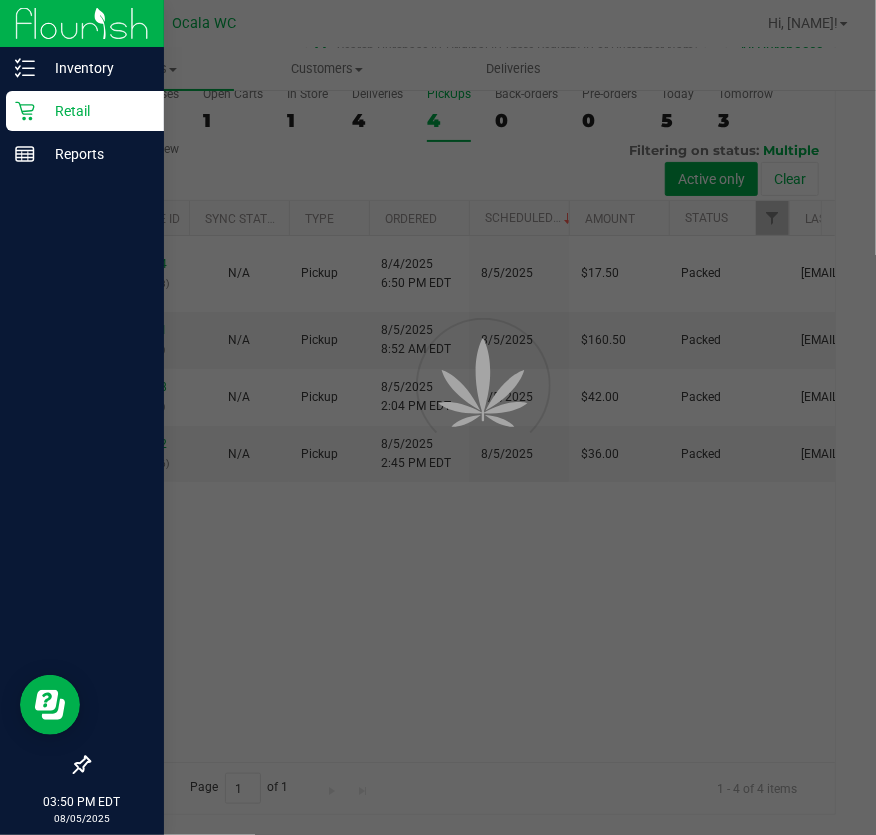 scroll, scrollTop: 0, scrollLeft: 0, axis: both 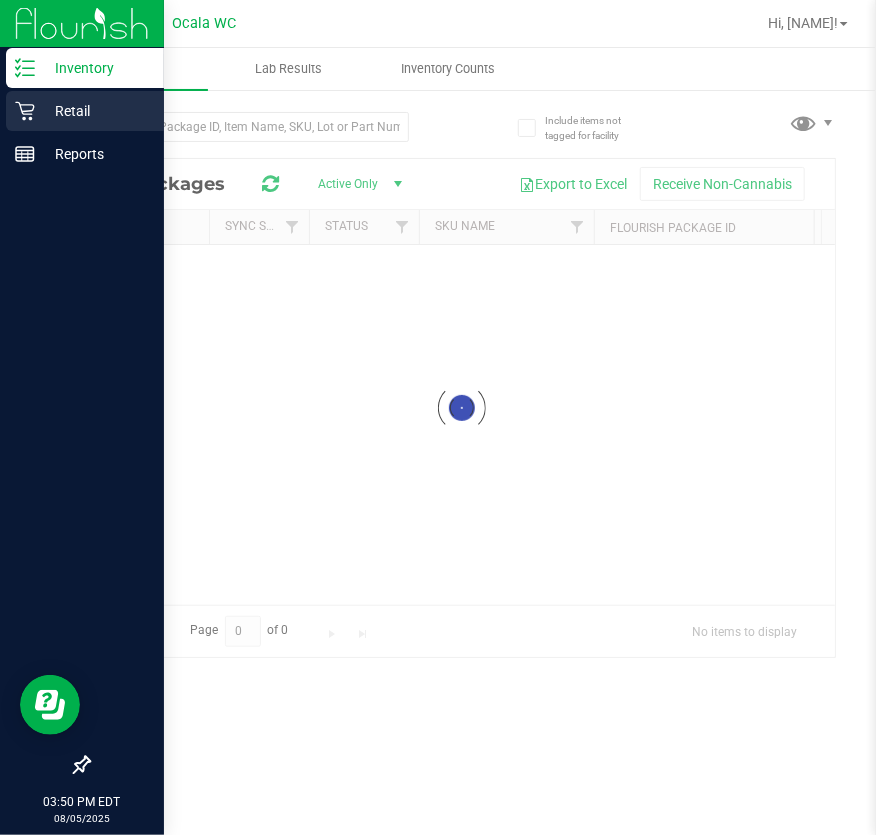 click on "Retail" at bounding box center [95, 111] 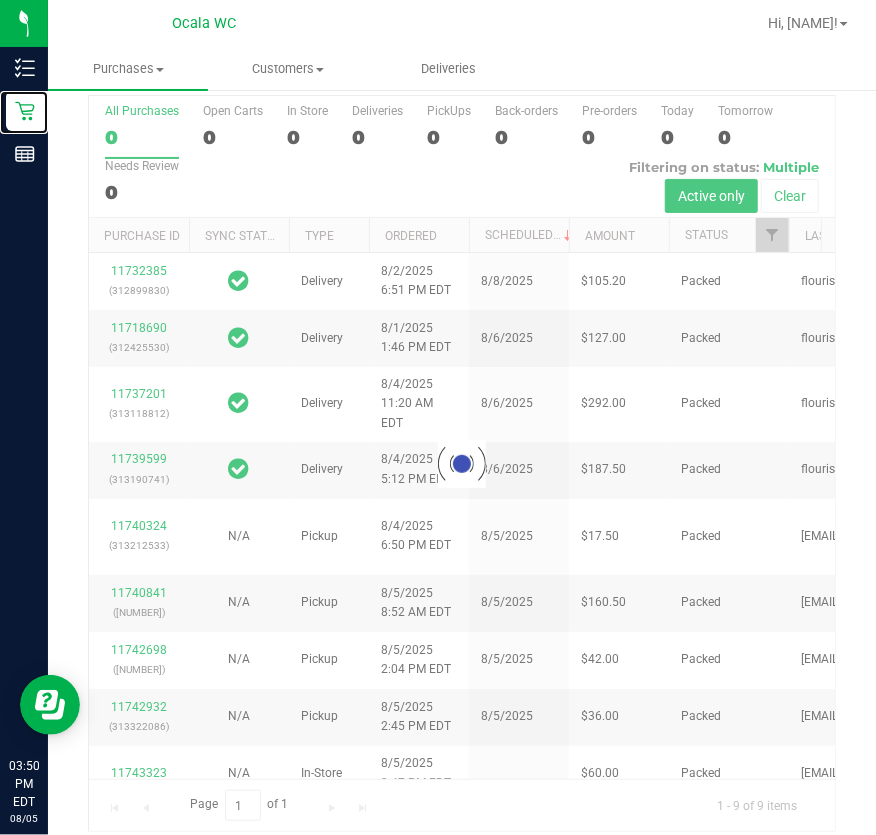 scroll, scrollTop: 76, scrollLeft: 0, axis: vertical 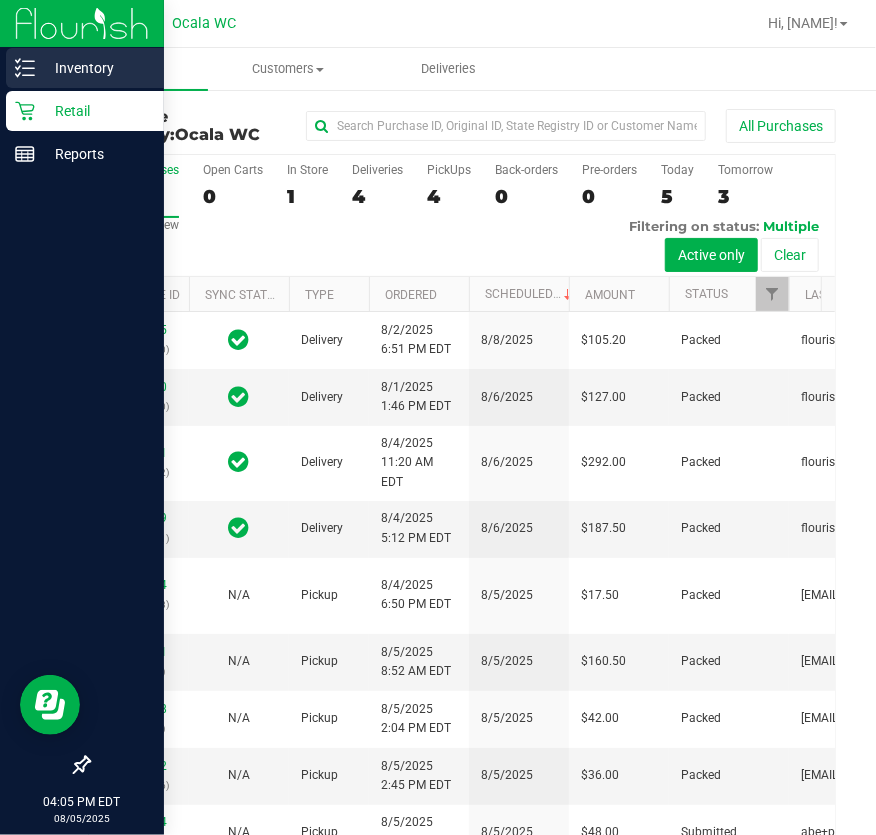 click on "Inventory" at bounding box center (95, 68) 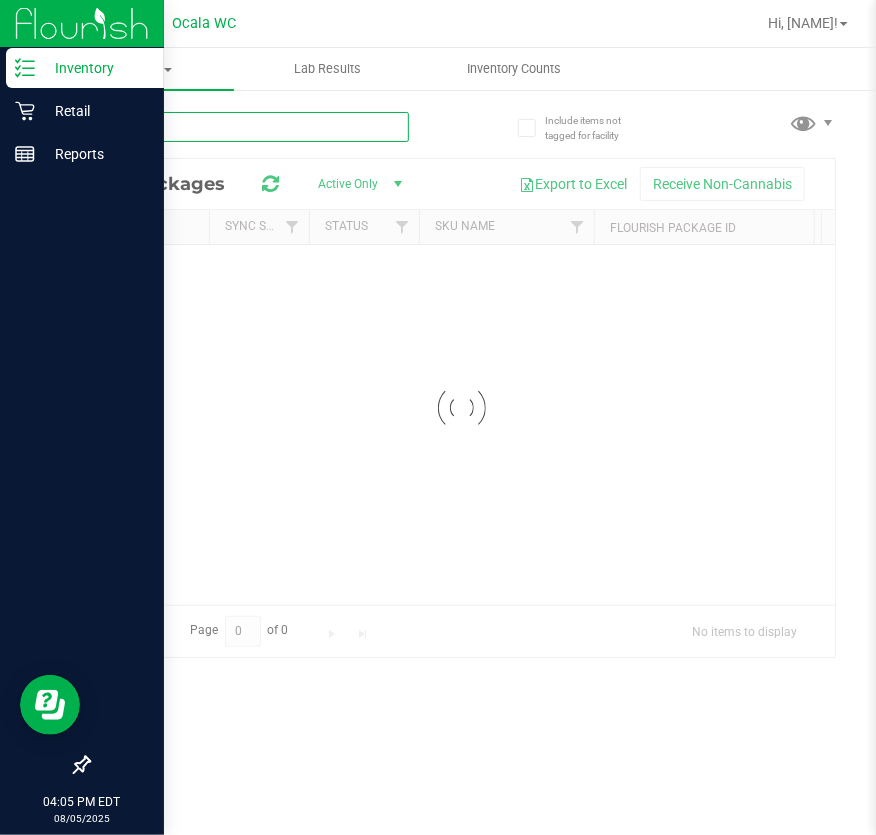 click at bounding box center (248, 127) 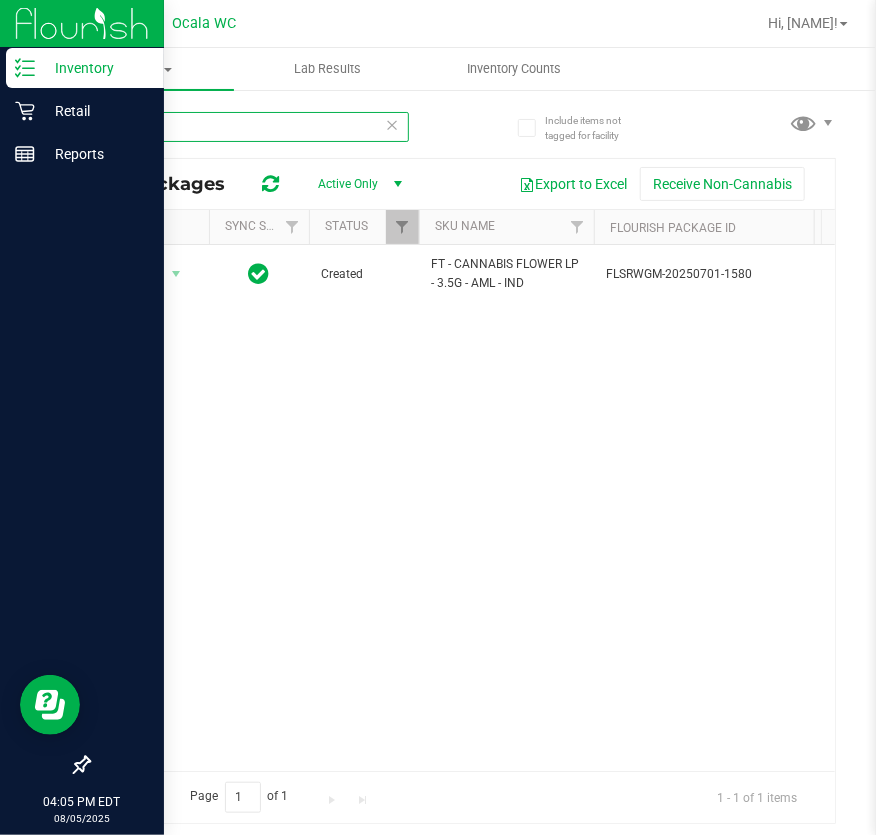 scroll, scrollTop: 0, scrollLeft: 1050, axis: horizontal 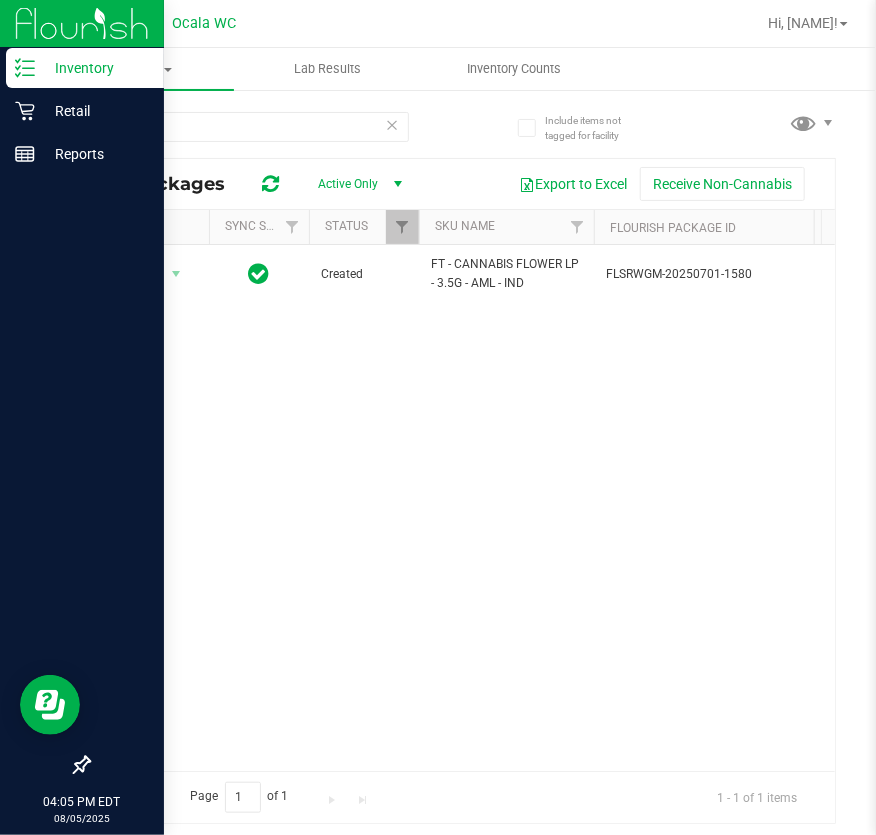click at bounding box center [393, 124] 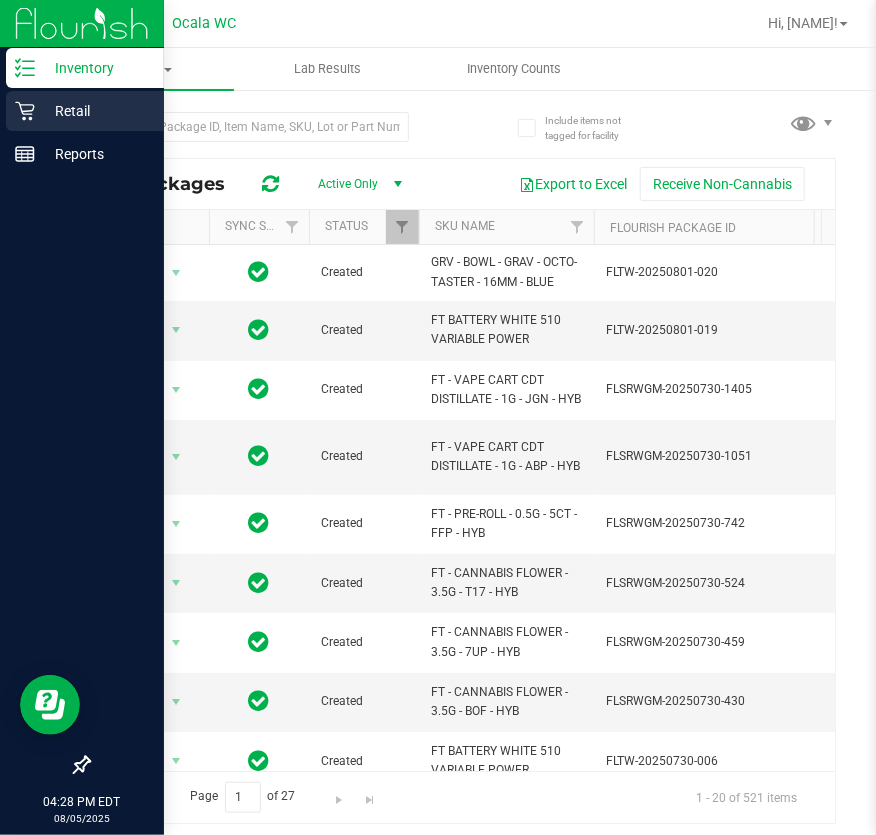 click on "Retail" at bounding box center (95, 111) 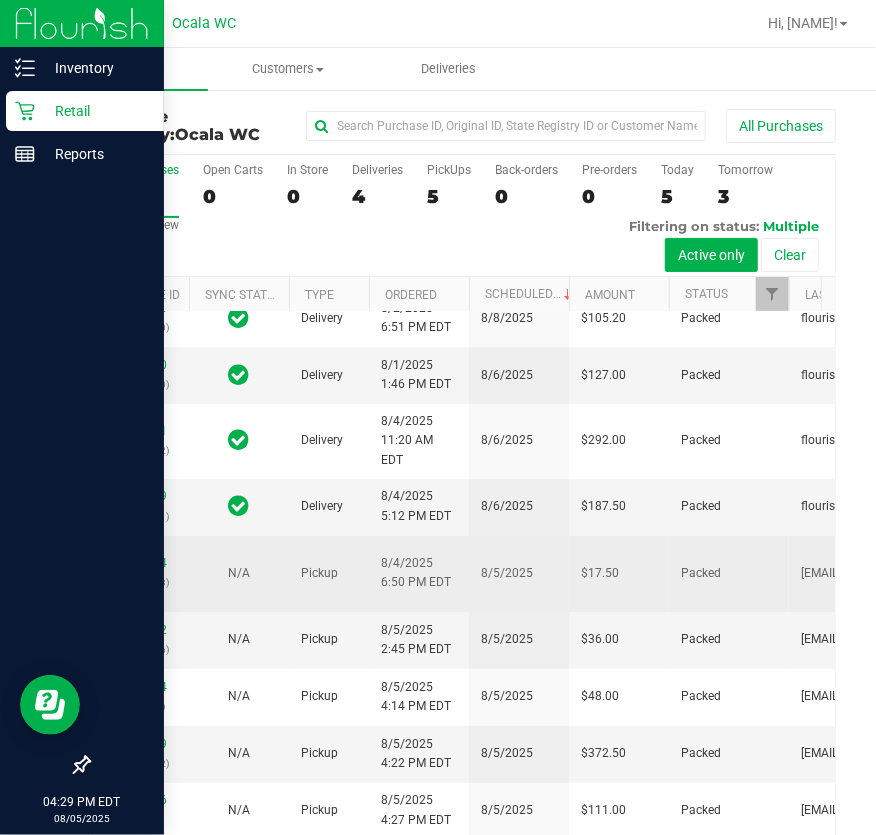scroll, scrollTop: 349, scrollLeft: 0, axis: vertical 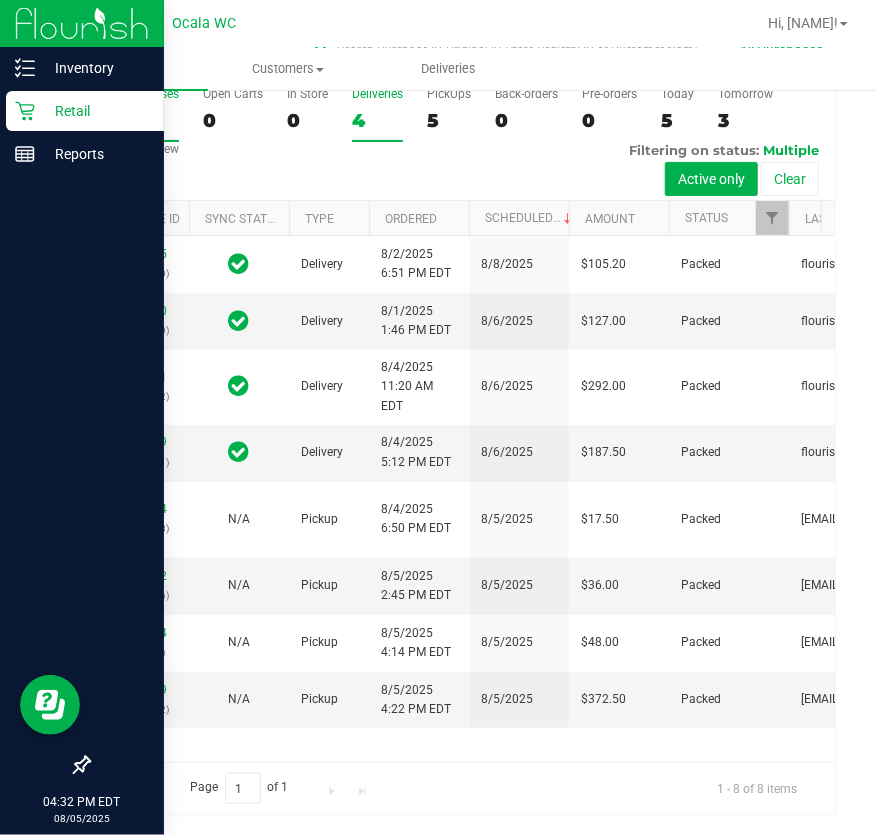 click on "Deliveries
4" at bounding box center (377, 114) 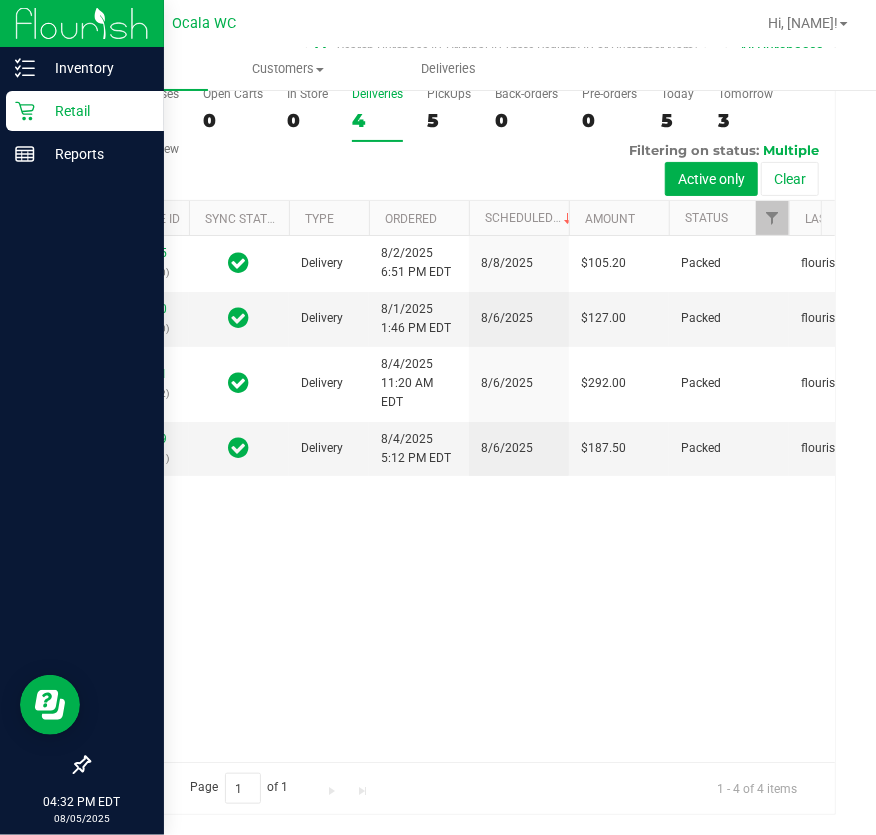 scroll, scrollTop: 0, scrollLeft: 0, axis: both 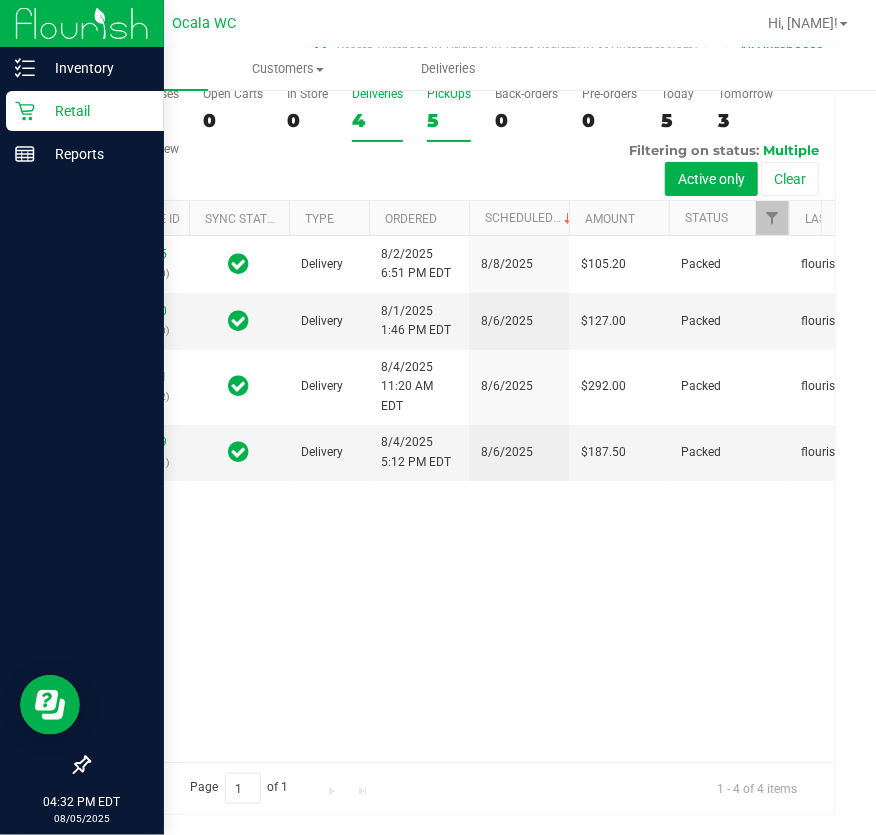 click on "5" at bounding box center (449, 120) 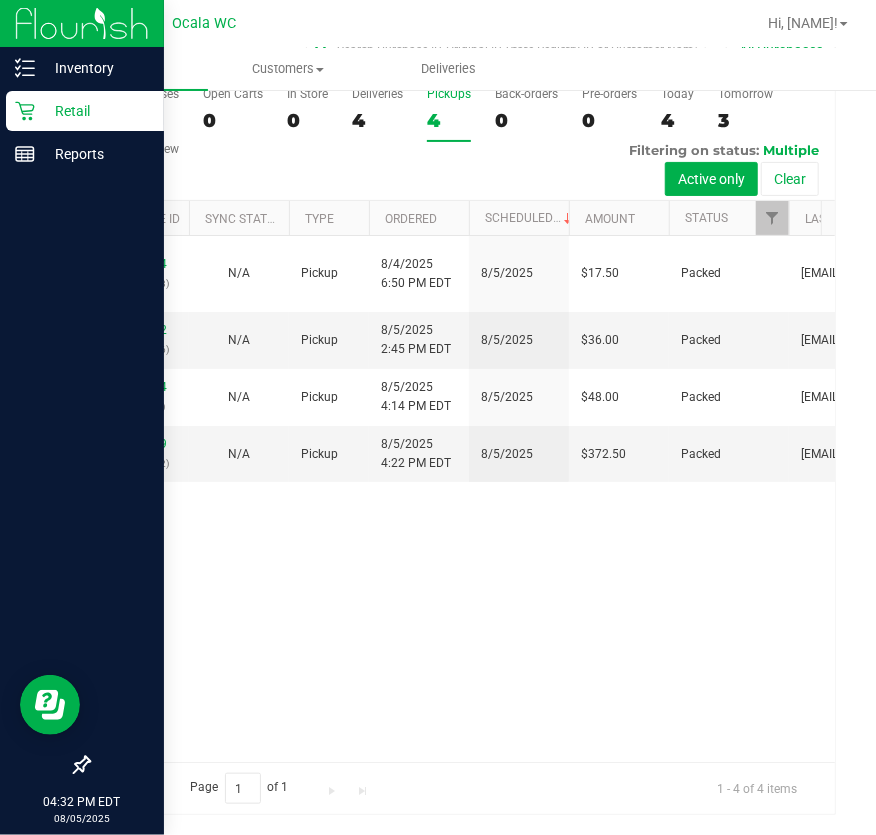 scroll, scrollTop: 0, scrollLeft: 0, axis: both 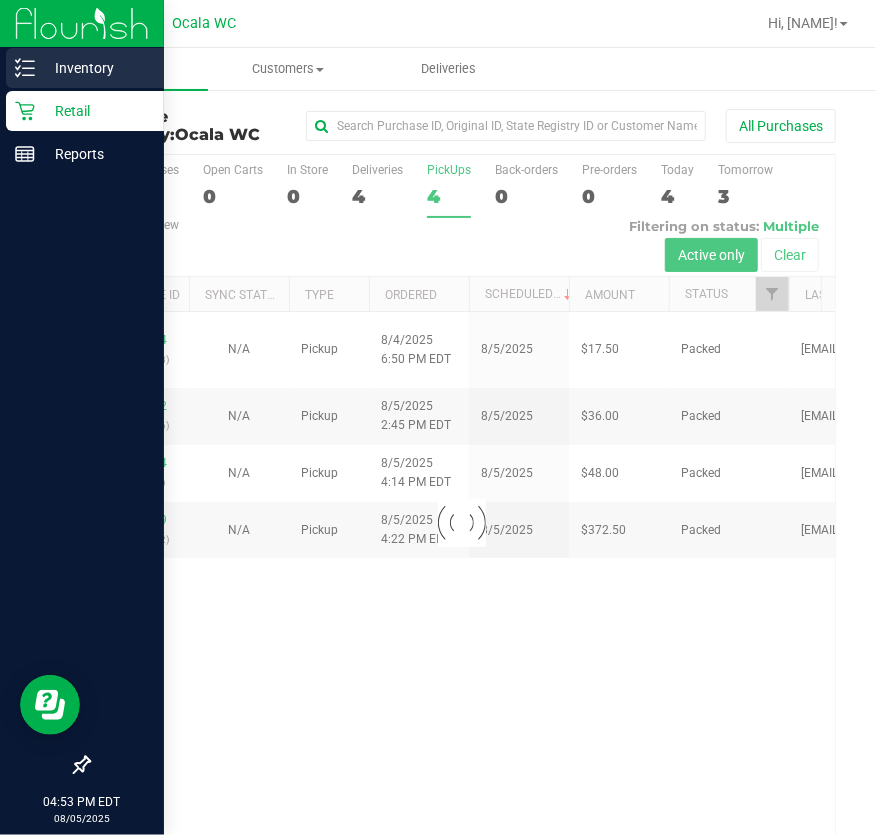 click 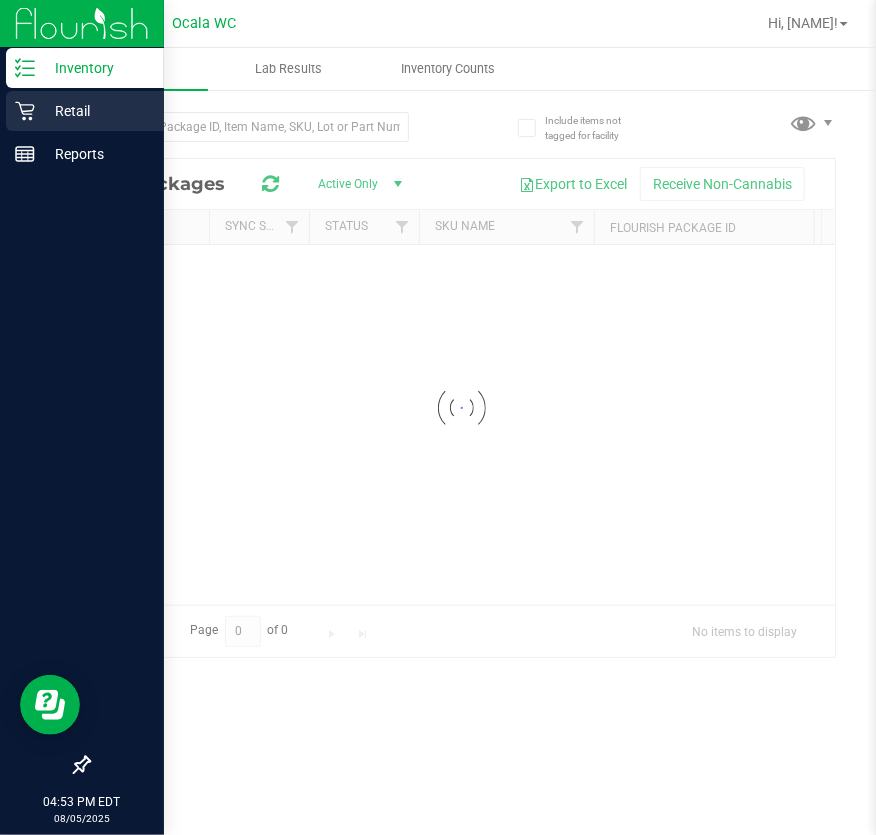 click on "Retail" at bounding box center [95, 111] 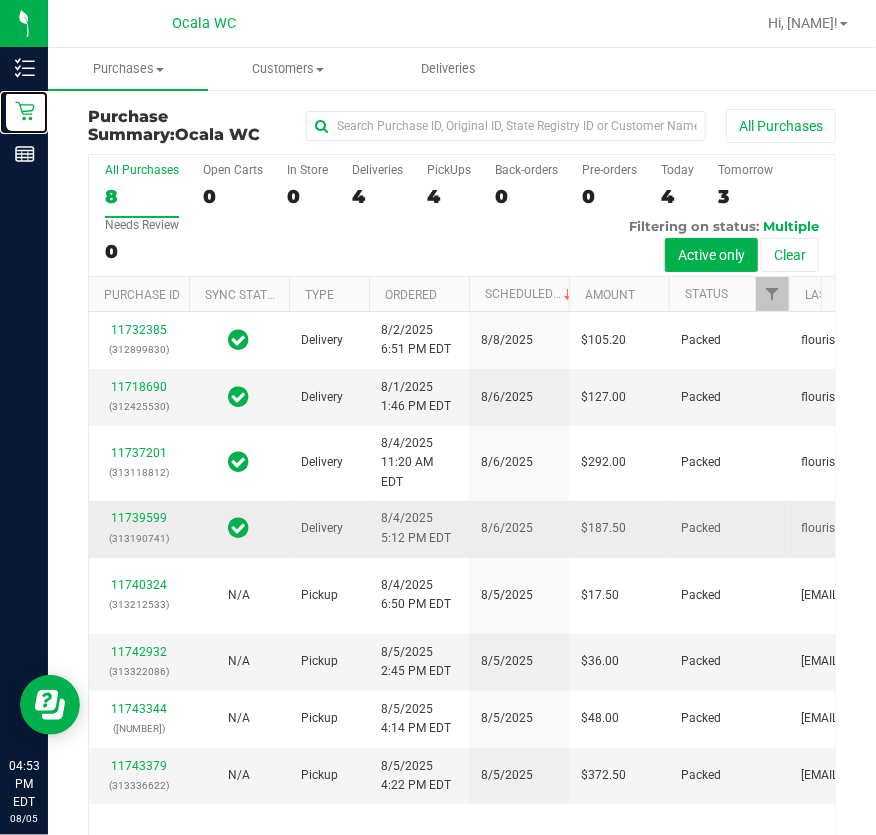 scroll, scrollTop: 293, scrollLeft: 0, axis: vertical 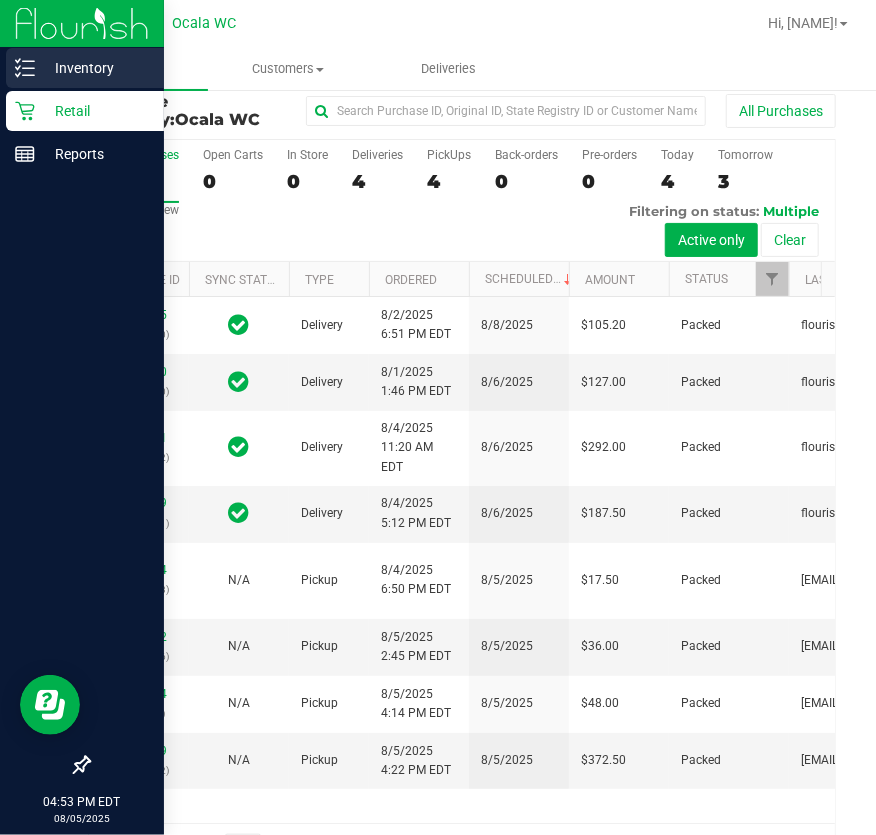 click on "Inventory" at bounding box center (85, 68) 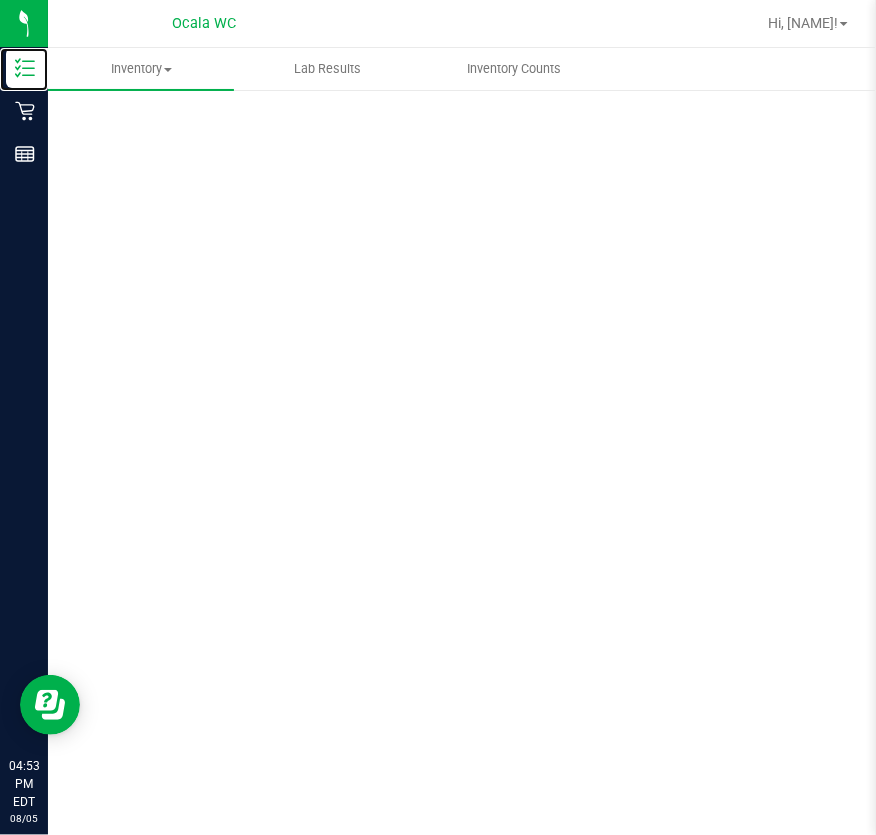 scroll, scrollTop: 0, scrollLeft: 0, axis: both 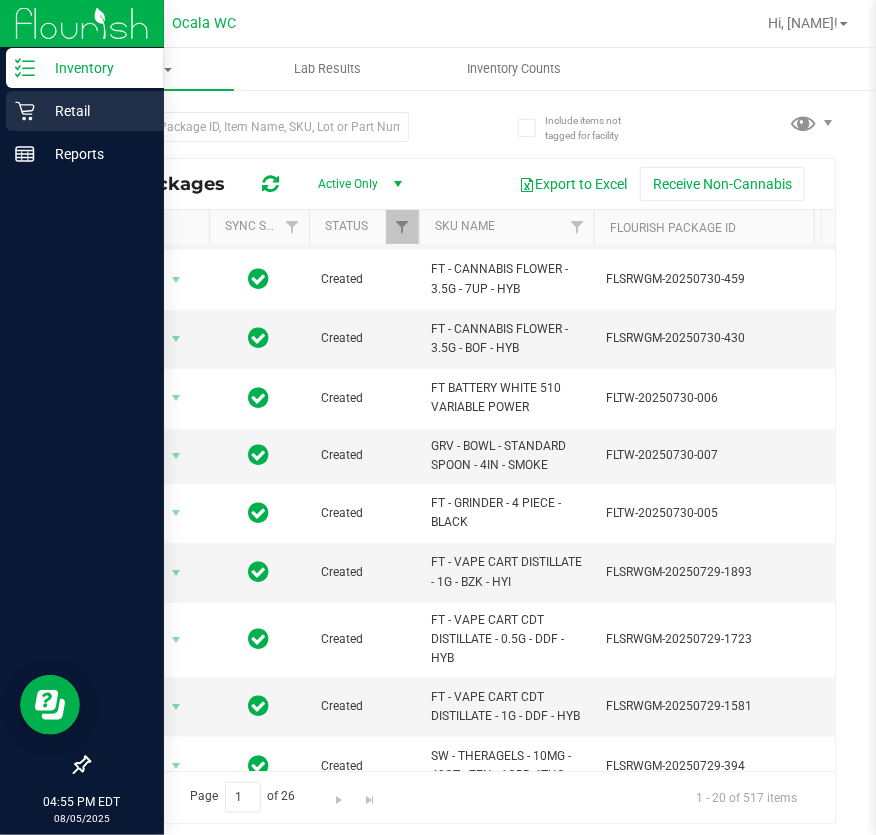 click on "Retail" at bounding box center [85, 111] 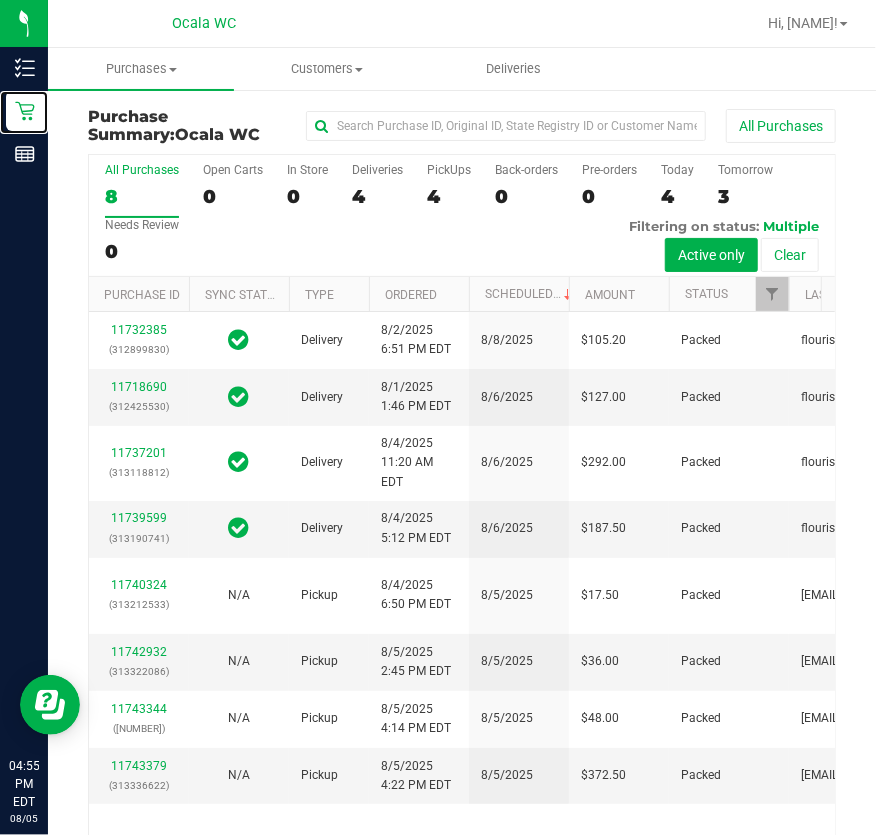 scroll, scrollTop: 293, scrollLeft: 0, axis: vertical 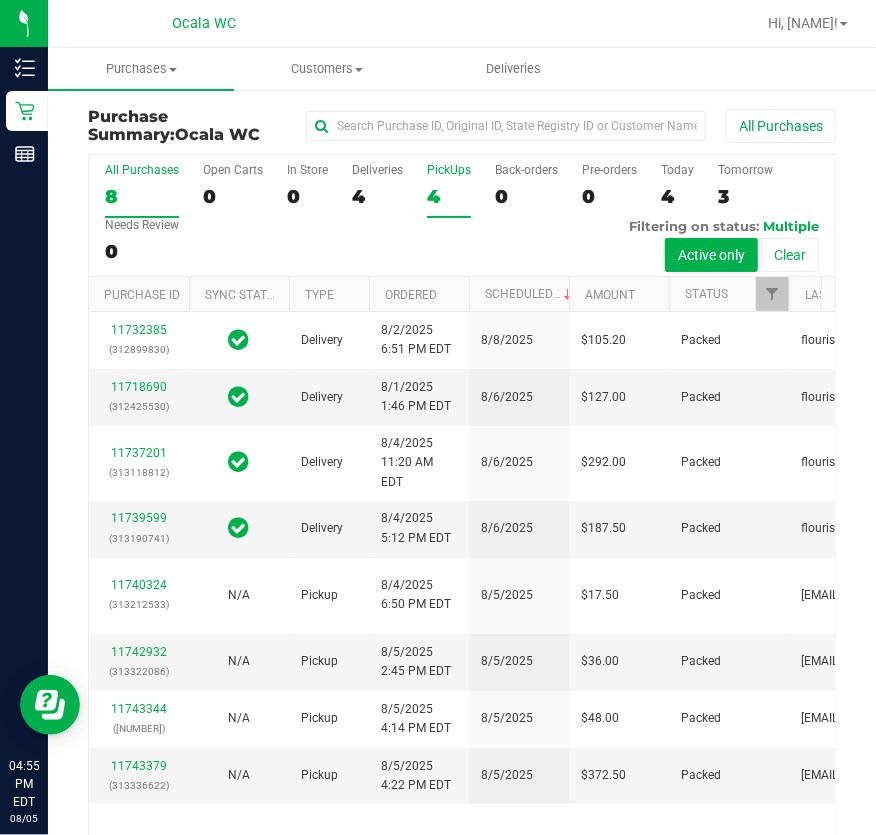 click on "PickUps" at bounding box center [449, 170] 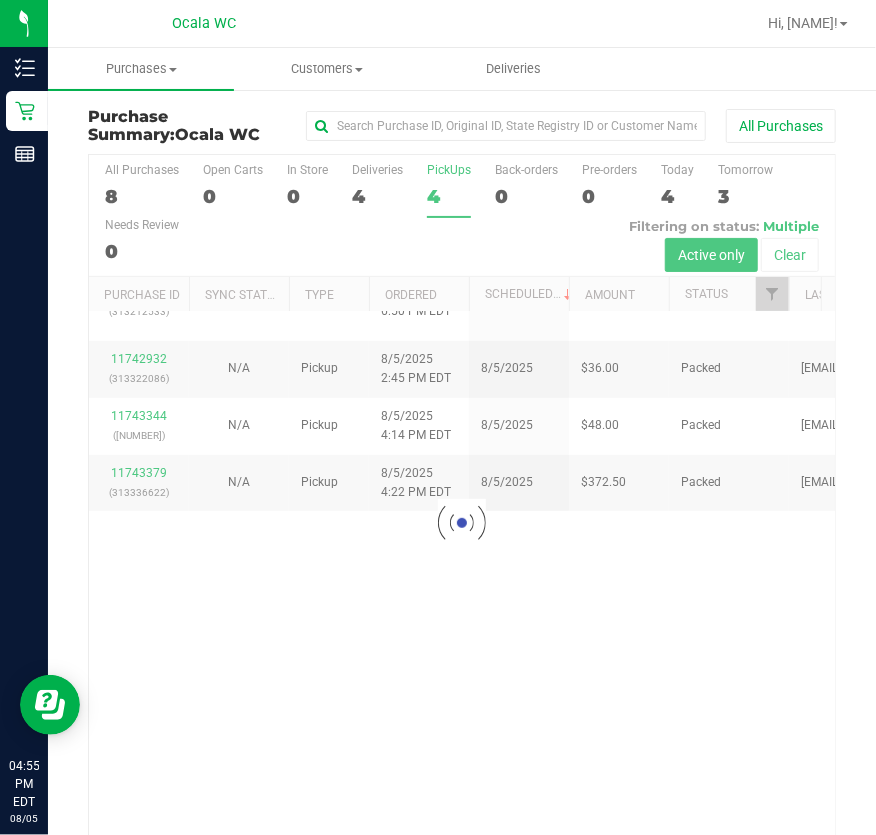 scroll, scrollTop: 0, scrollLeft: 0, axis: both 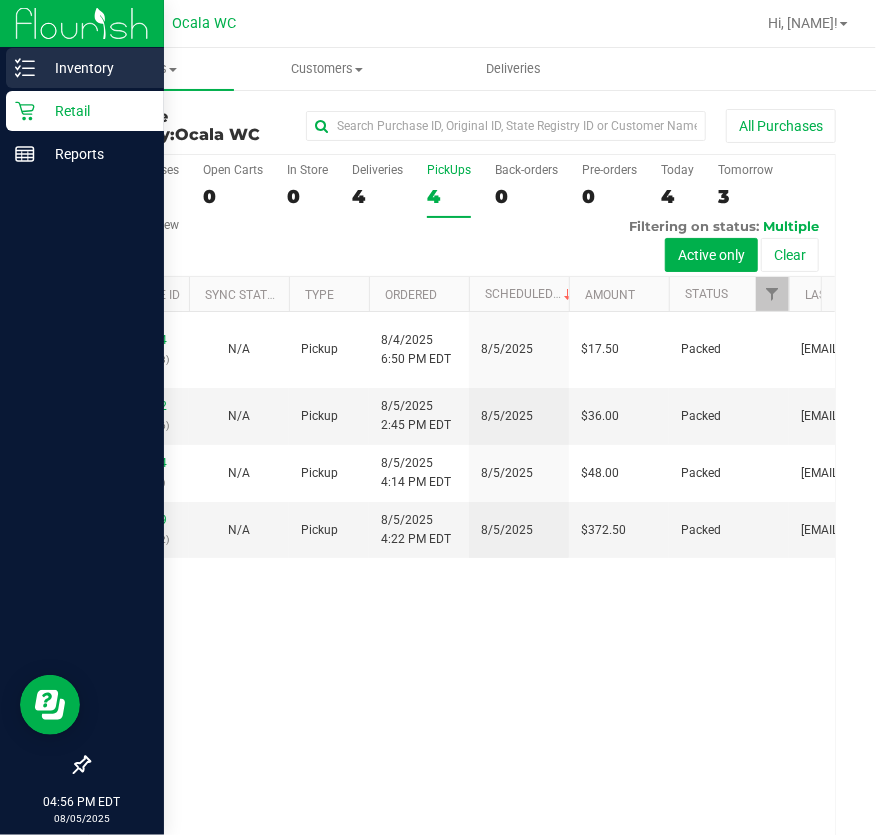 click on "Inventory" at bounding box center (95, 68) 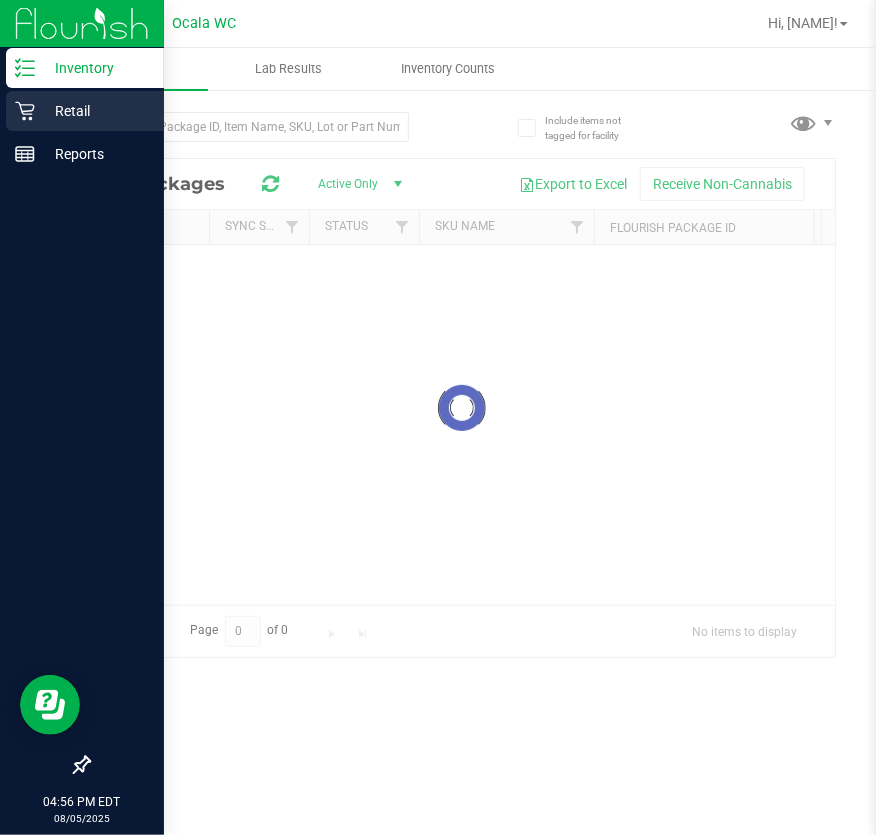 click on "Retail" at bounding box center [95, 111] 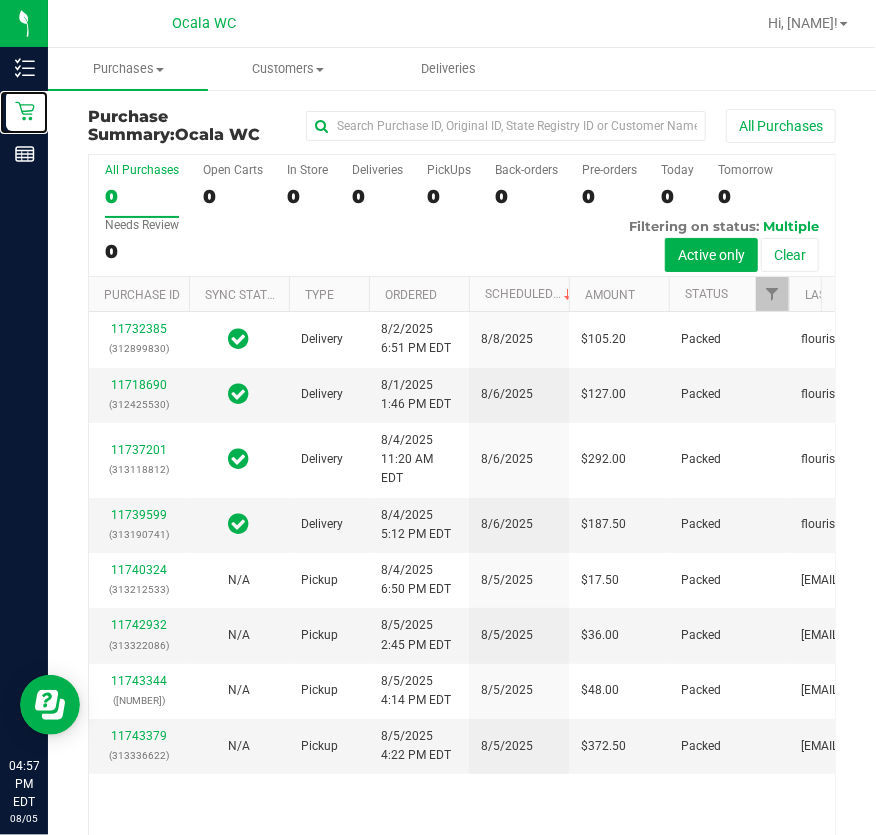 scroll, scrollTop: 76, scrollLeft: 0, axis: vertical 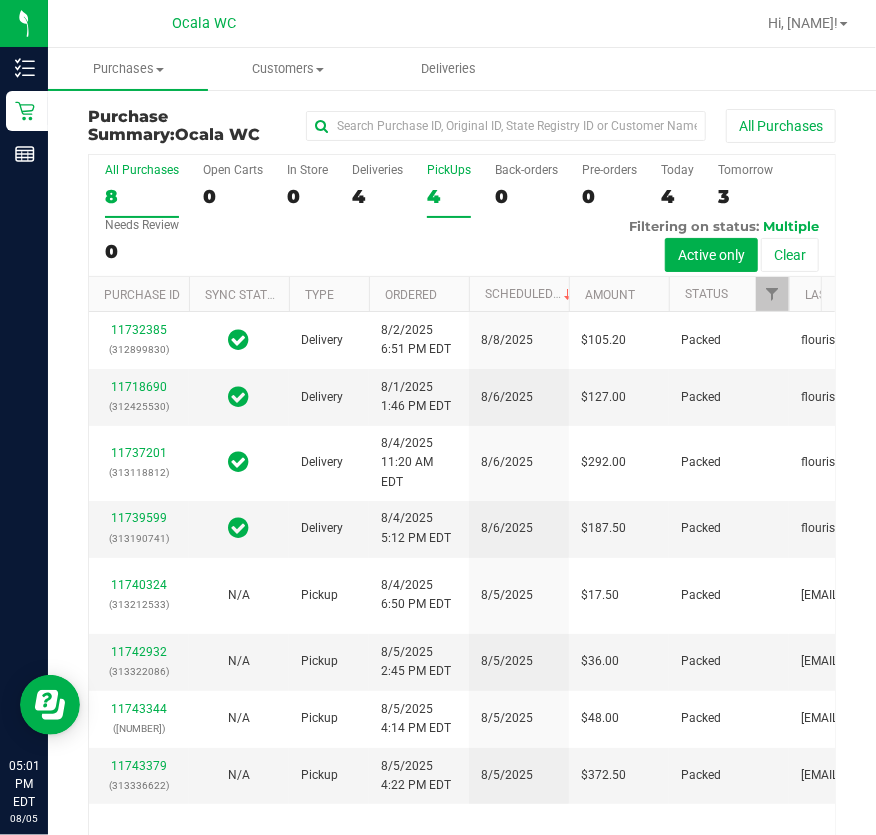 click on "4" at bounding box center (449, 196) 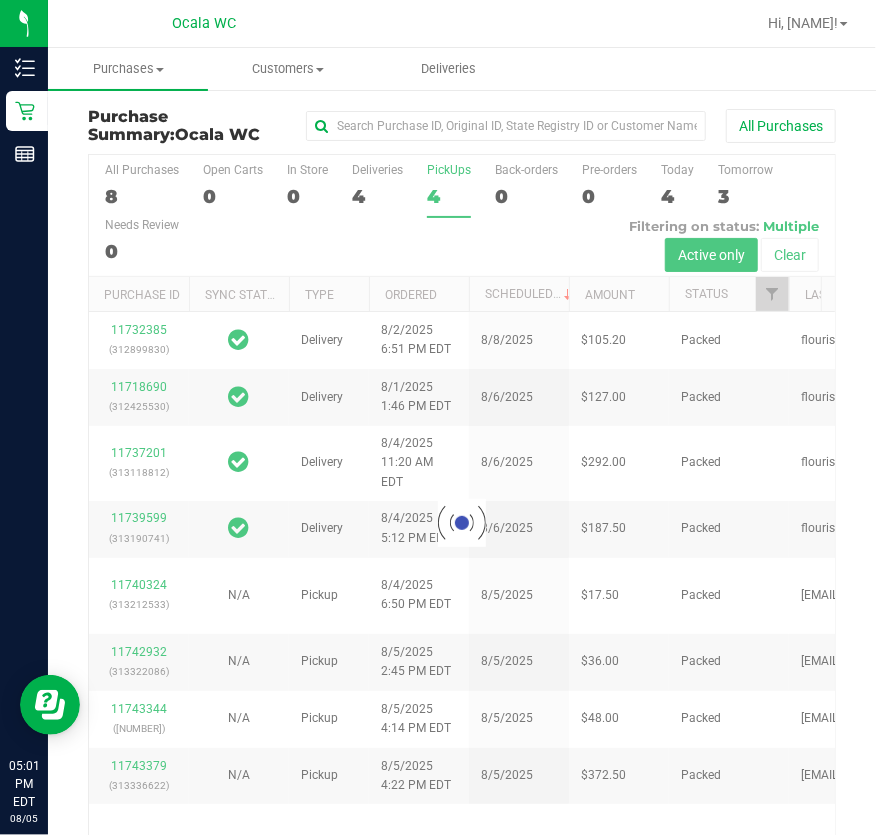 click at bounding box center (462, 522) 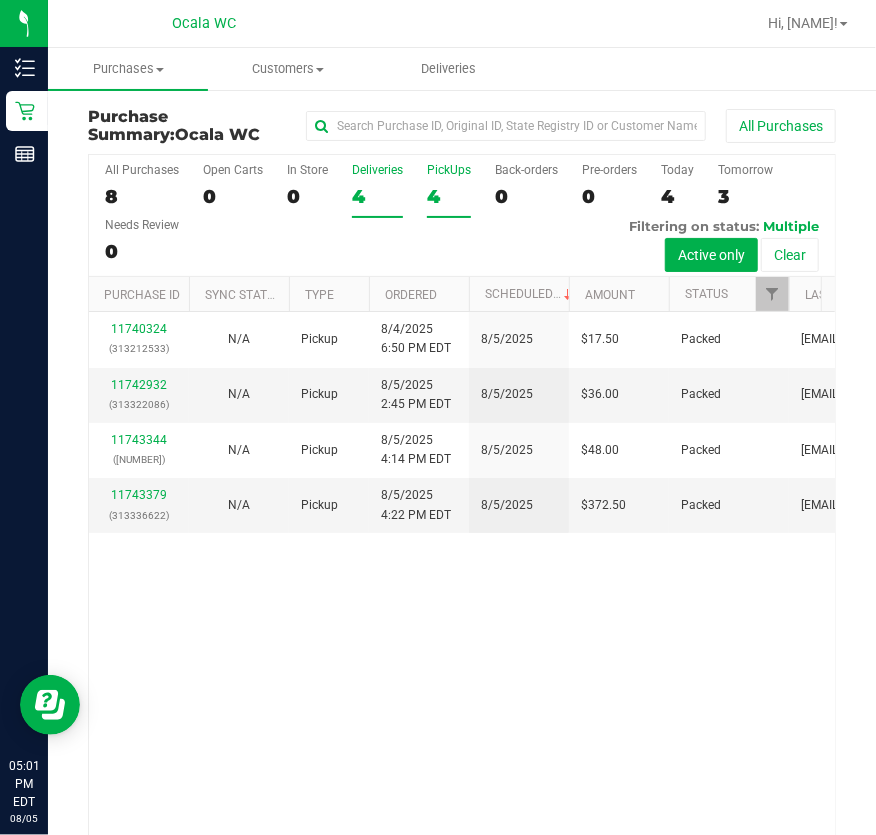 click on "4" at bounding box center [377, 196] 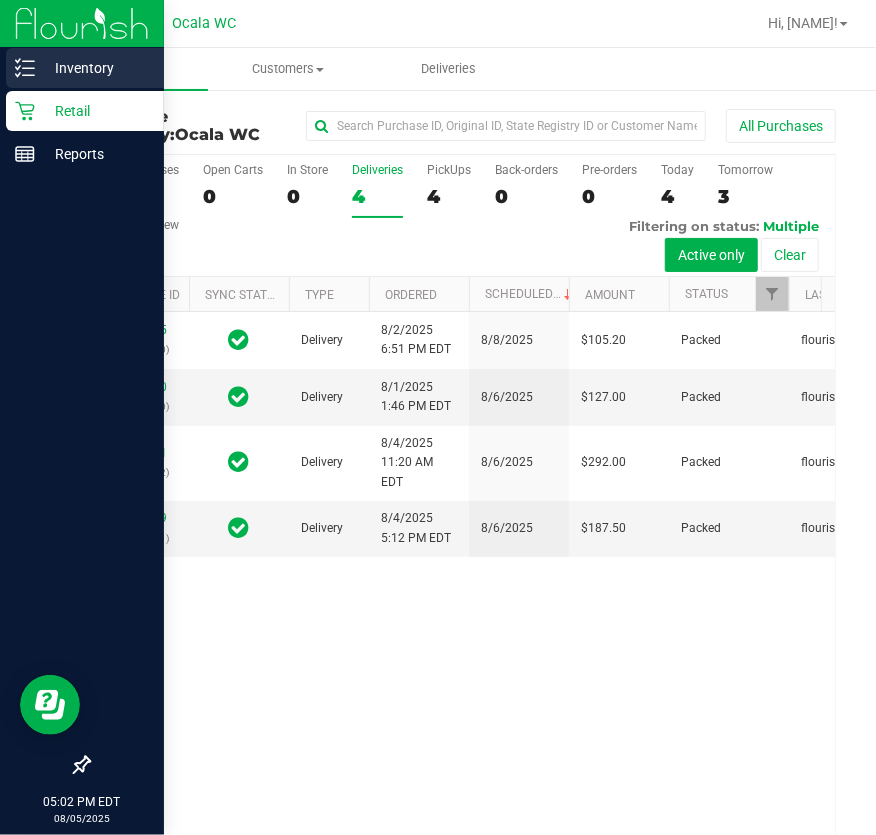 click on "Inventory" at bounding box center [85, 68] 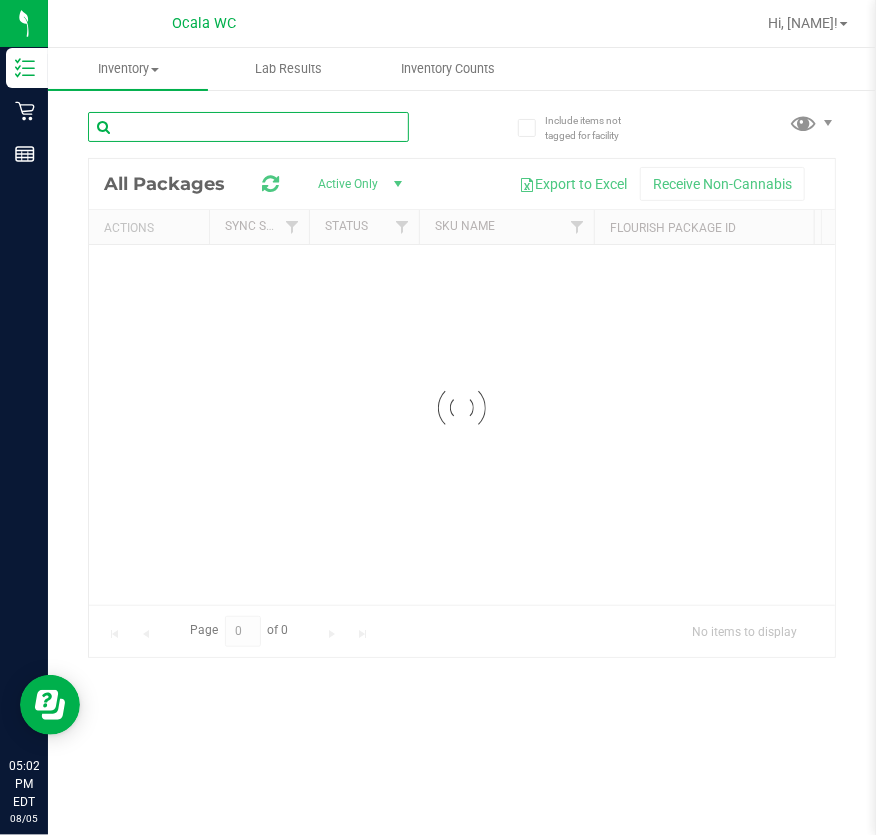 click at bounding box center (248, 127) 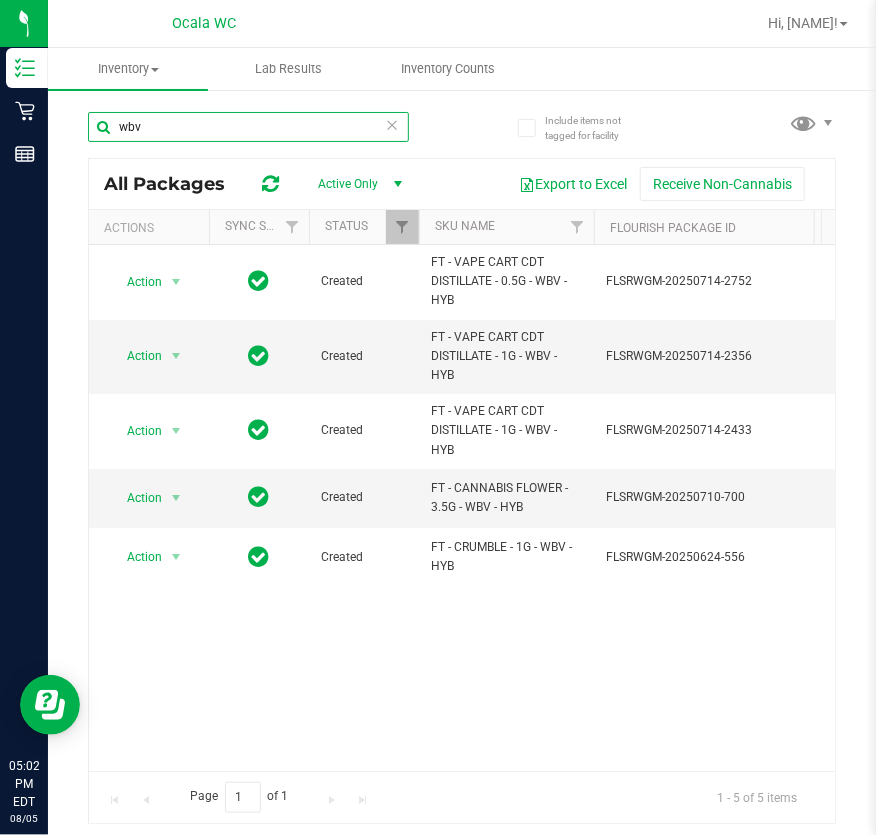 scroll, scrollTop: 0, scrollLeft: 352, axis: horizontal 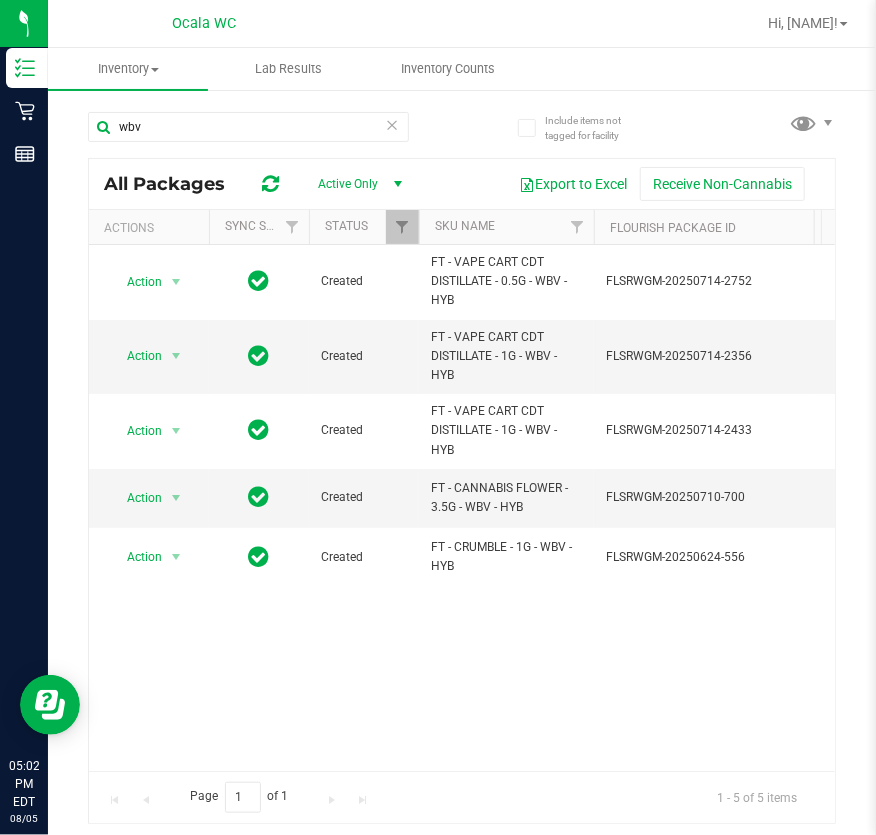 click at bounding box center [393, 124] 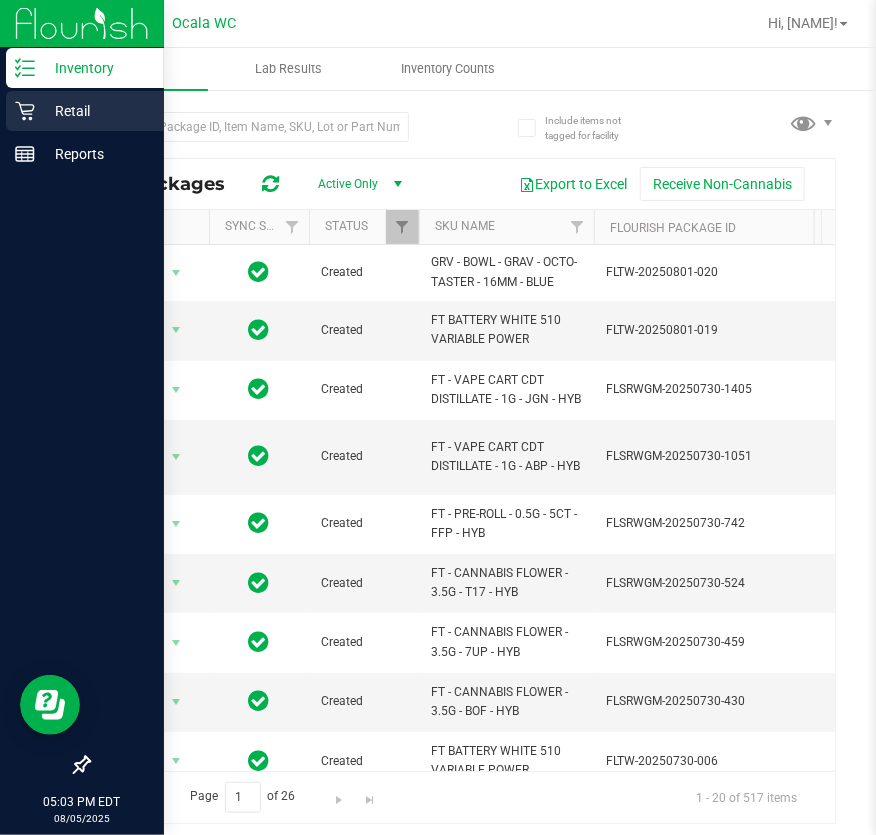 click on "Retail" at bounding box center [85, 111] 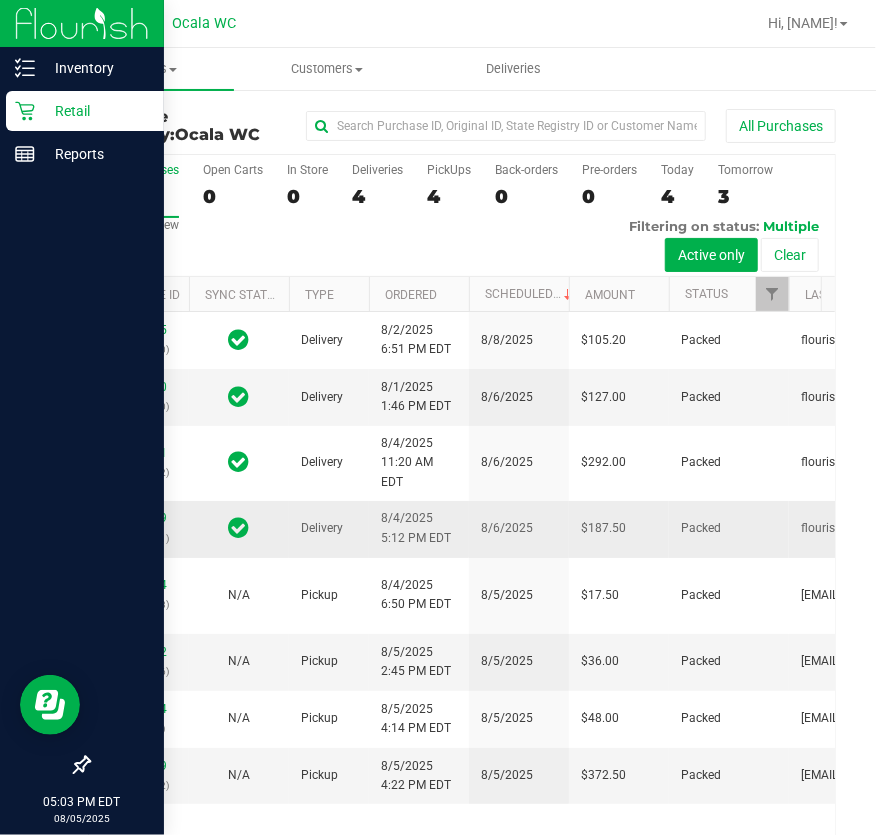 scroll, scrollTop: 293, scrollLeft: 0, axis: vertical 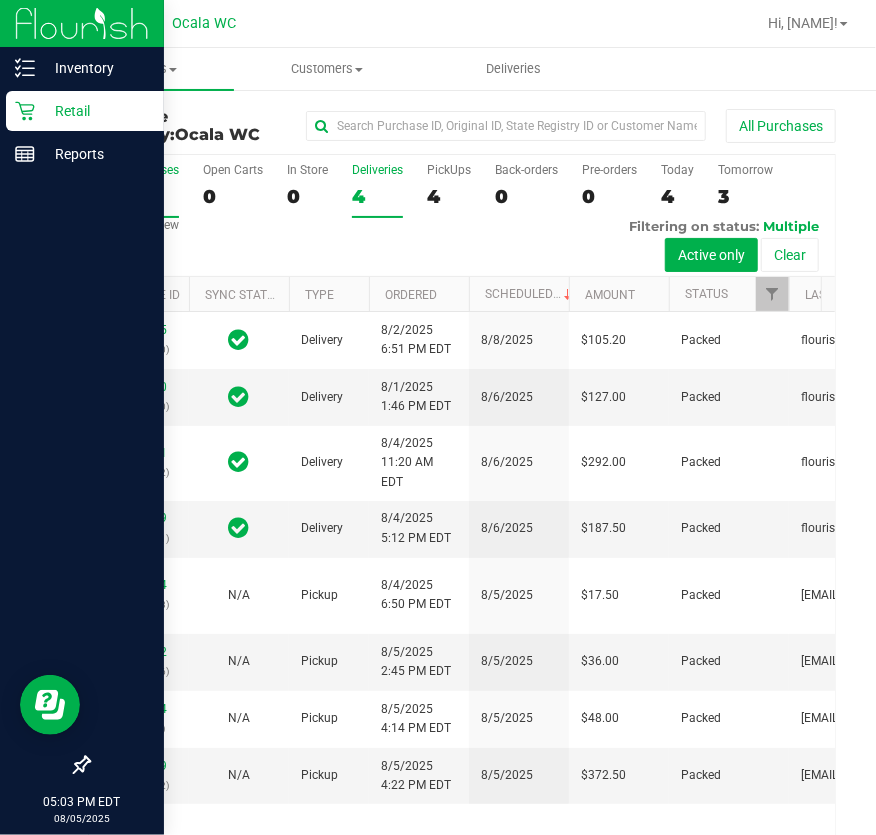 click on "4" at bounding box center [377, 196] 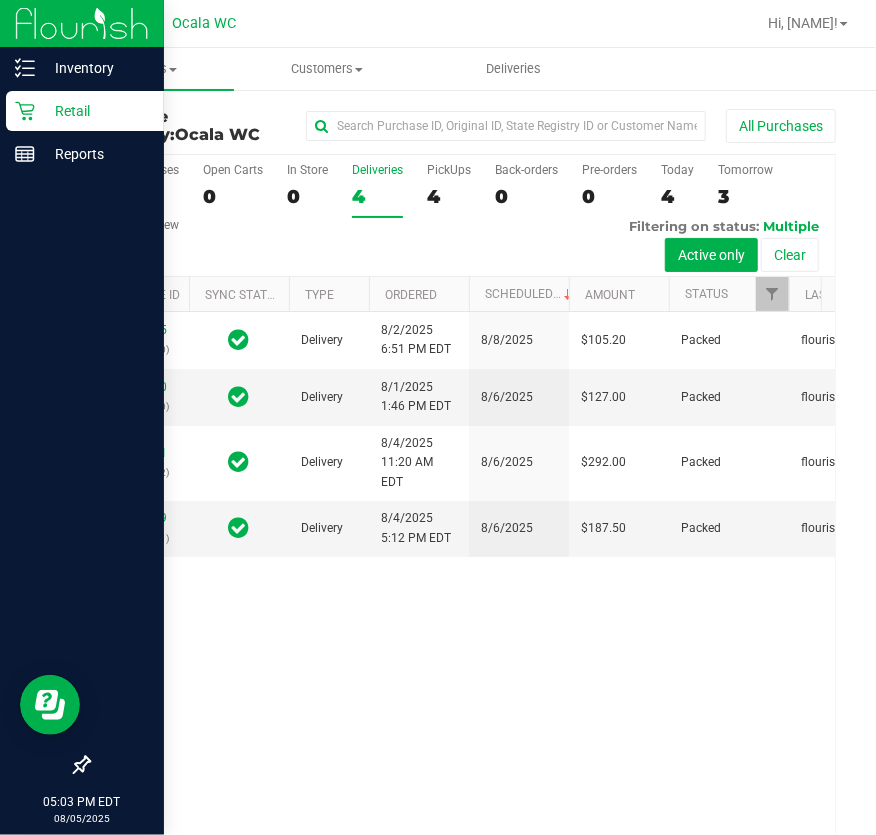 scroll, scrollTop: 0, scrollLeft: 0, axis: both 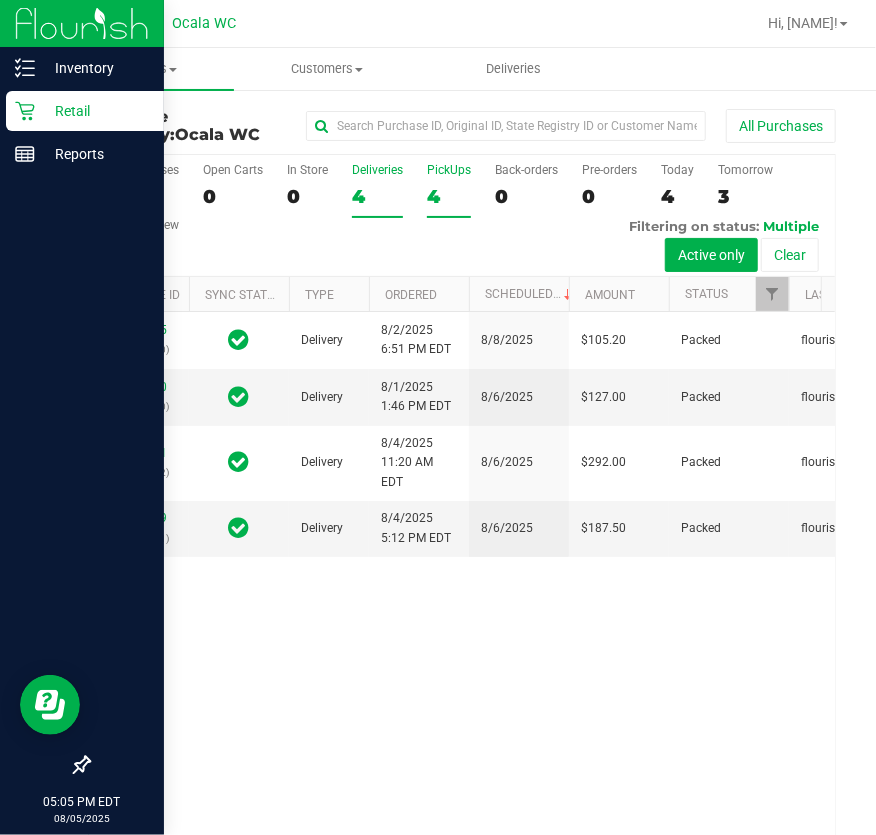 click on "4" at bounding box center [449, 196] 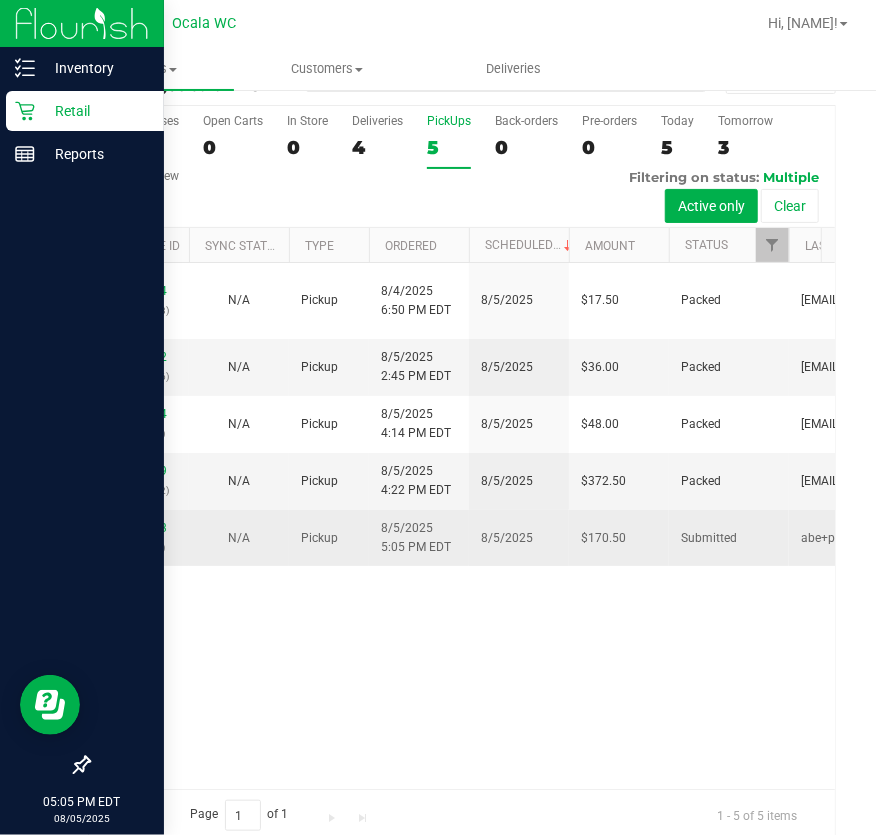 scroll, scrollTop: 76, scrollLeft: 0, axis: vertical 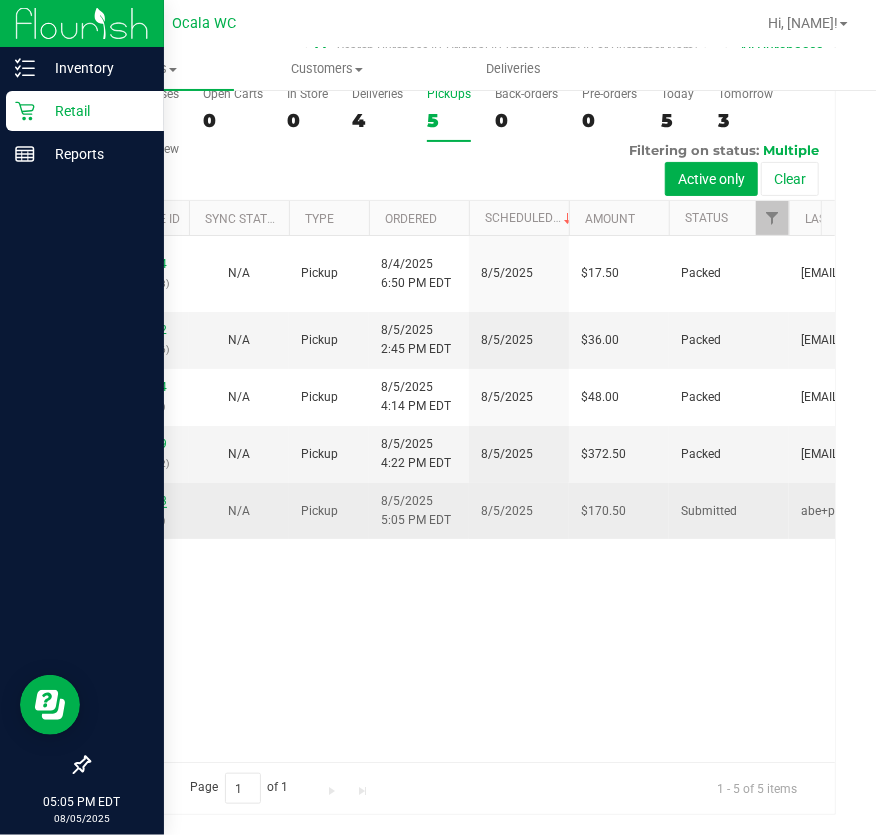 click on "11743863" at bounding box center (139, 501) 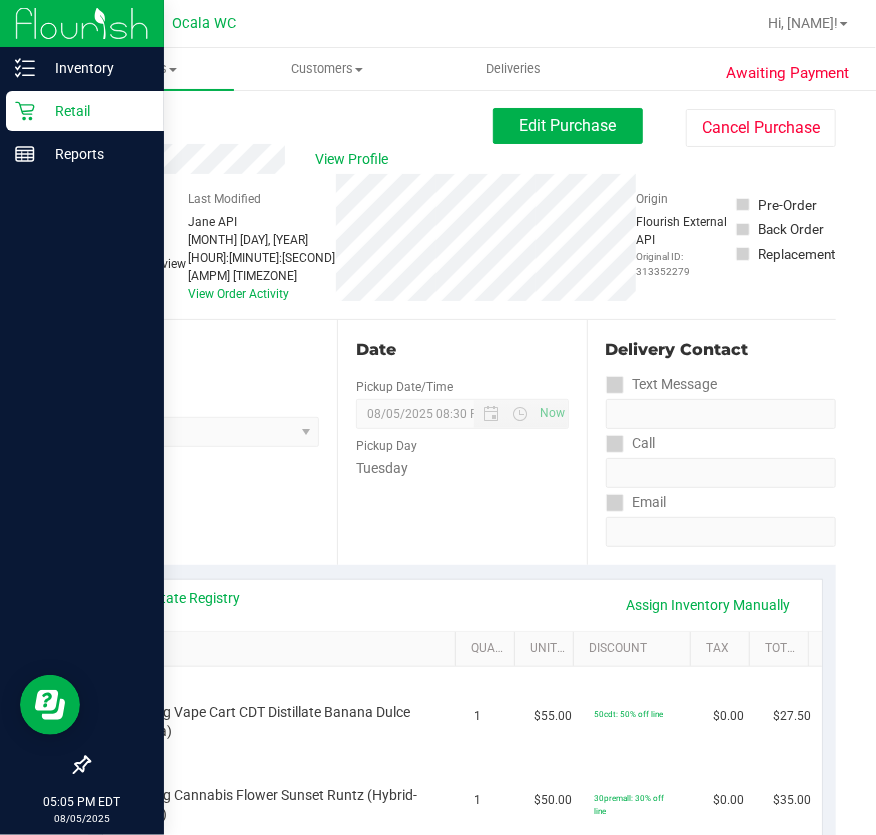 scroll, scrollTop: 454, scrollLeft: 0, axis: vertical 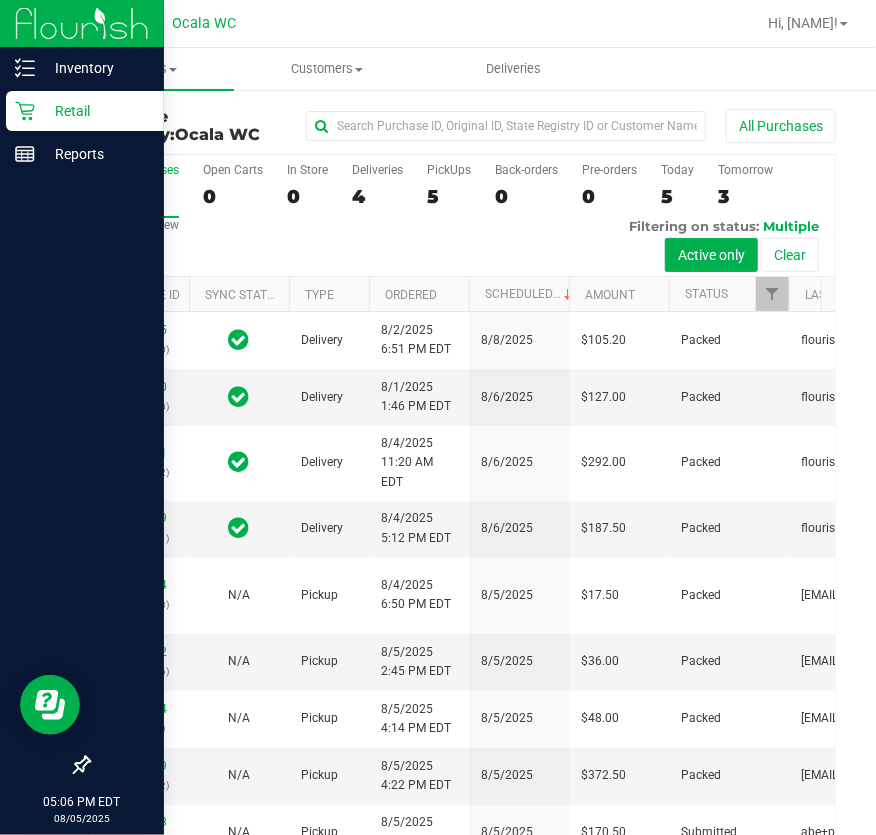 click on "All Purchases
9
Open Carts
0
In Store
0
Deliveries
4
PickUps
5
Back-orders
0
Pre-orders
0
Today
5
Tomorrow
3" at bounding box center [462, 216] 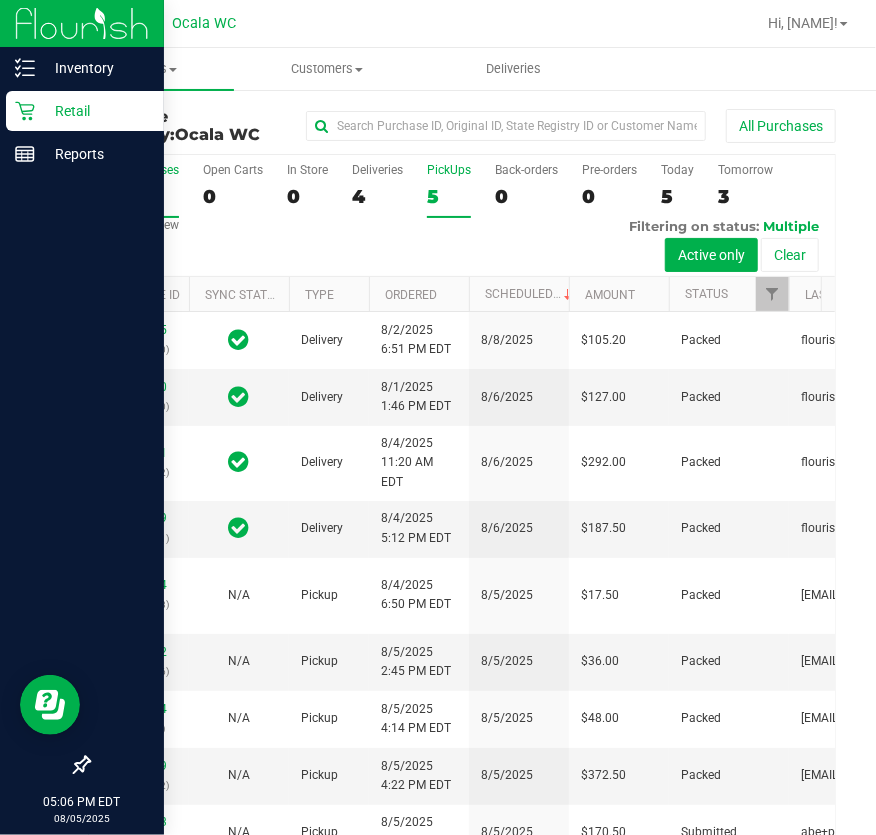 click on "5" at bounding box center [449, 196] 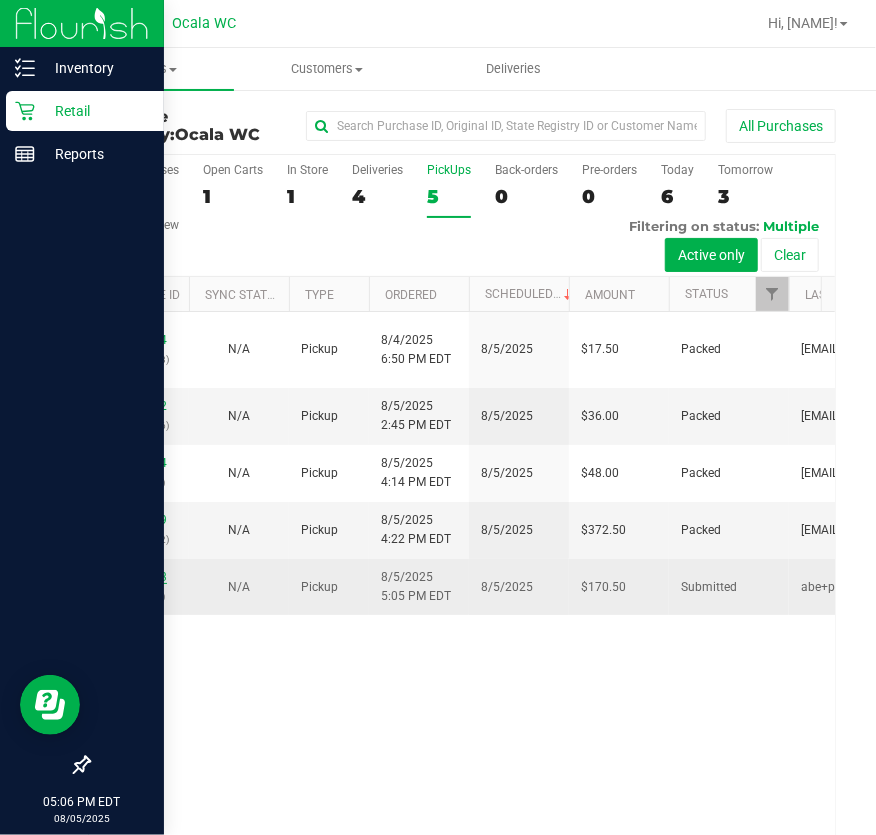 click on "11743863" at bounding box center [139, 577] 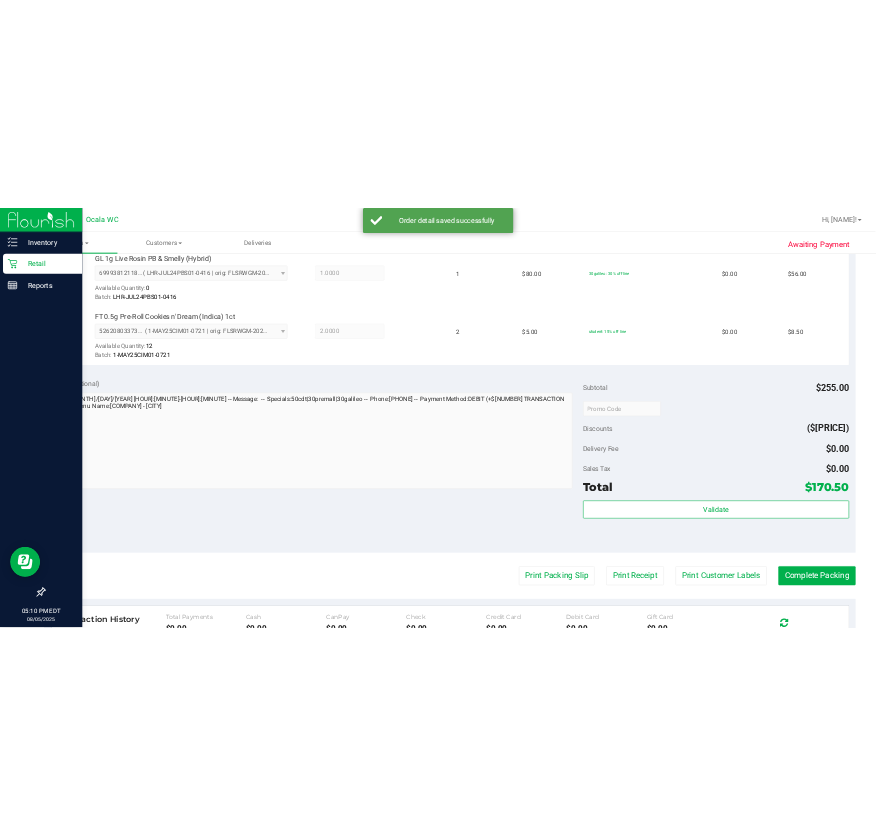 scroll, scrollTop: 1181, scrollLeft: 0, axis: vertical 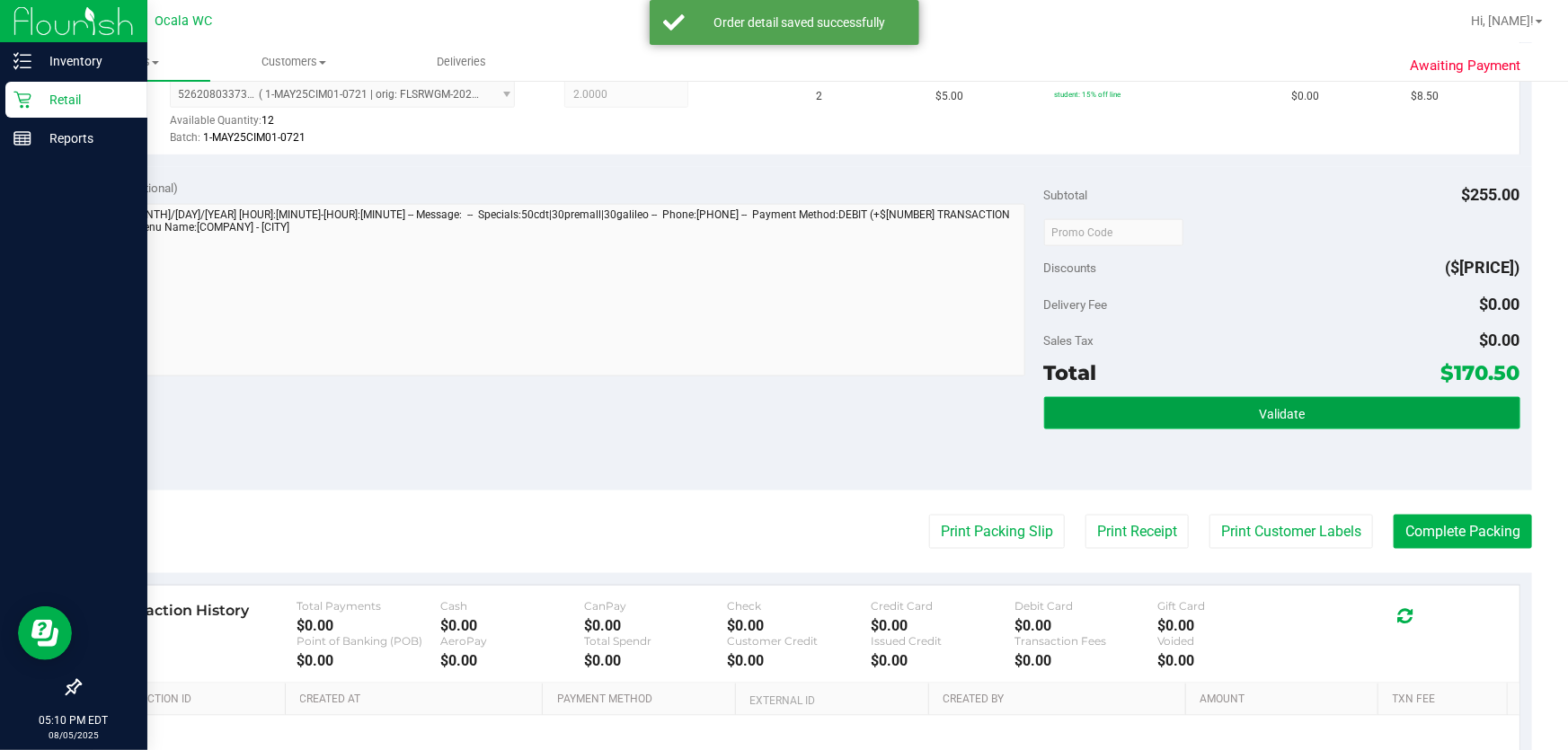 click on "Validate" at bounding box center [1282, 413] 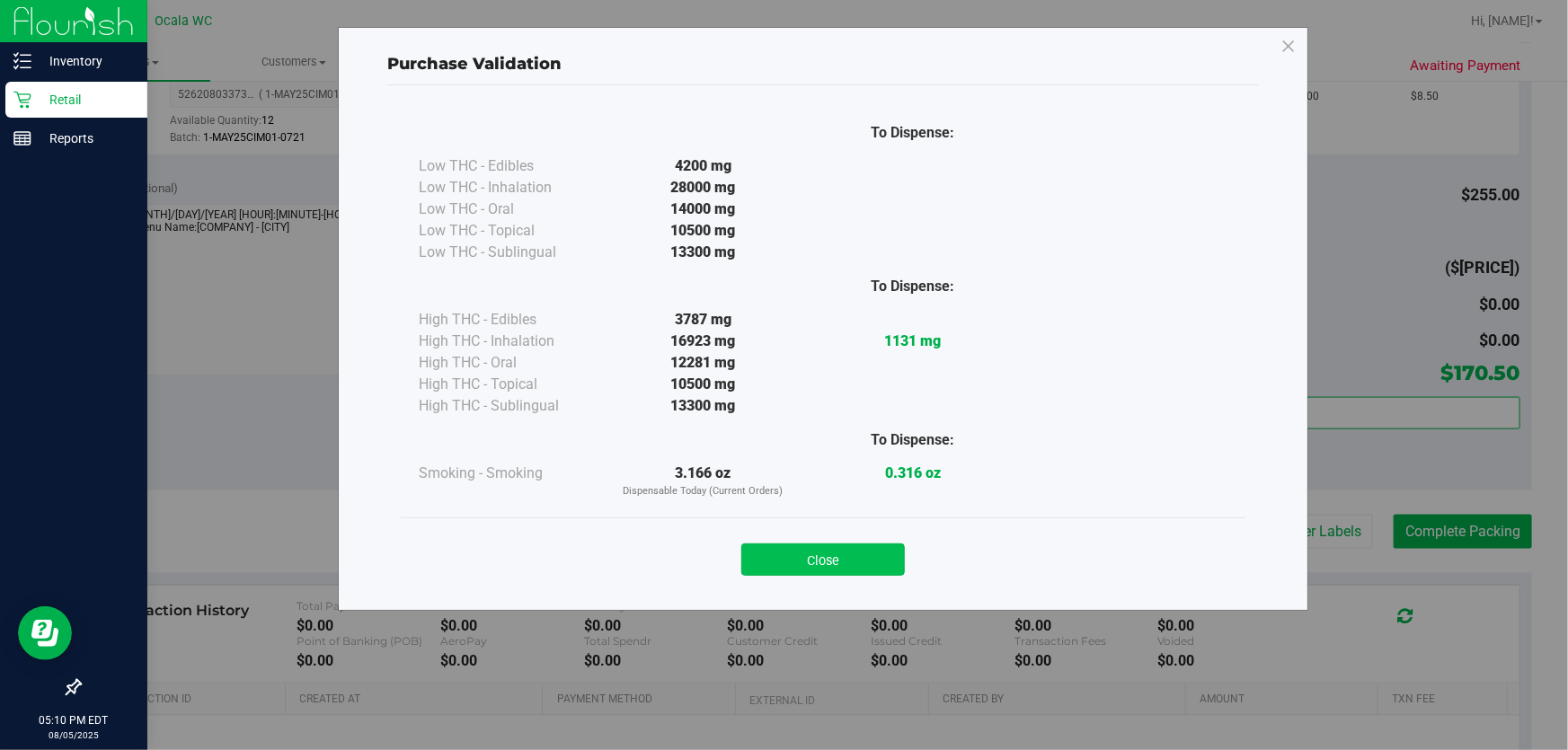 click on "Close" at bounding box center (823, 560) 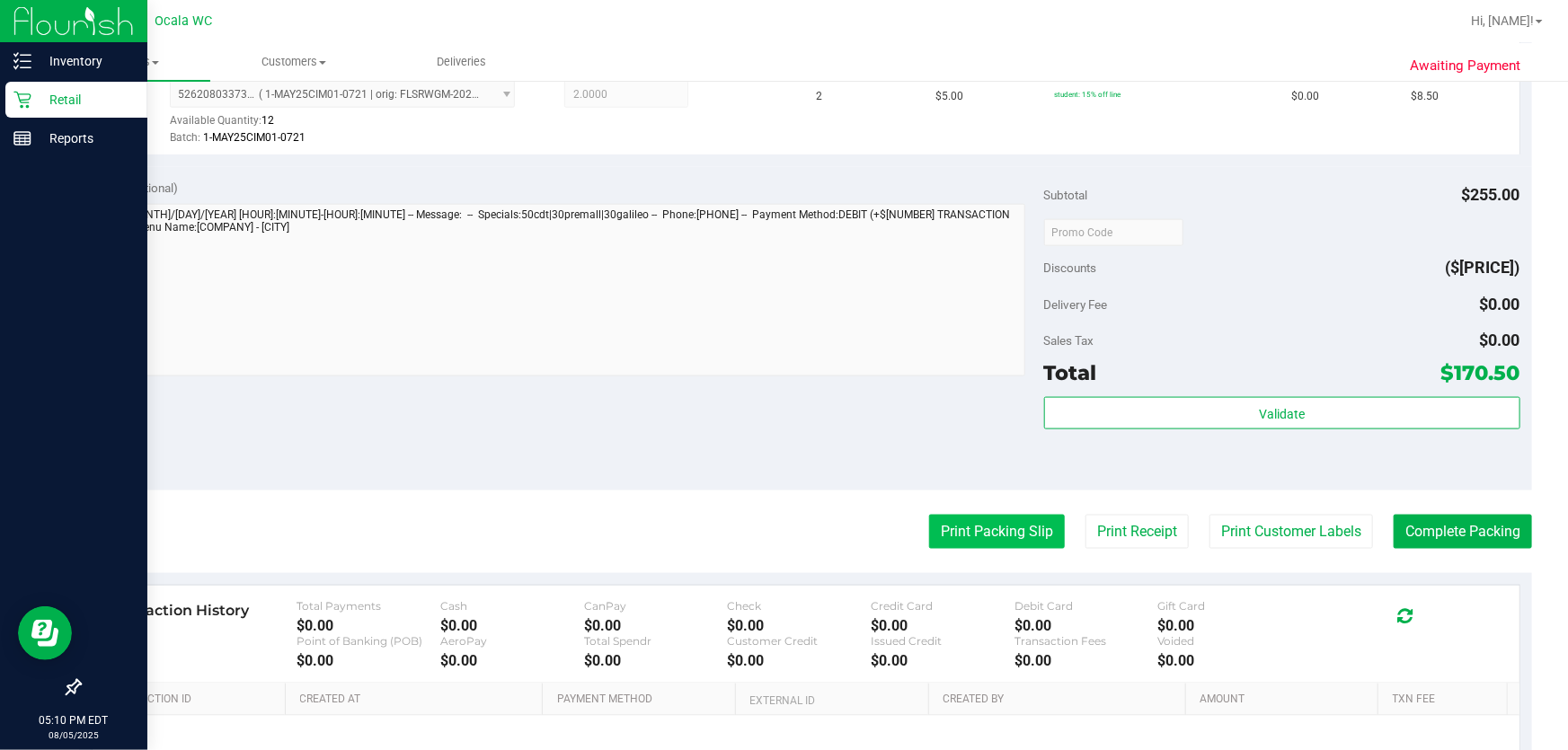 click on "Print Packing Slip" at bounding box center [997, 532] 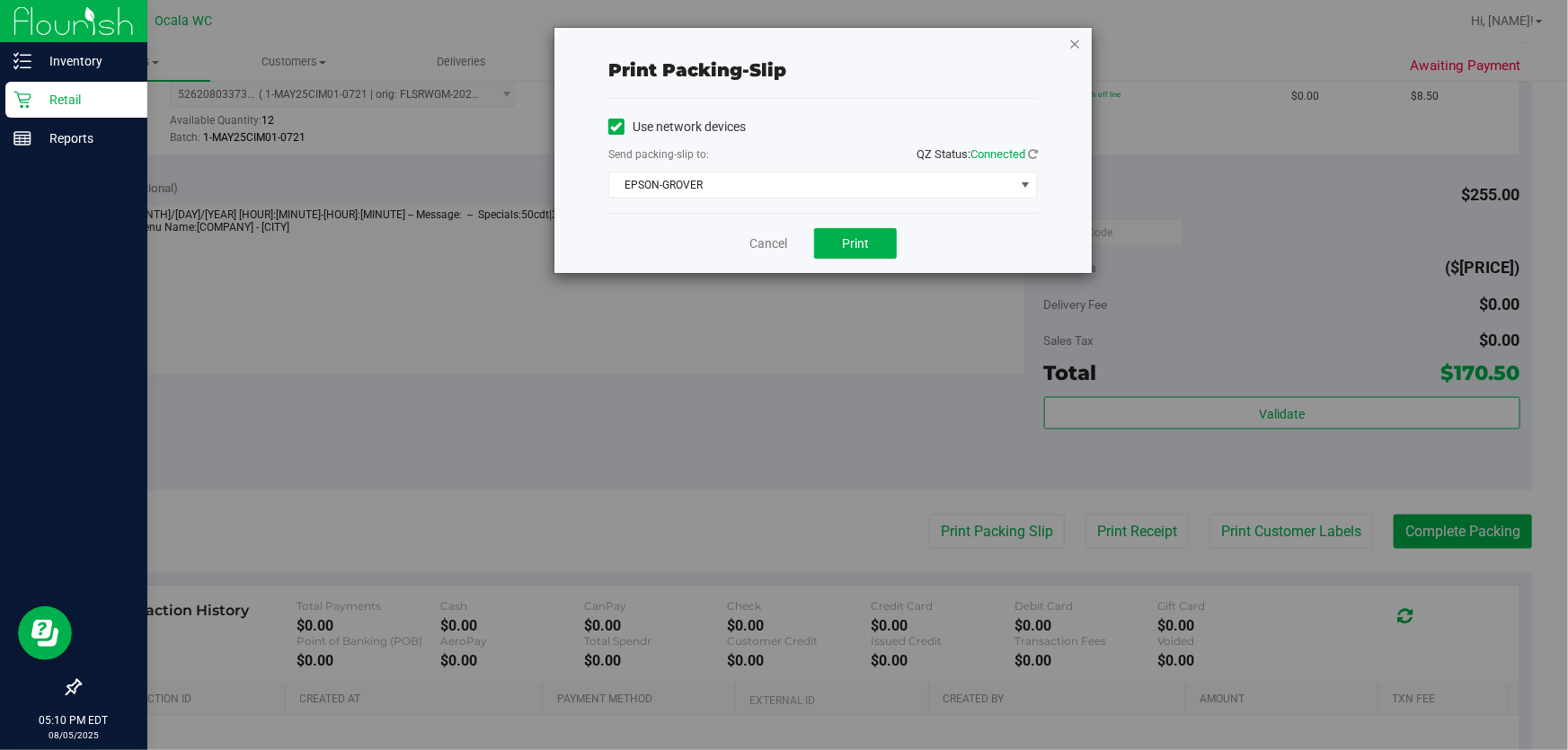 click at bounding box center [1075, 43] 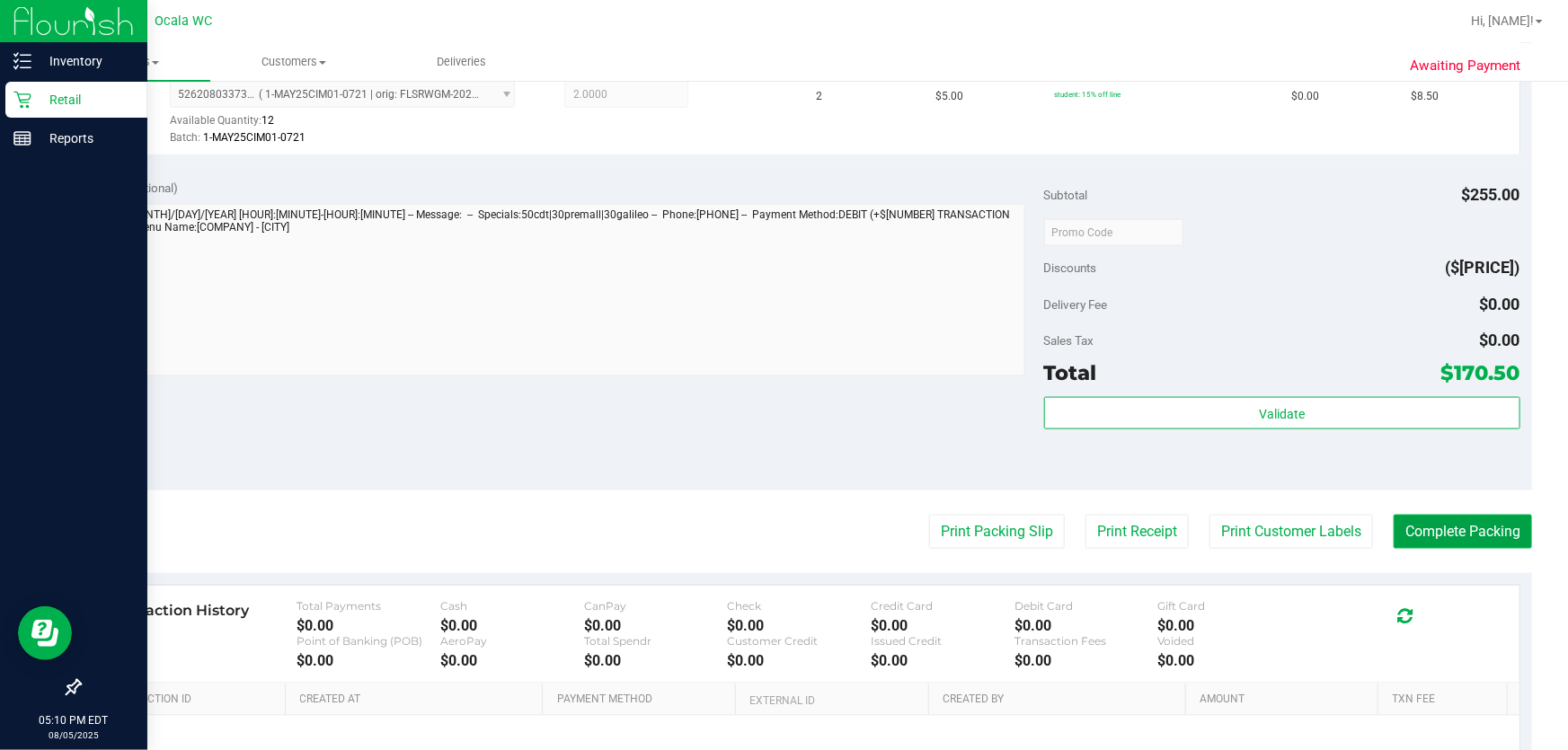 click on "Complete Packing" at bounding box center (1463, 532) 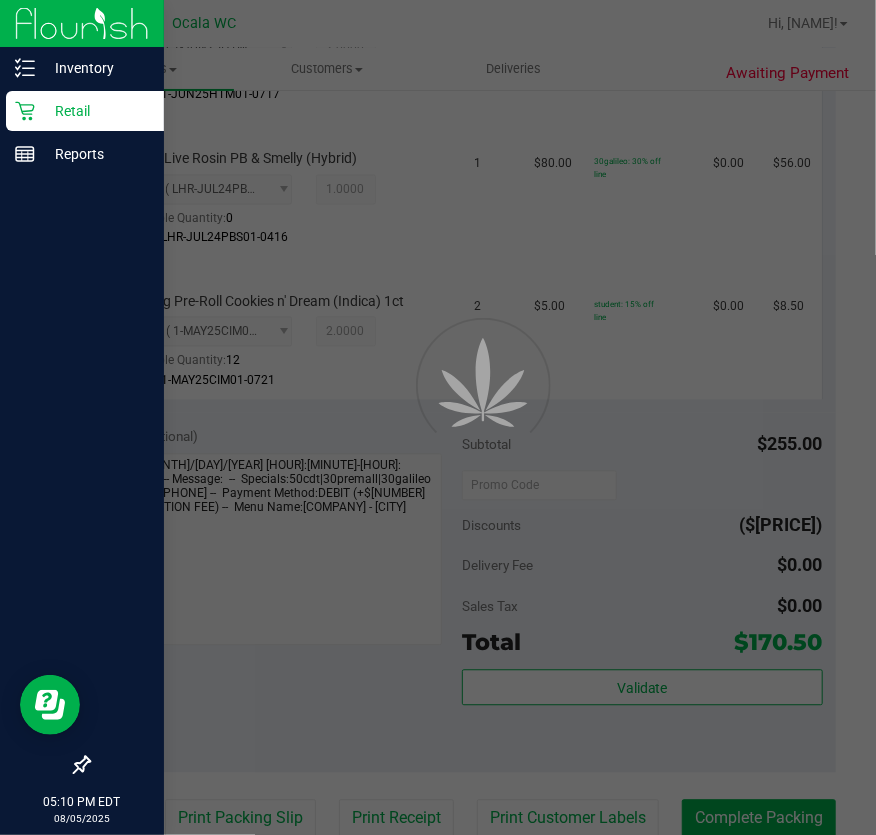 scroll, scrollTop: 0, scrollLeft: 0, axis: both 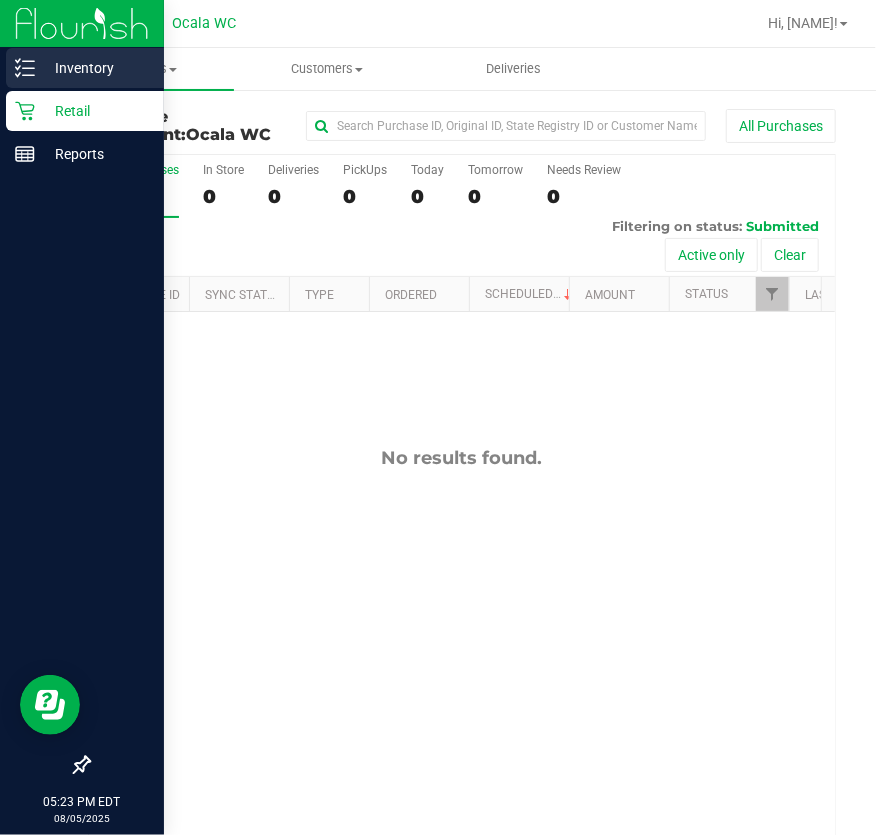 click 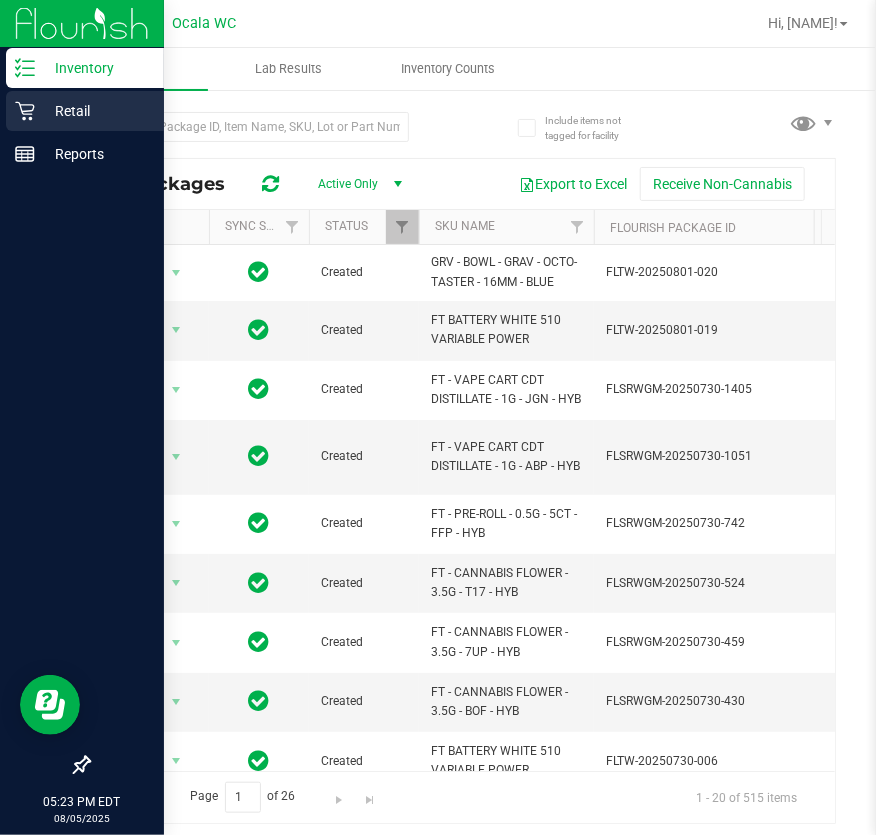 click on "Retail" at bounding box center [95, 111] 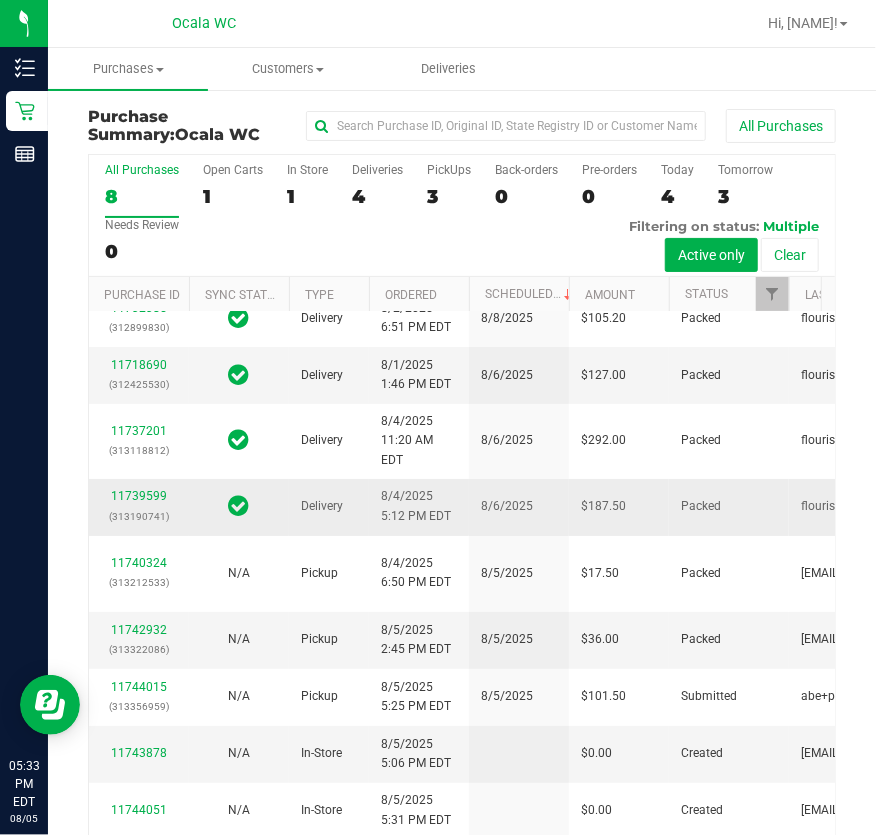 scroll, scrollTop: 272, scrollLeft: 0, axis: vertical 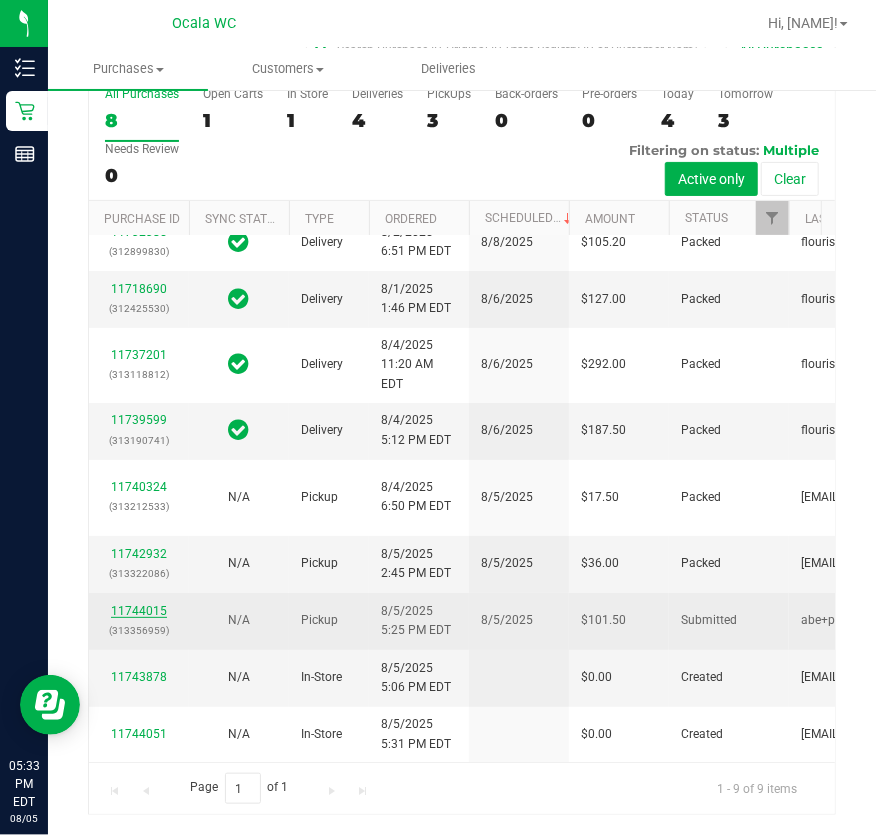 click on "11744015" at bounding box center [139, 611] 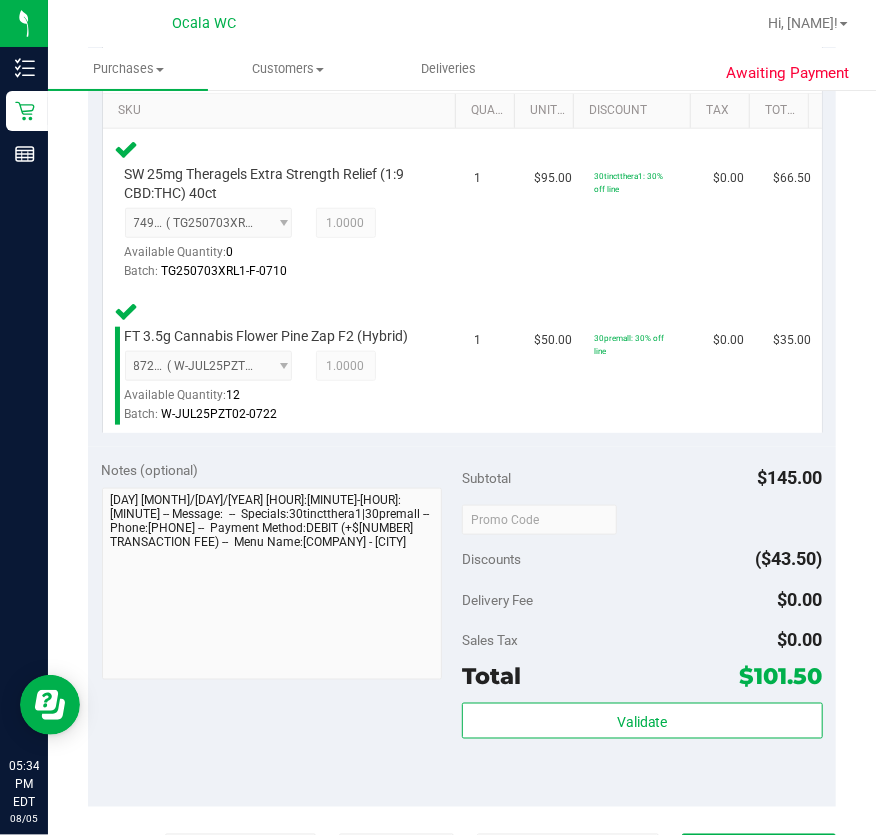 scroll, scrollTop: 712, scrollLeft: 0, axis: vertical 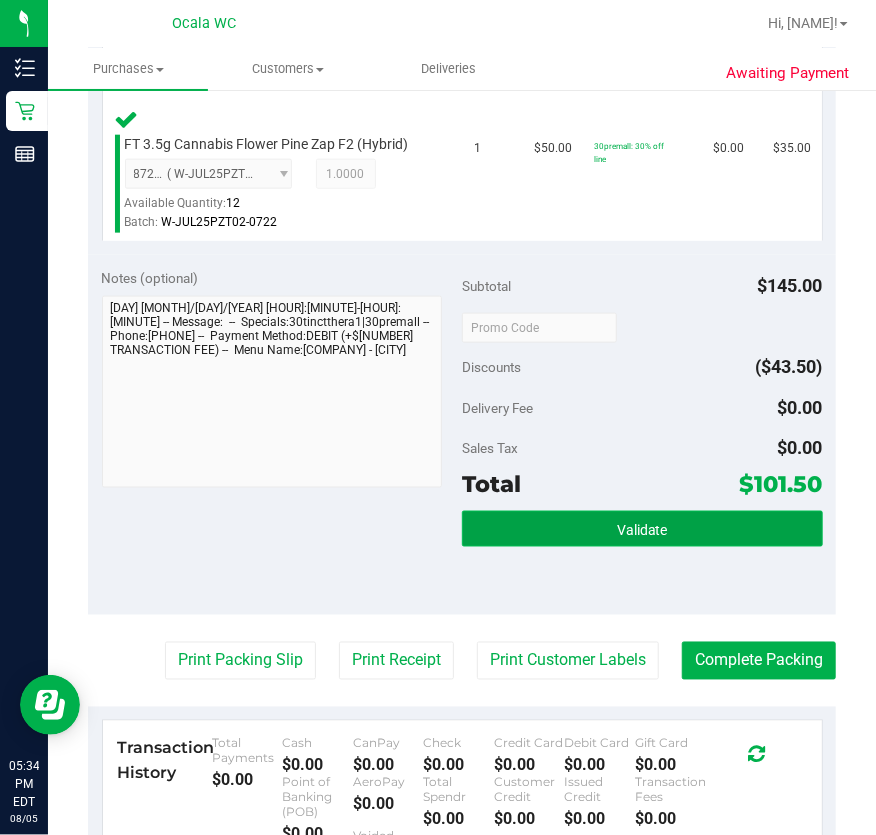 click on "Validate" at bounding box center (642, 529) 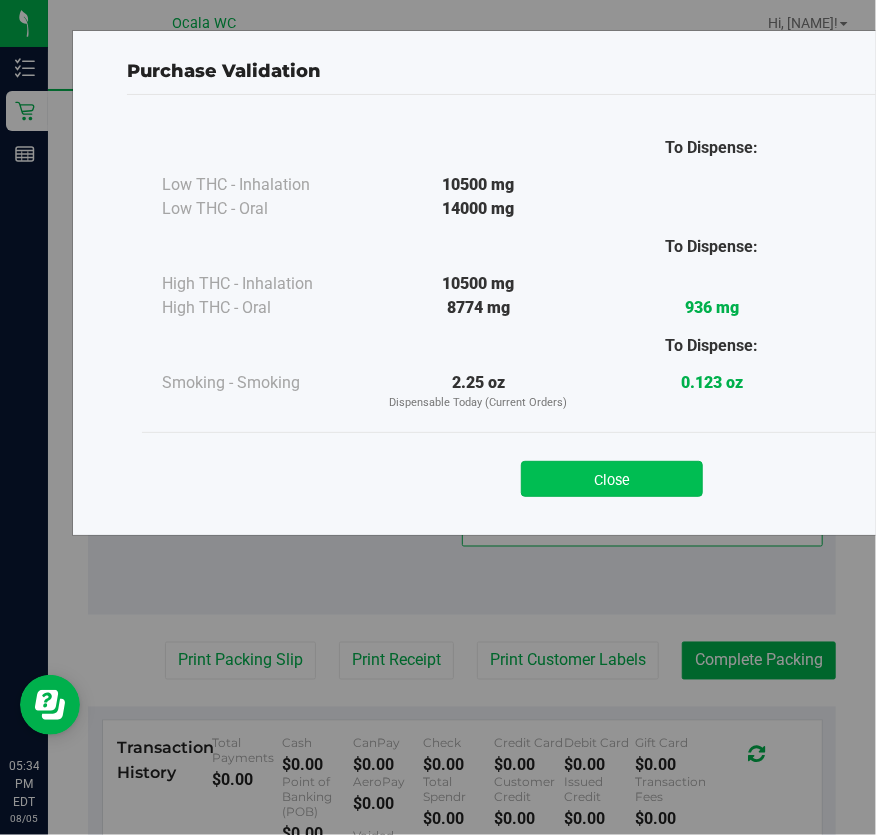 click on "Close" at bounding box center [612, 479] 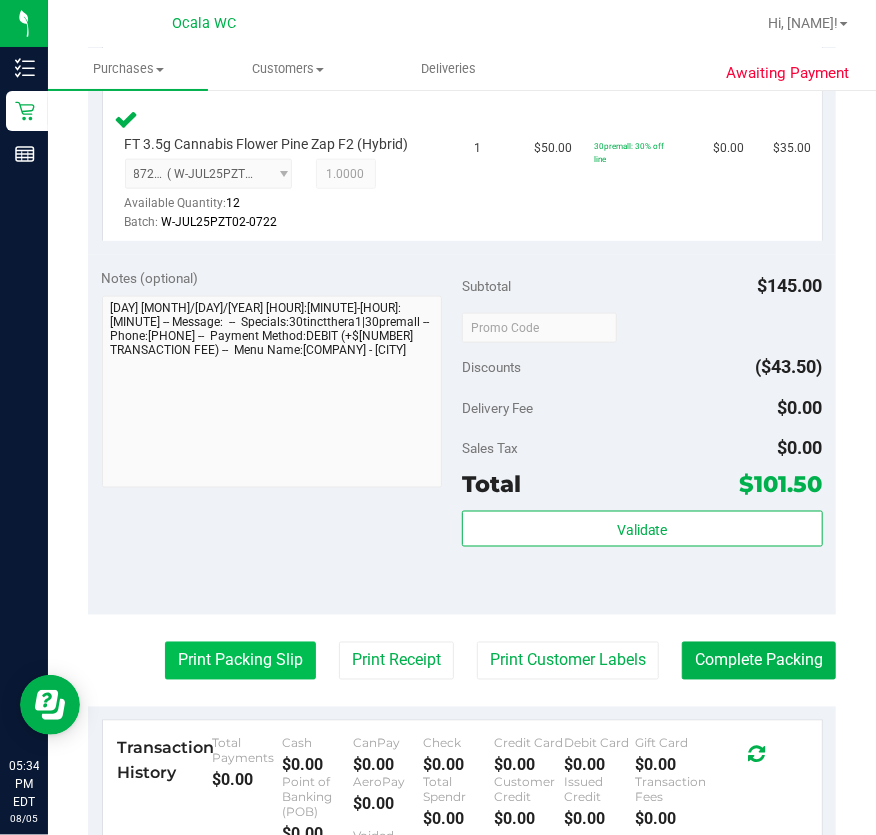 click on "Print Packing Slip" at bounding box center (240, 661) 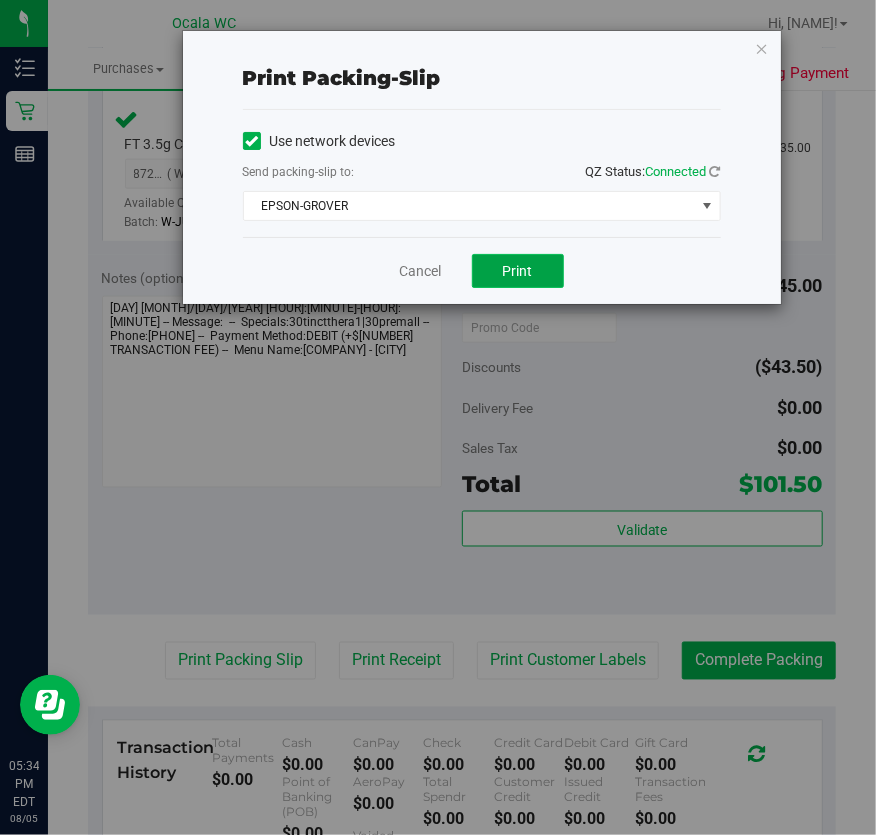 click on "Print" at bounding box center [518, 271] 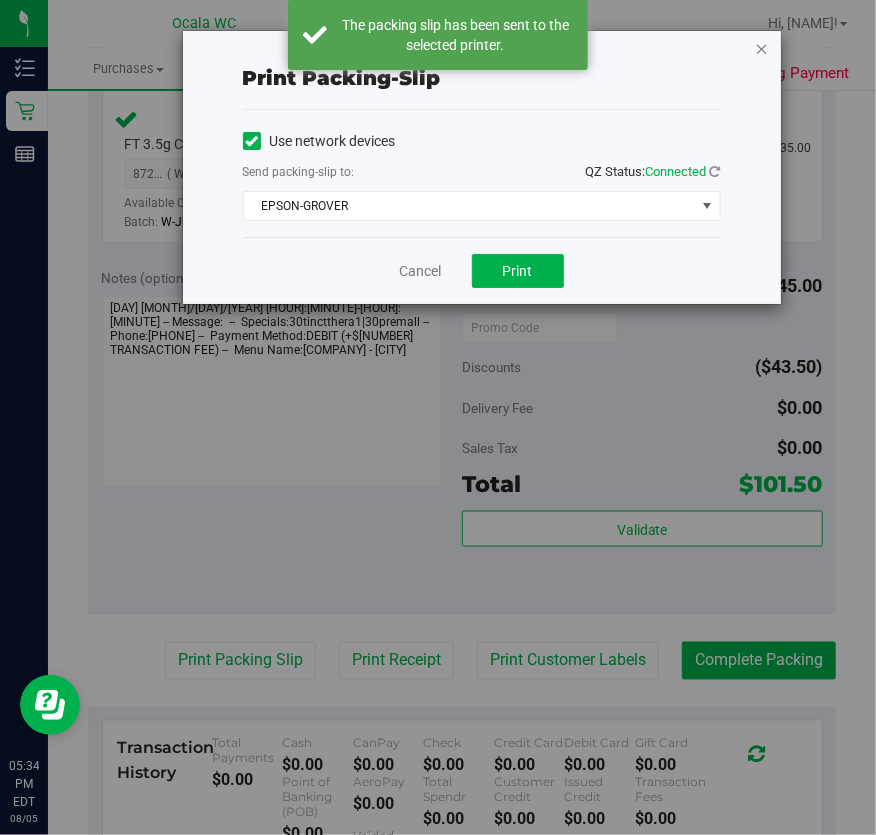 click at bounding box center (762, 48) 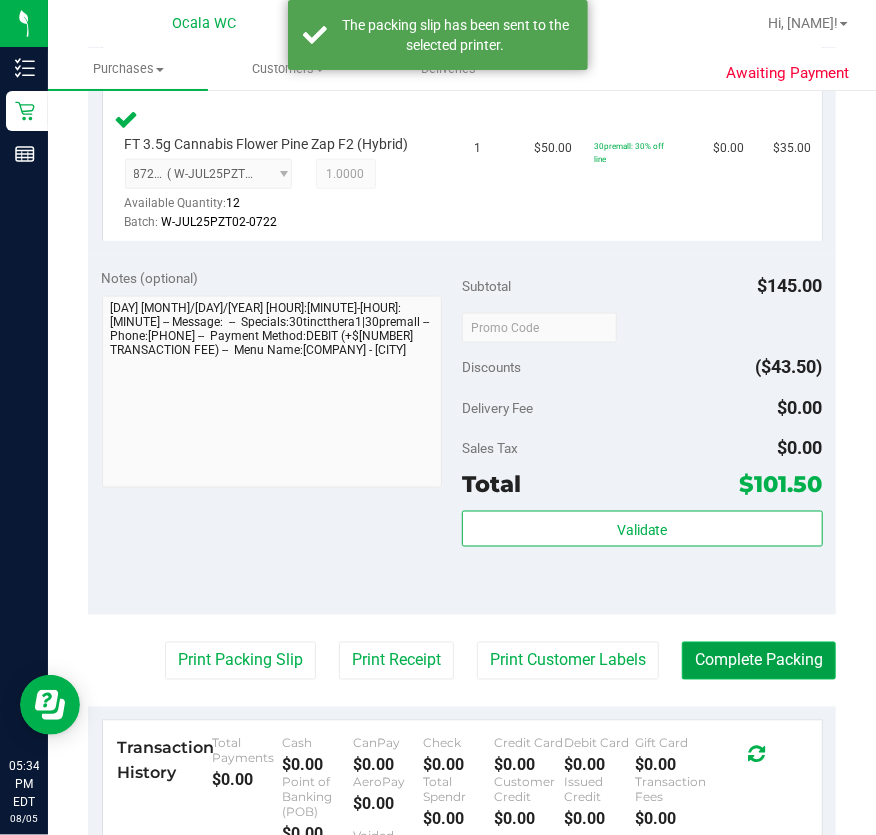 click on "Complete Packing" at bounding box center [759, 661] 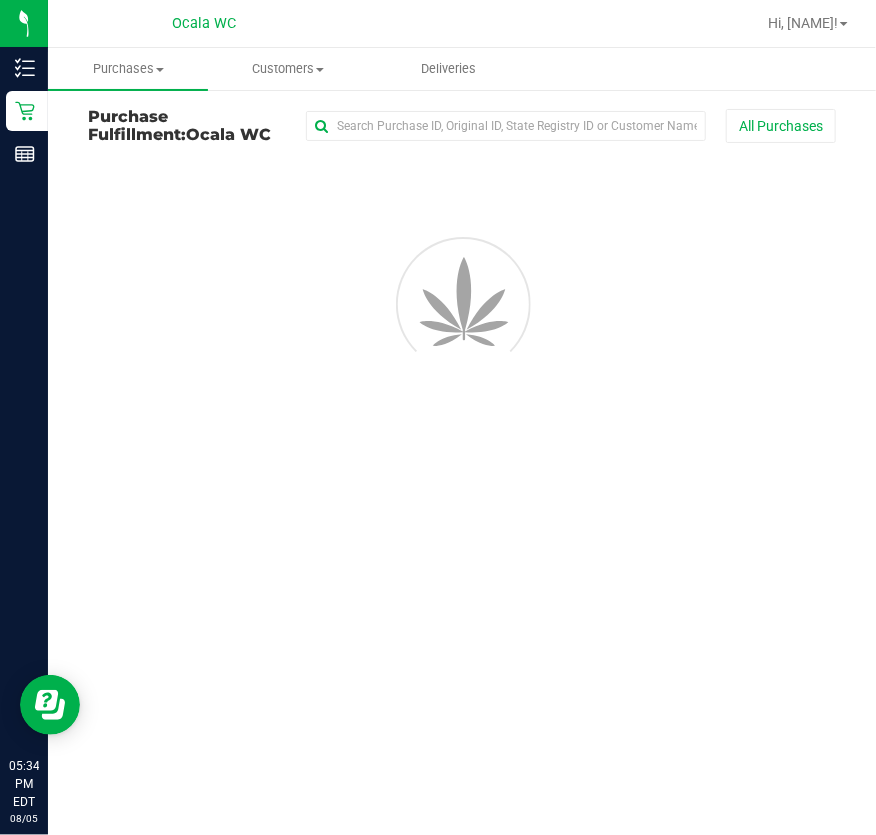 scroll, scrollTop: 0, scrollLeft: 0, axis: both 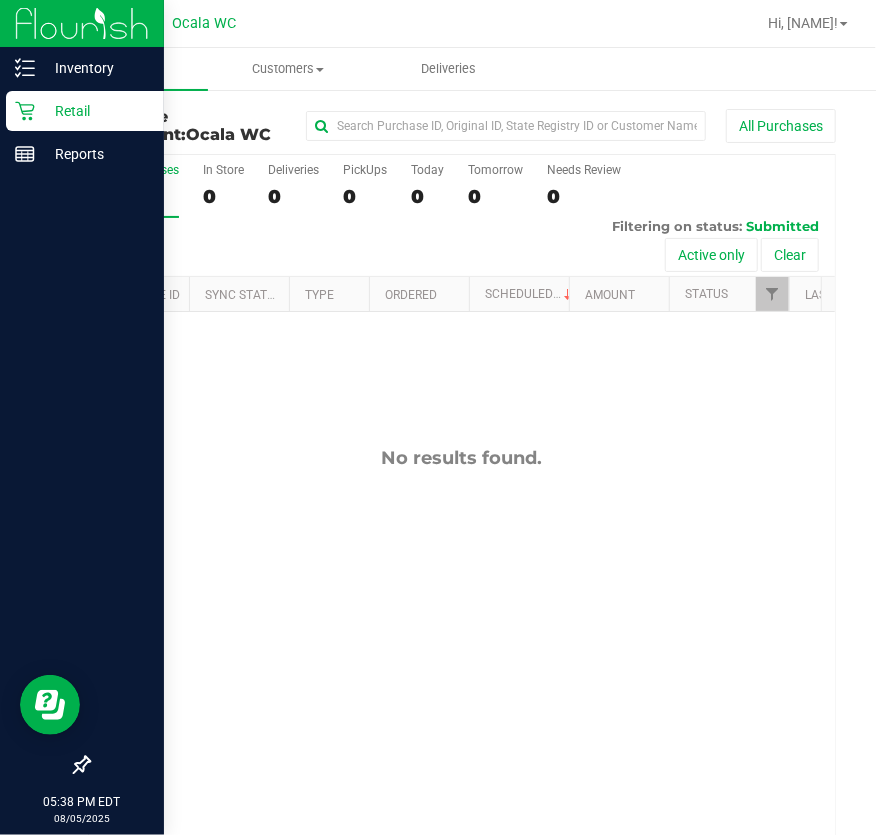 click at bounding box center (82, 23) 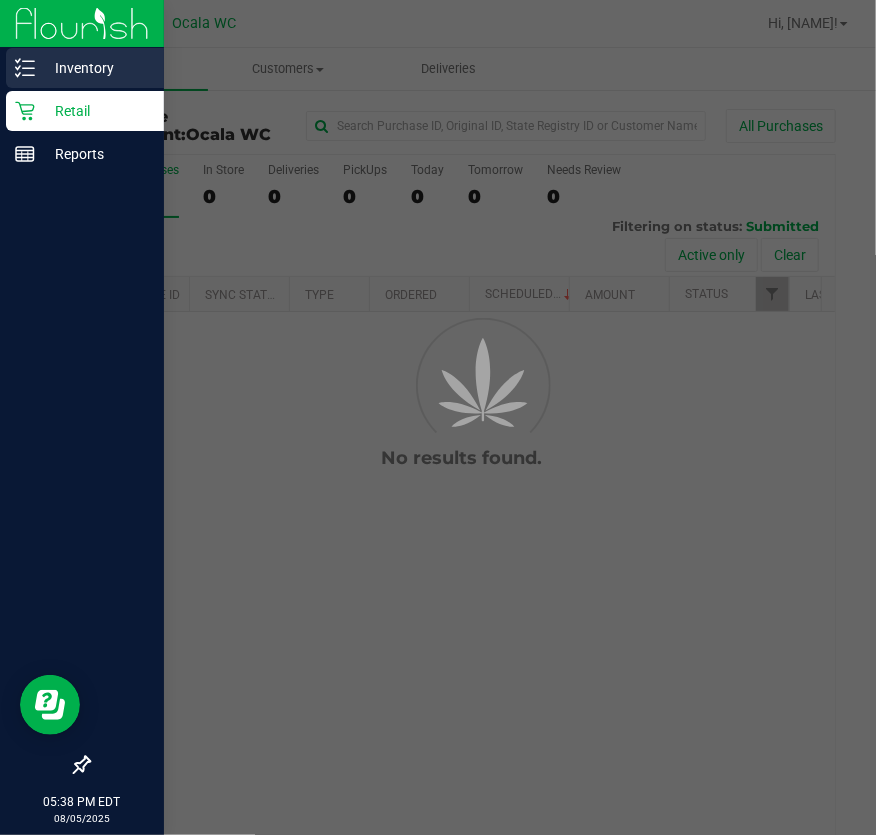 click on "Inventory" at bounding box center (95, 68) 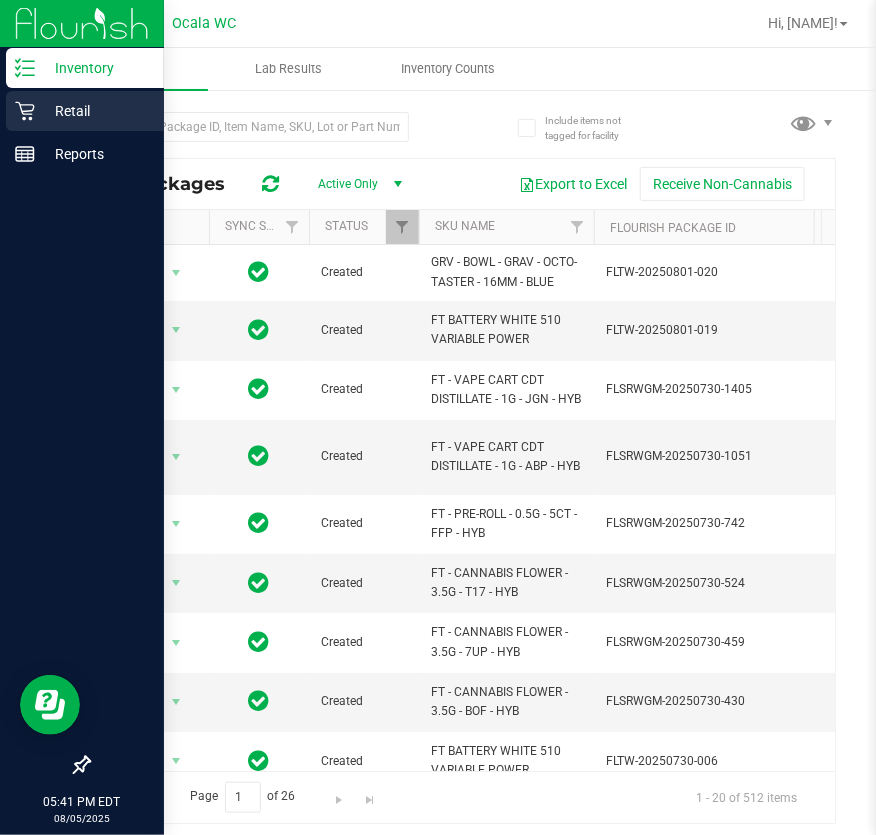 click on "Retail" at bounding box center [95, 111] 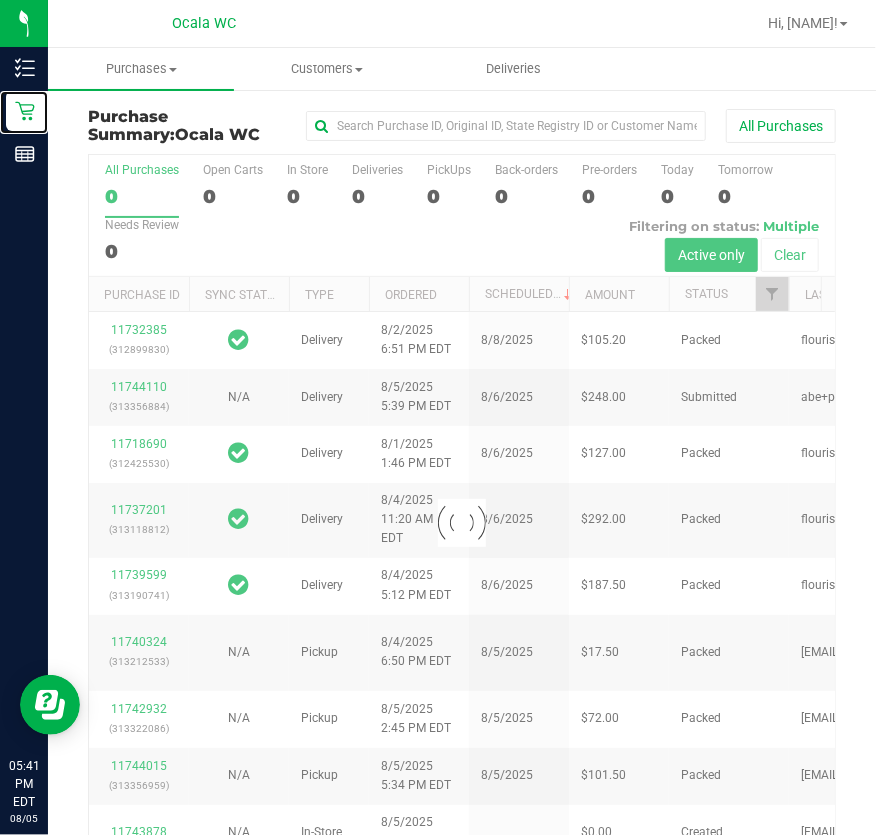 scroll, scrollTop: 76, scrollLeft: 0, axis: vertical 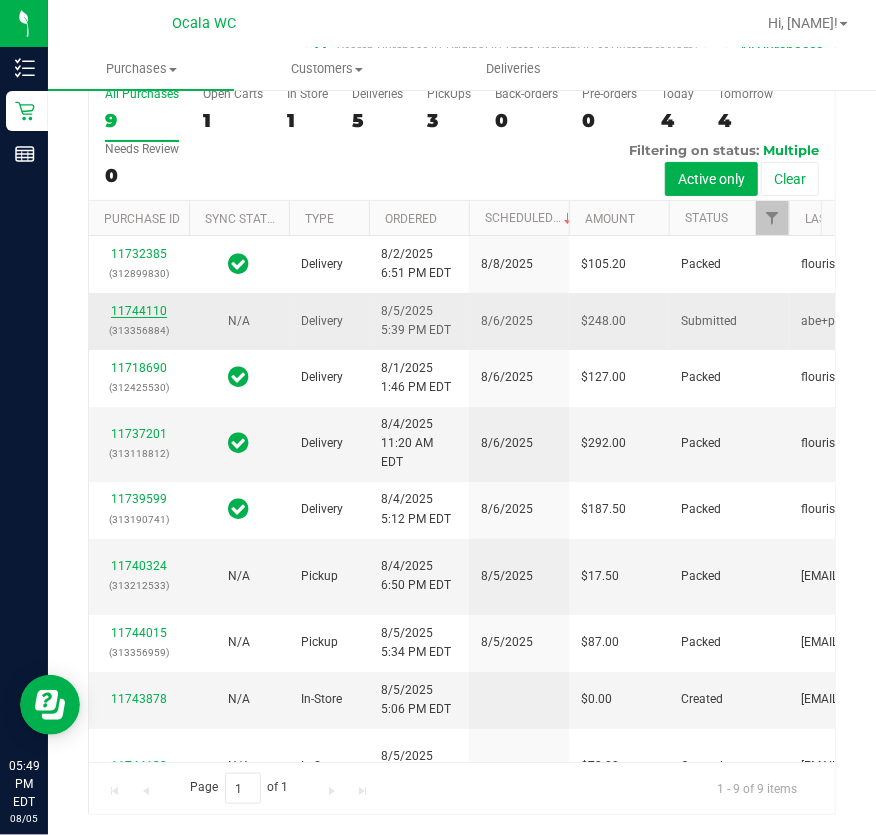 click on "11744110" at bounding box center (139, 311) 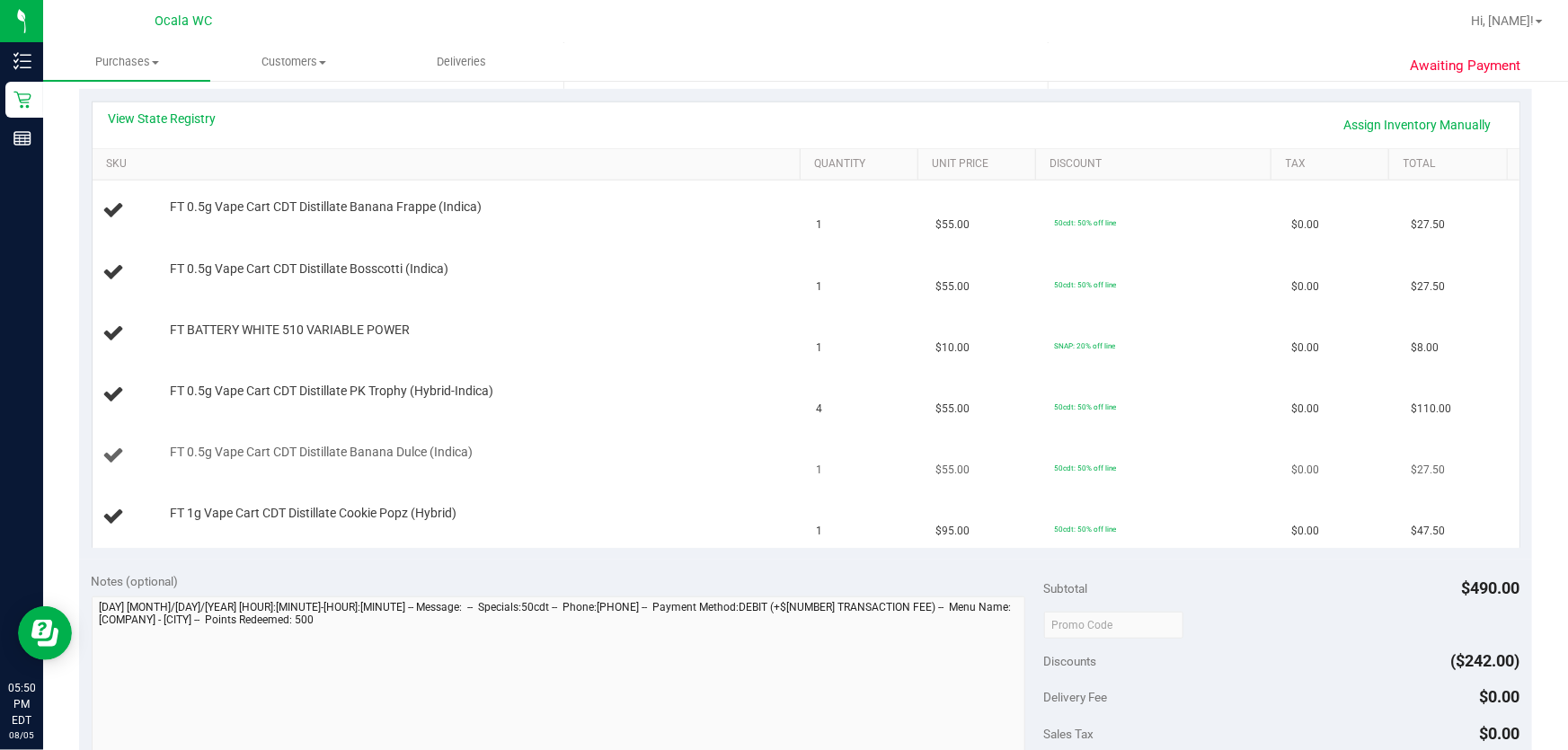 scroll, scrollTop: 0, scrollLeft: 0, axis: both 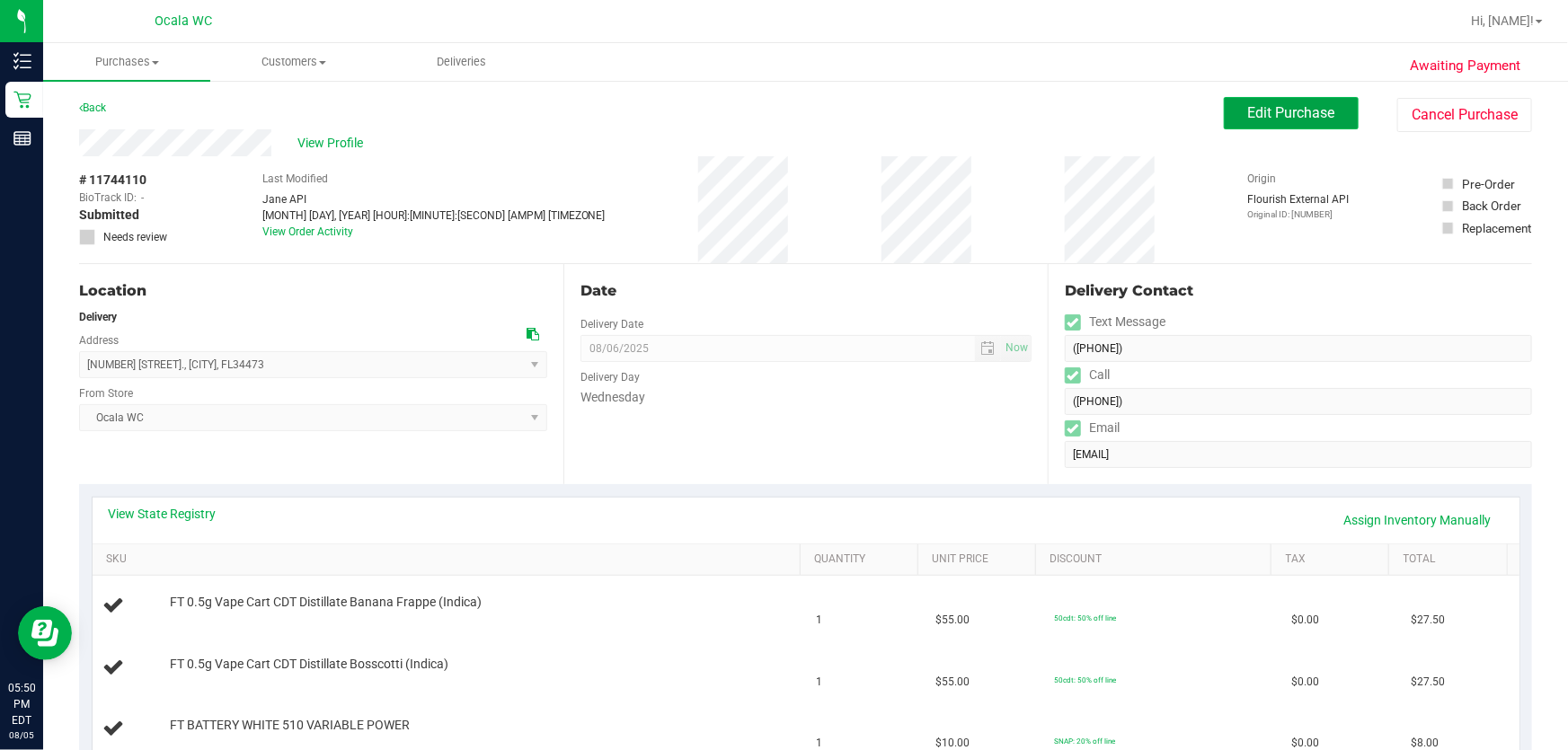 click on "Edit Purchase" at bounding box center (1291, 113) 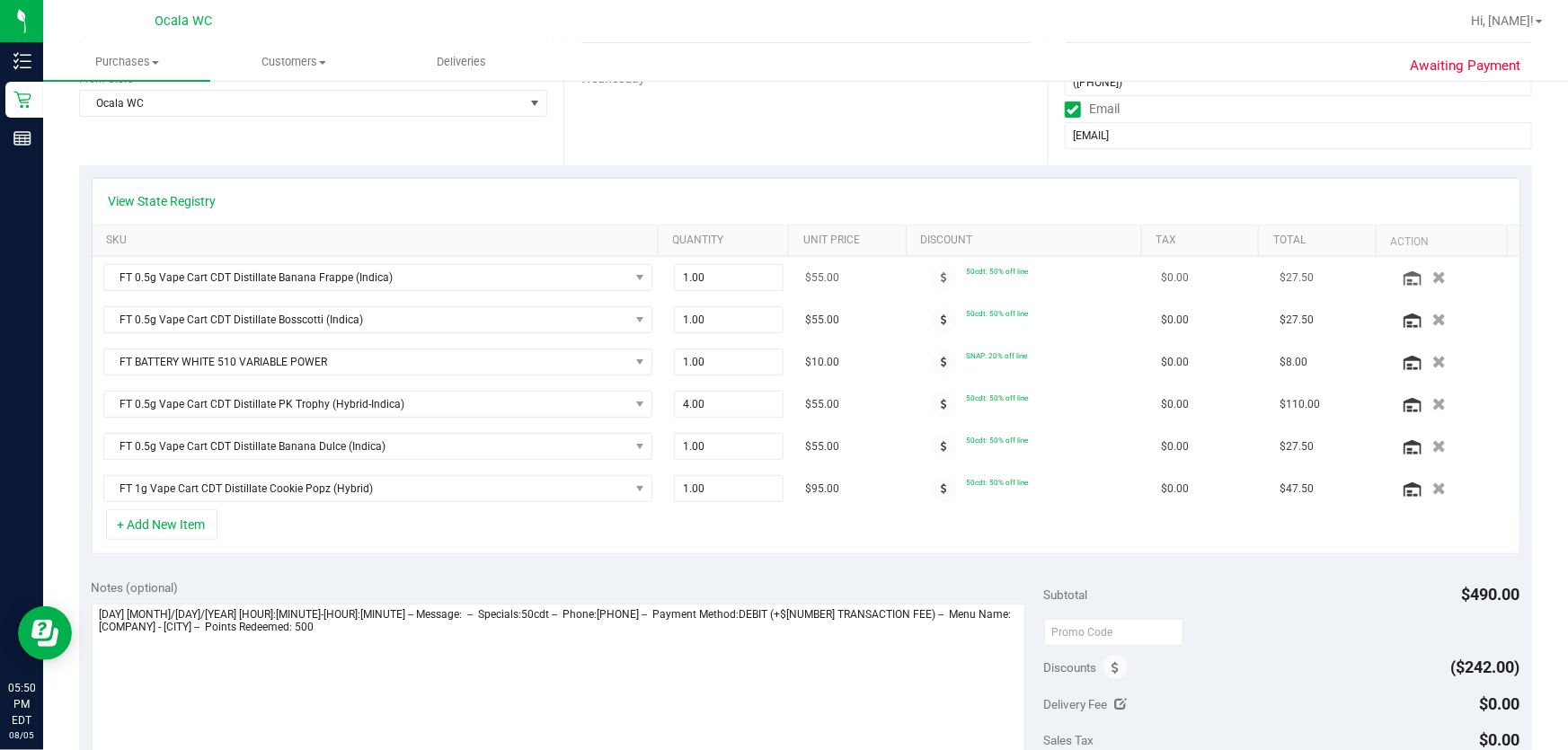 scroll, scrollTop: 326, scrollLeft: 0, axis: vertical 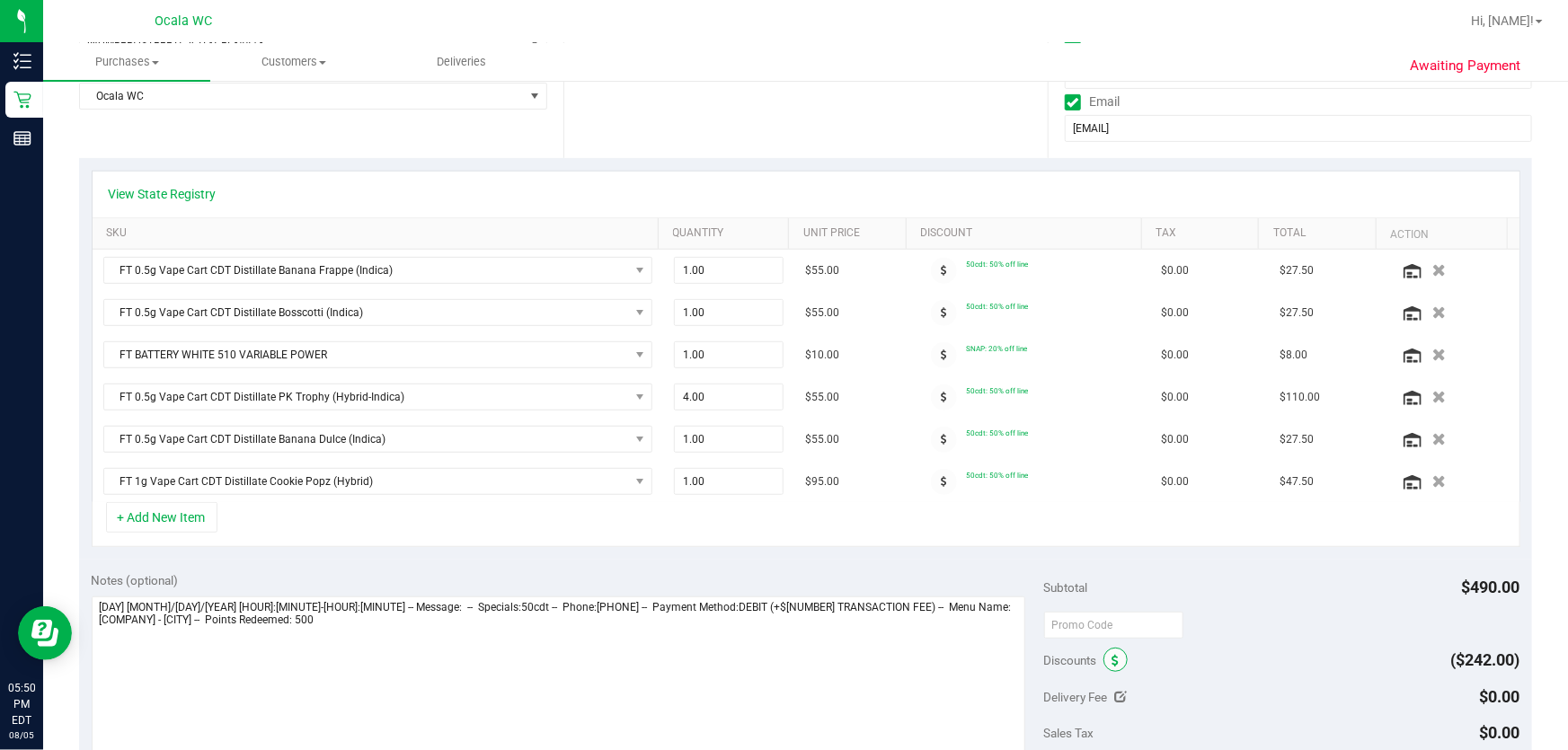 click at bounding box center (1115, 659) 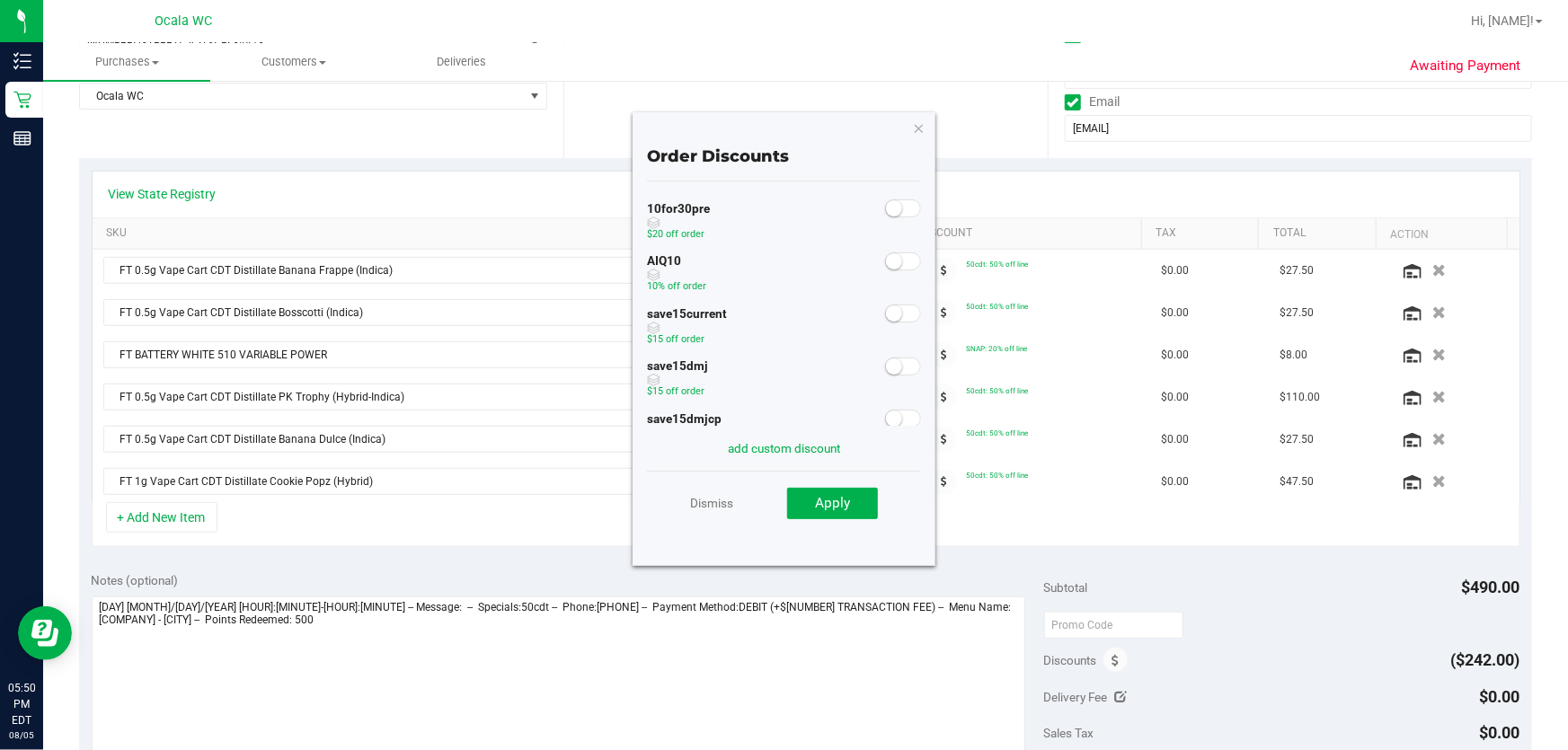 click at bounding box center (903, 261) 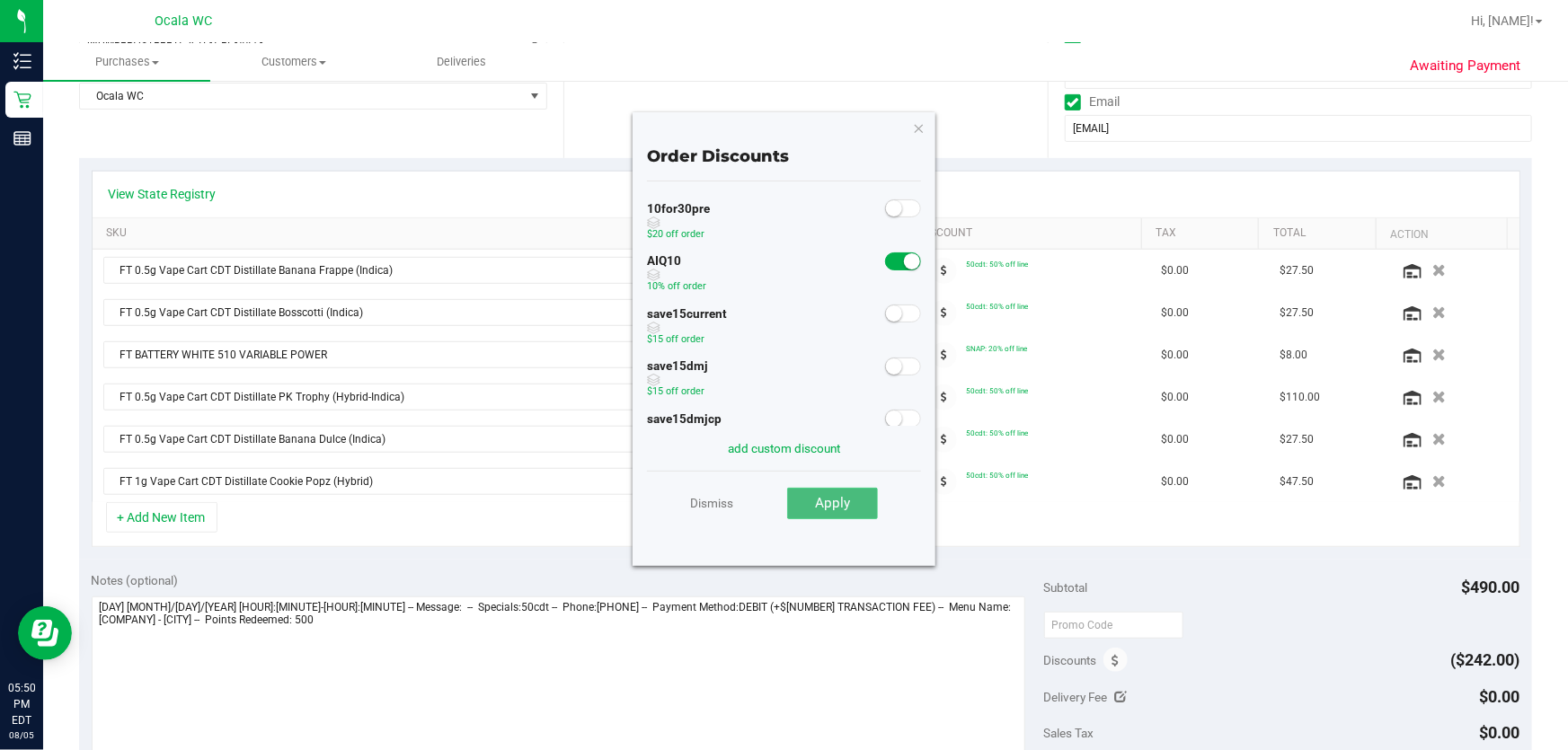 click on "Apply" at bounding box center (832, 504) 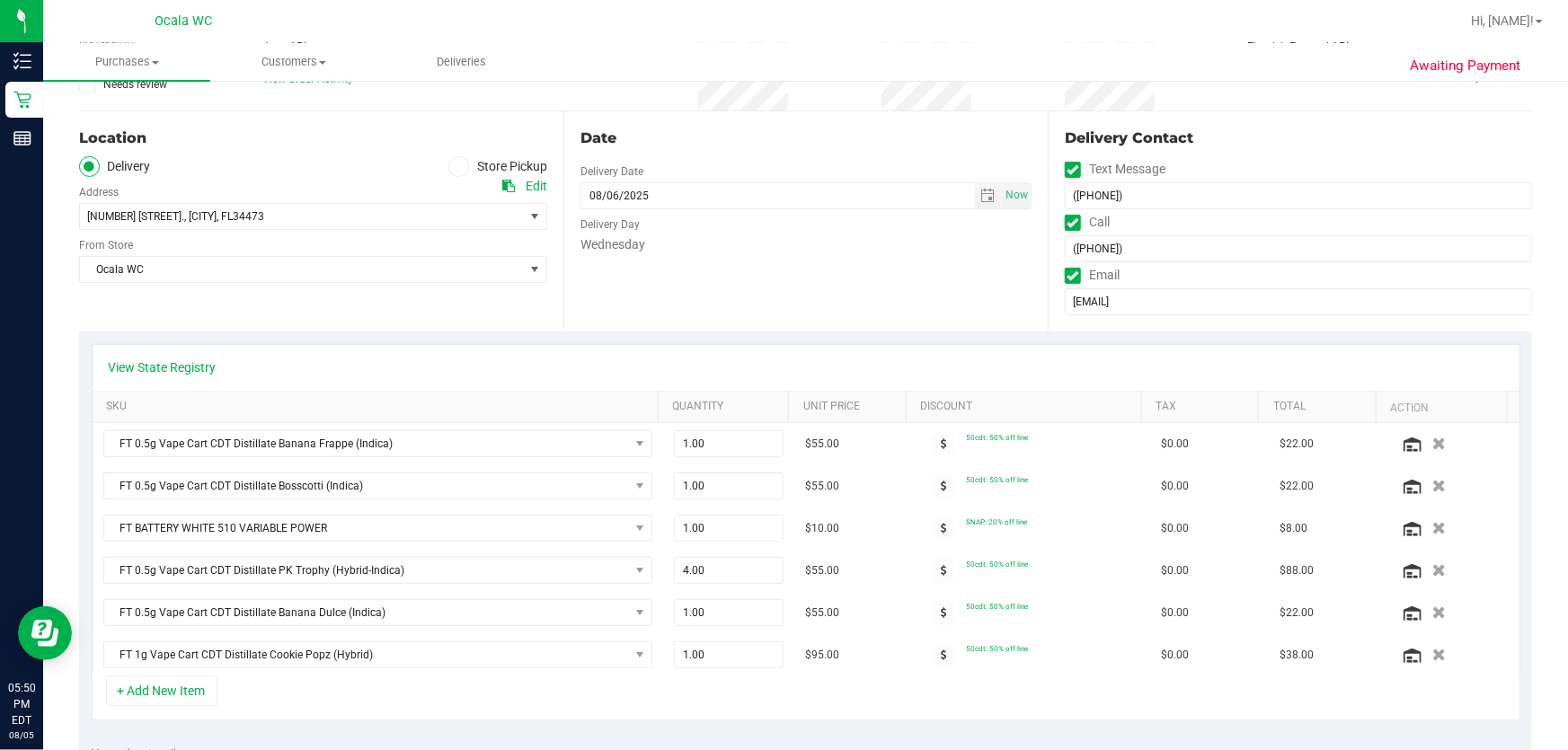 scroll, scrollTop: 0, scrollLeft: 0, axis: both 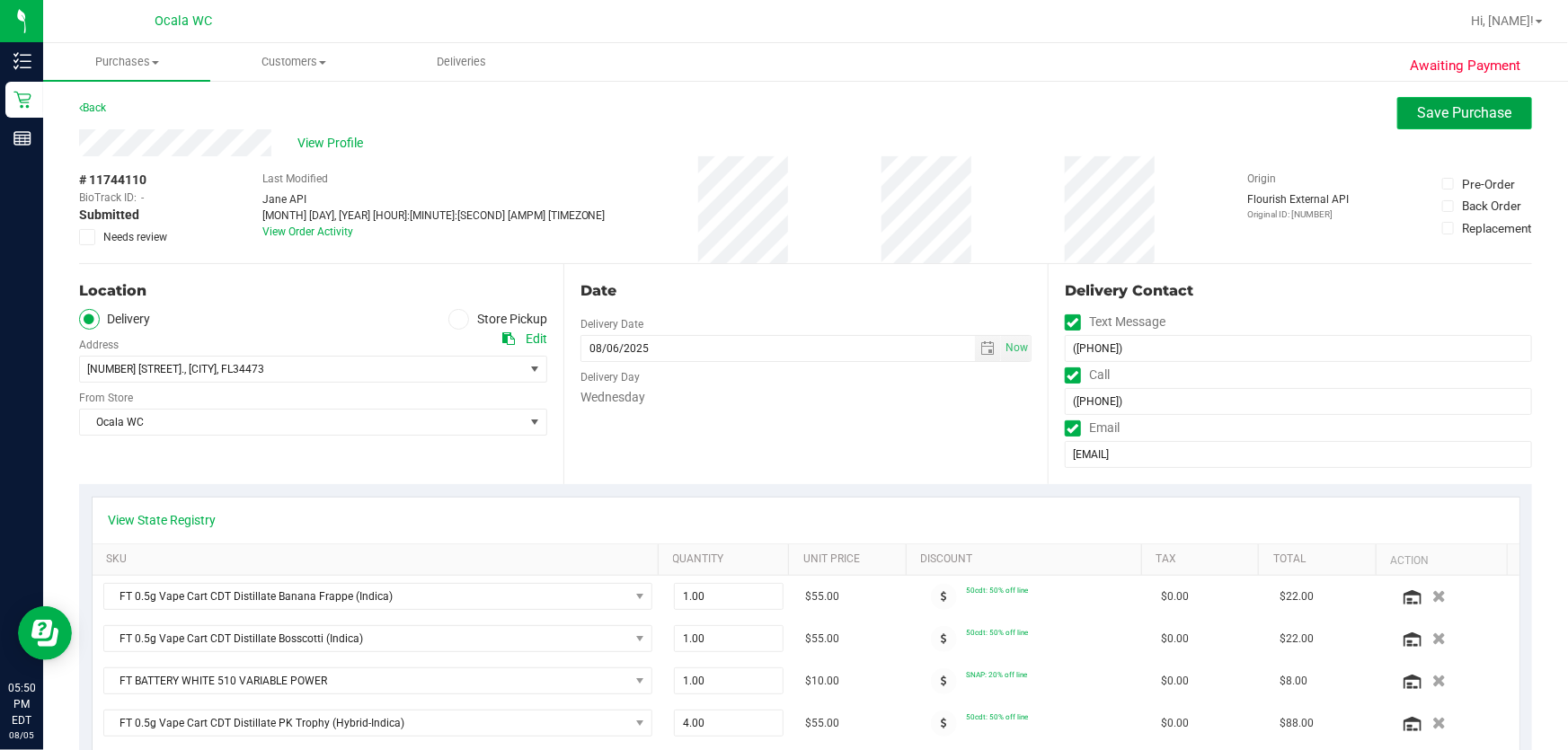 click on "Save Purchase" at bounding box center (1465, 112) 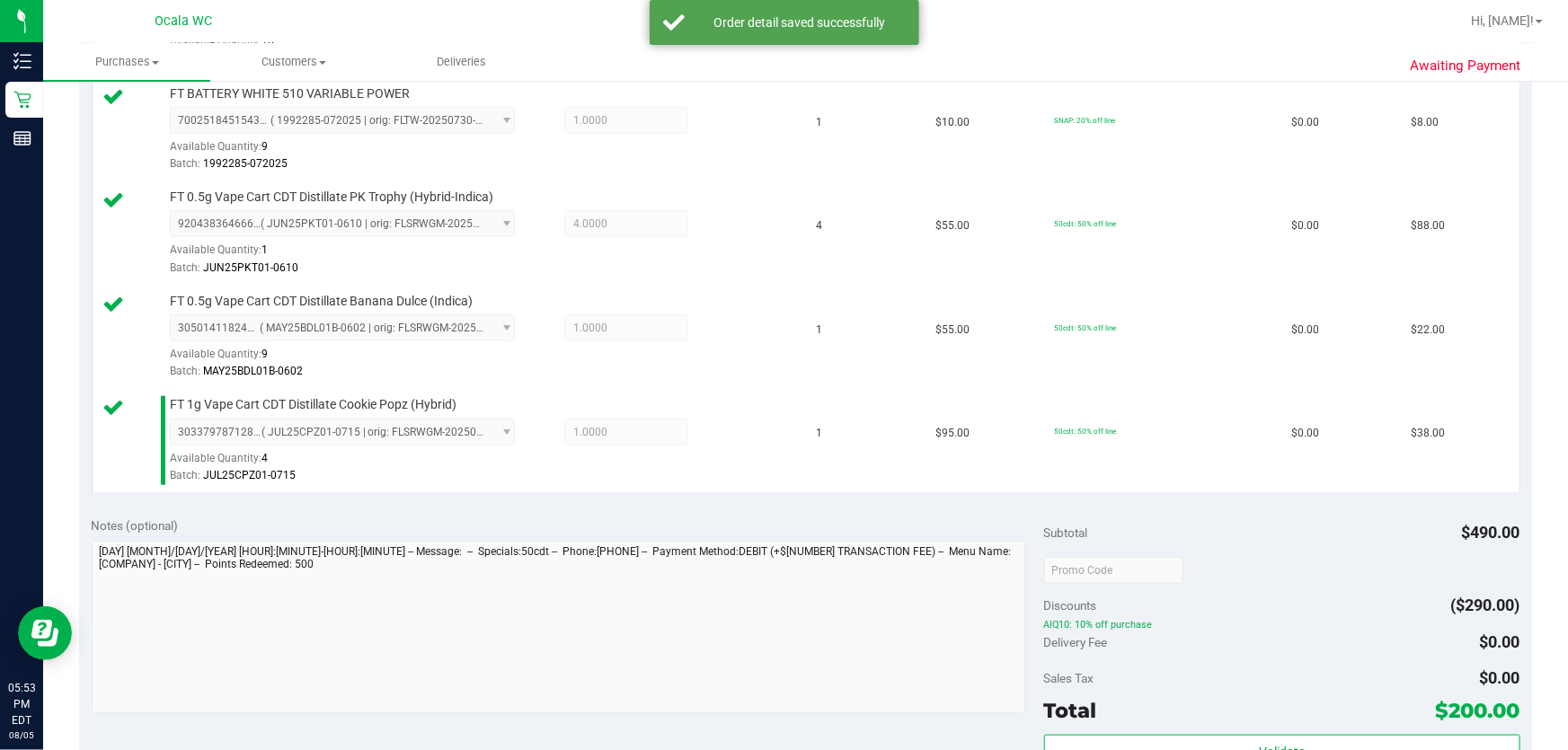 scroll, scrollTop: 735, scrollLeft: 0, axis: vertical 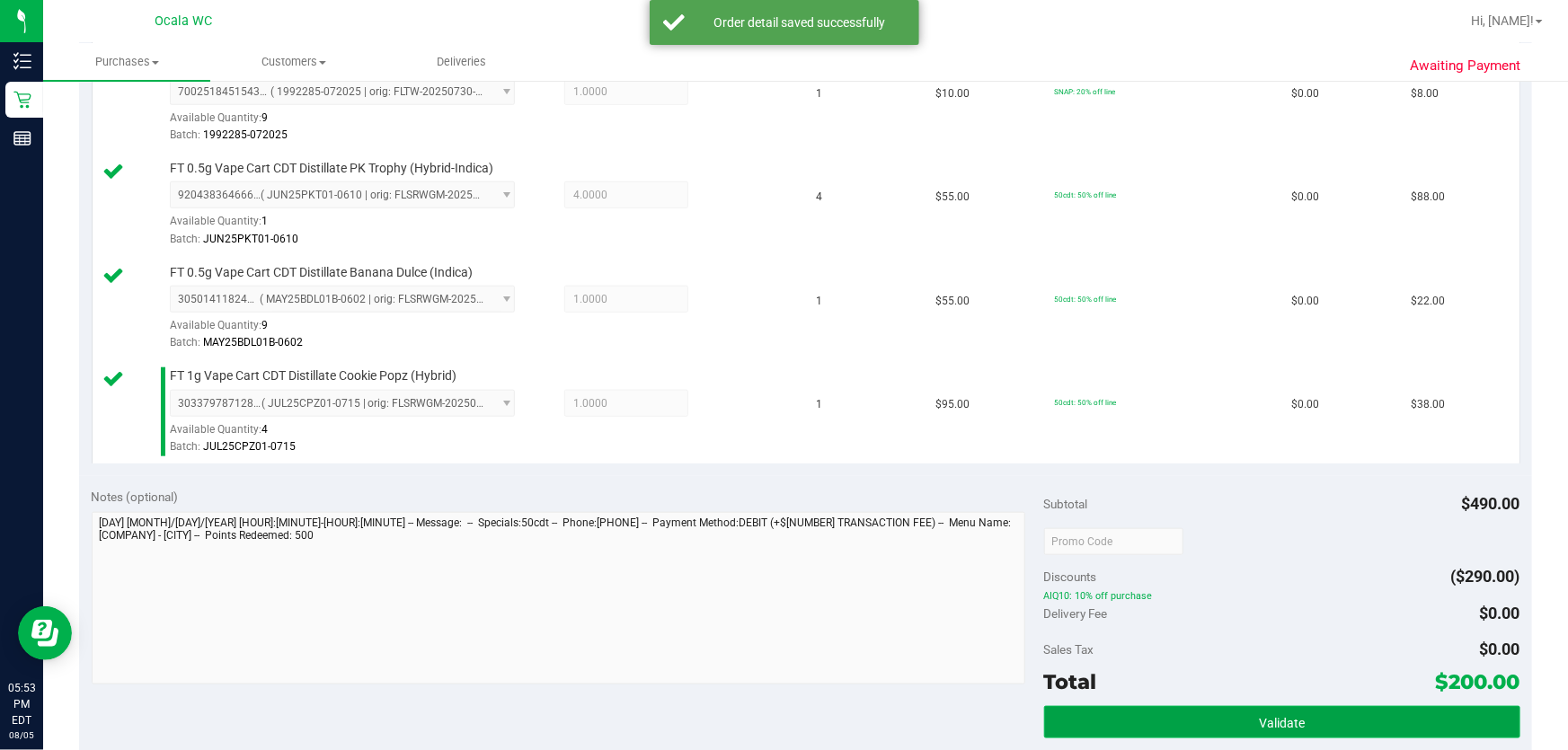 click on "Validate" at bounding box center (1282, 722) 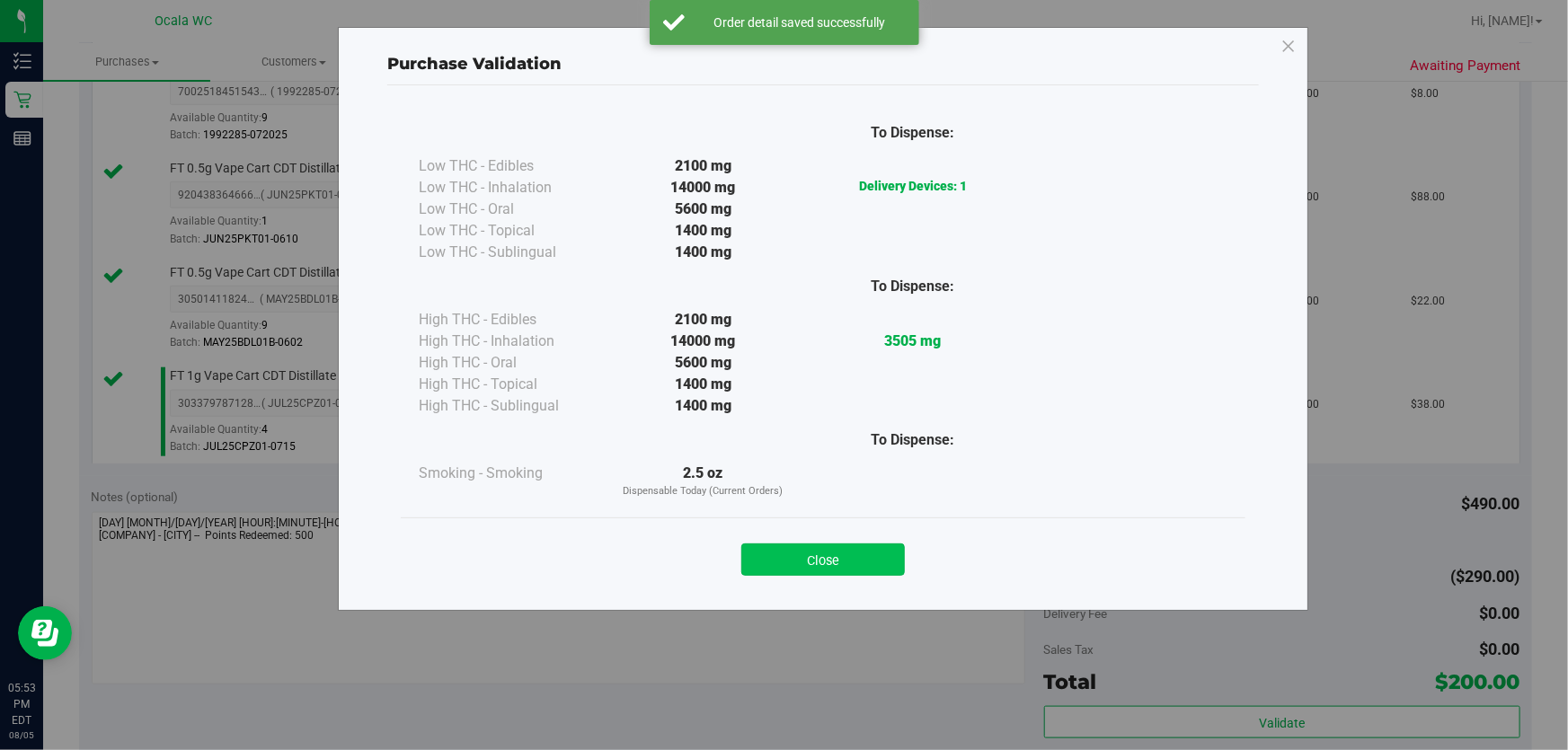 click on "Close" at bounding box center (823, 560) 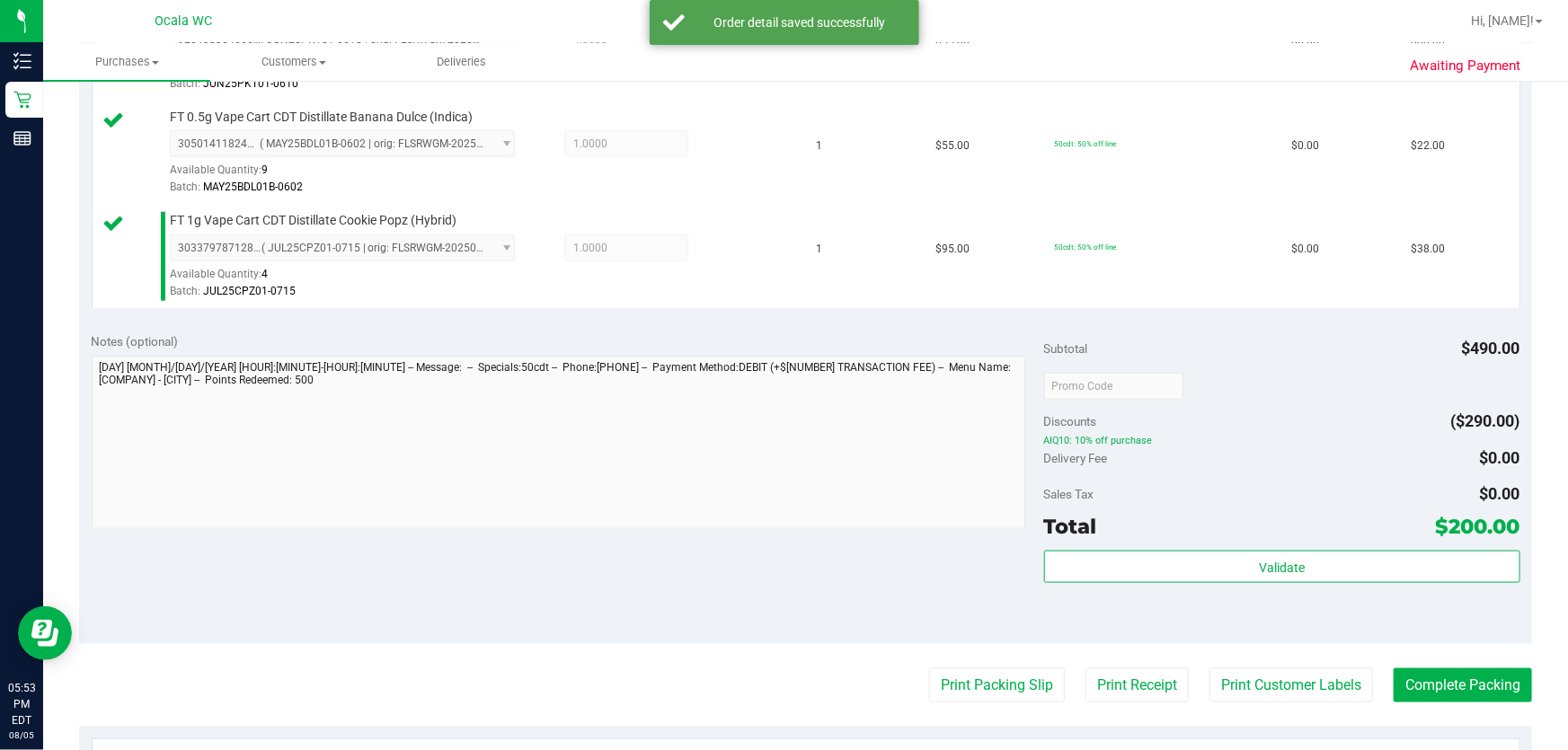 scroll, scrollTop: 979, scrollLeft: 0, axis: vertical 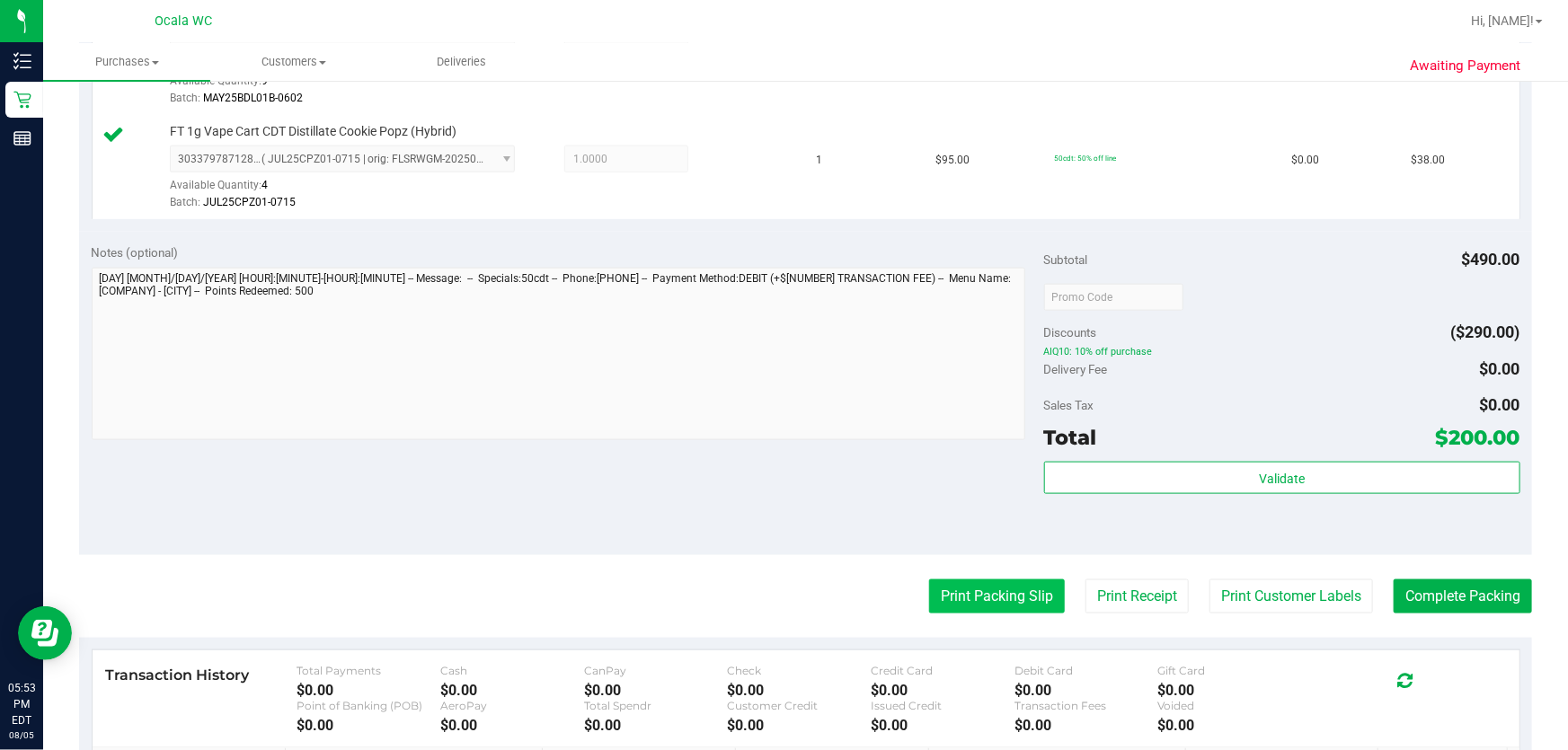 click on "Print Packing Slip" at bounding box center (997, 596) 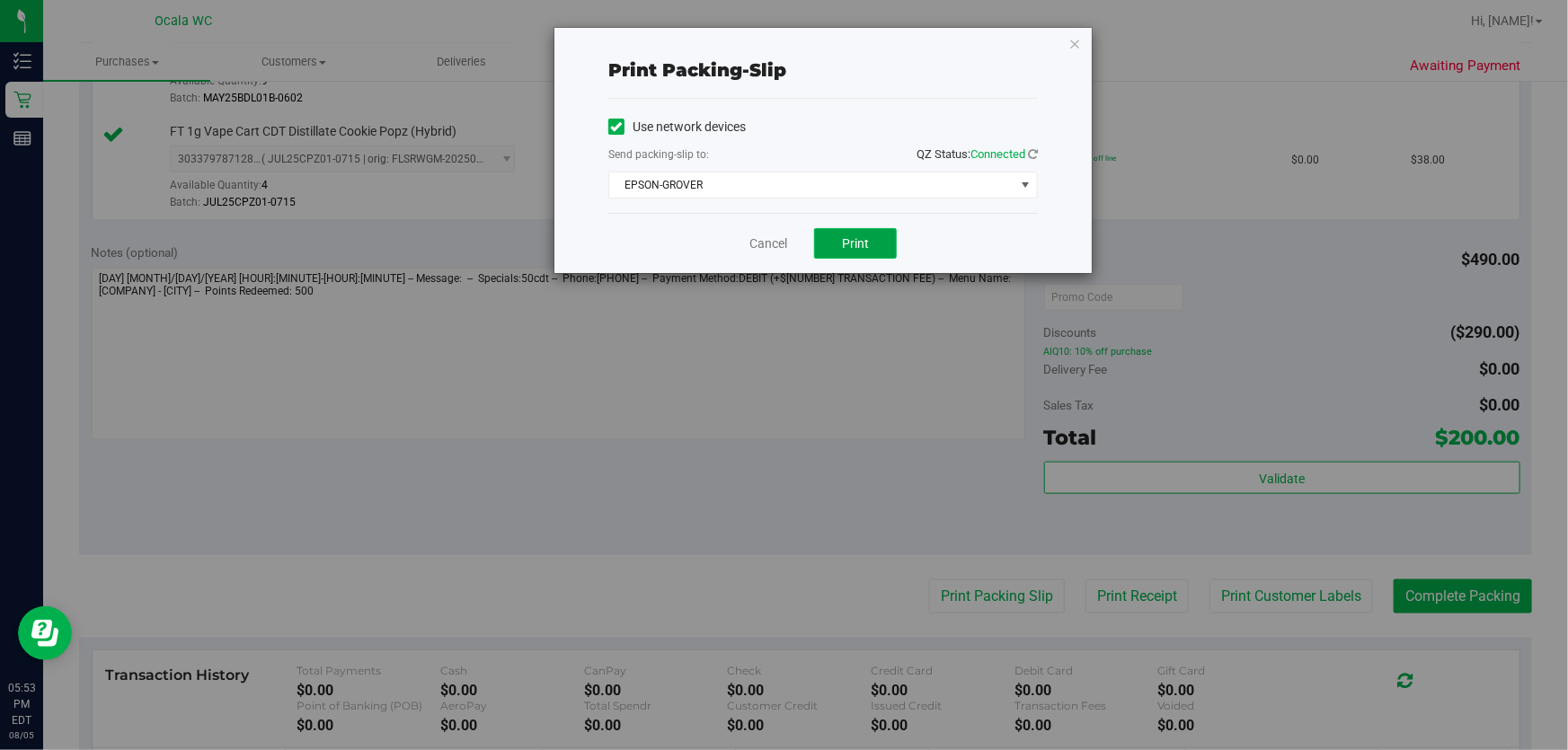click on "Print" at bounding box center (855, 243) 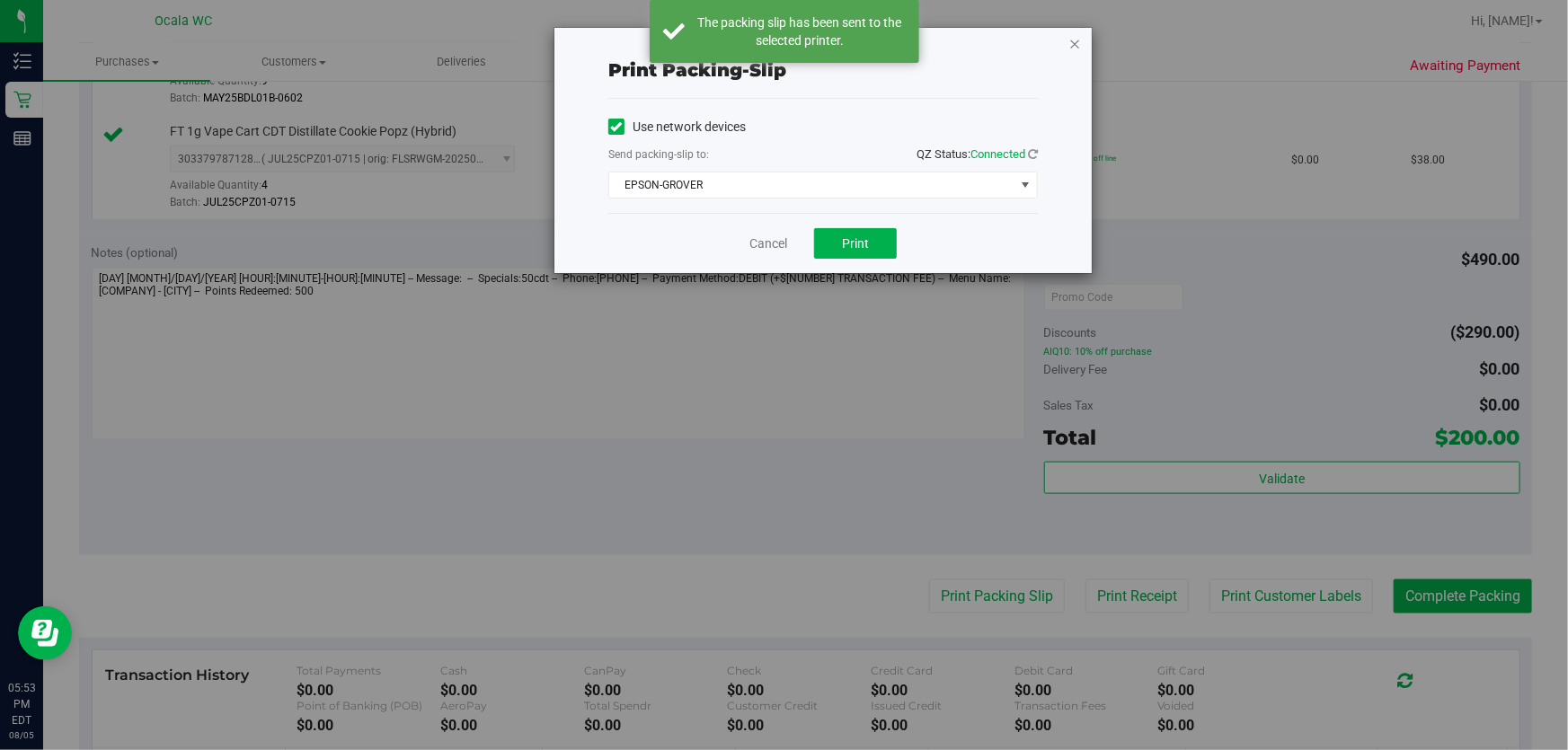 click at bounding box center (1075, 43) 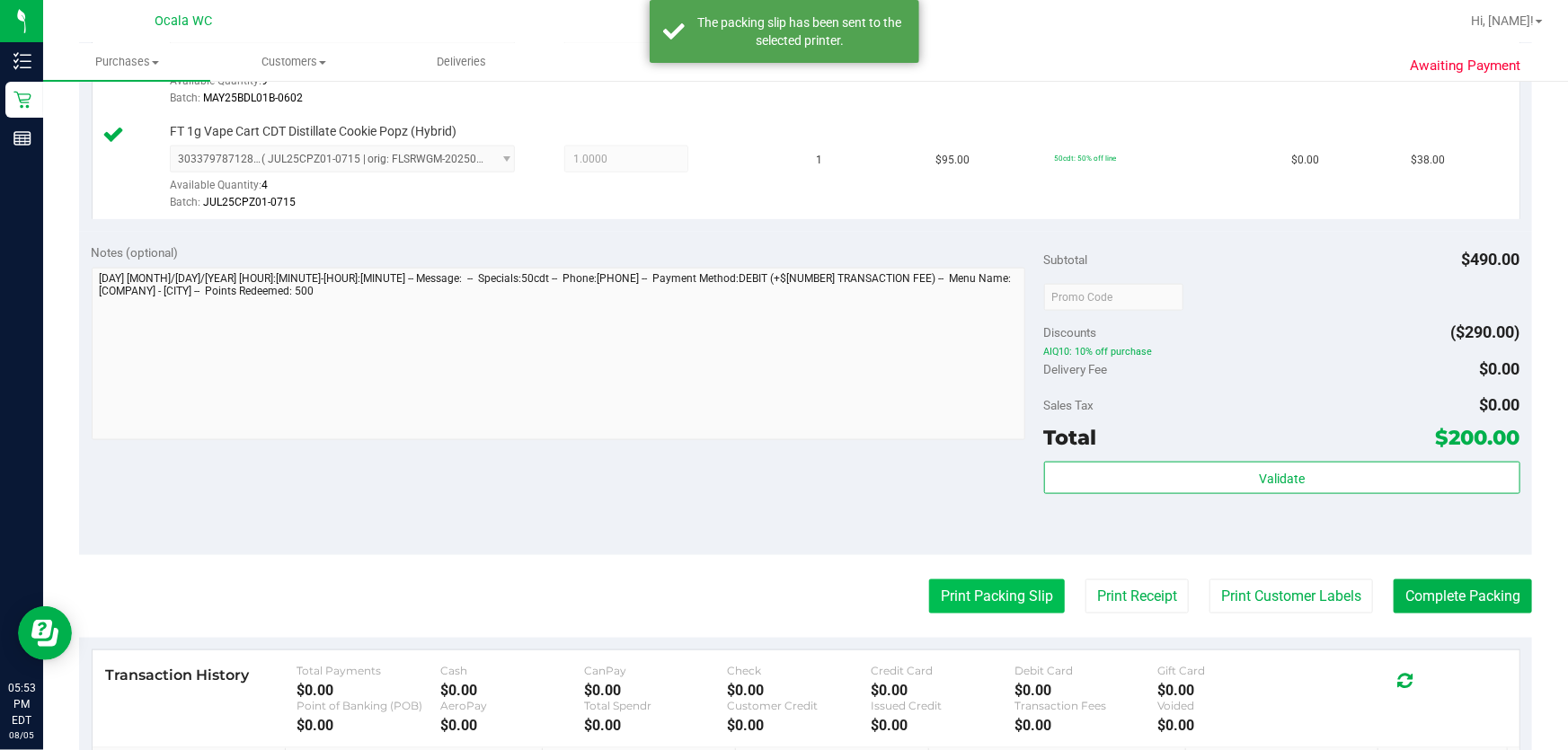 click on "Print Packing Slip" at bounding box center (997, 596) 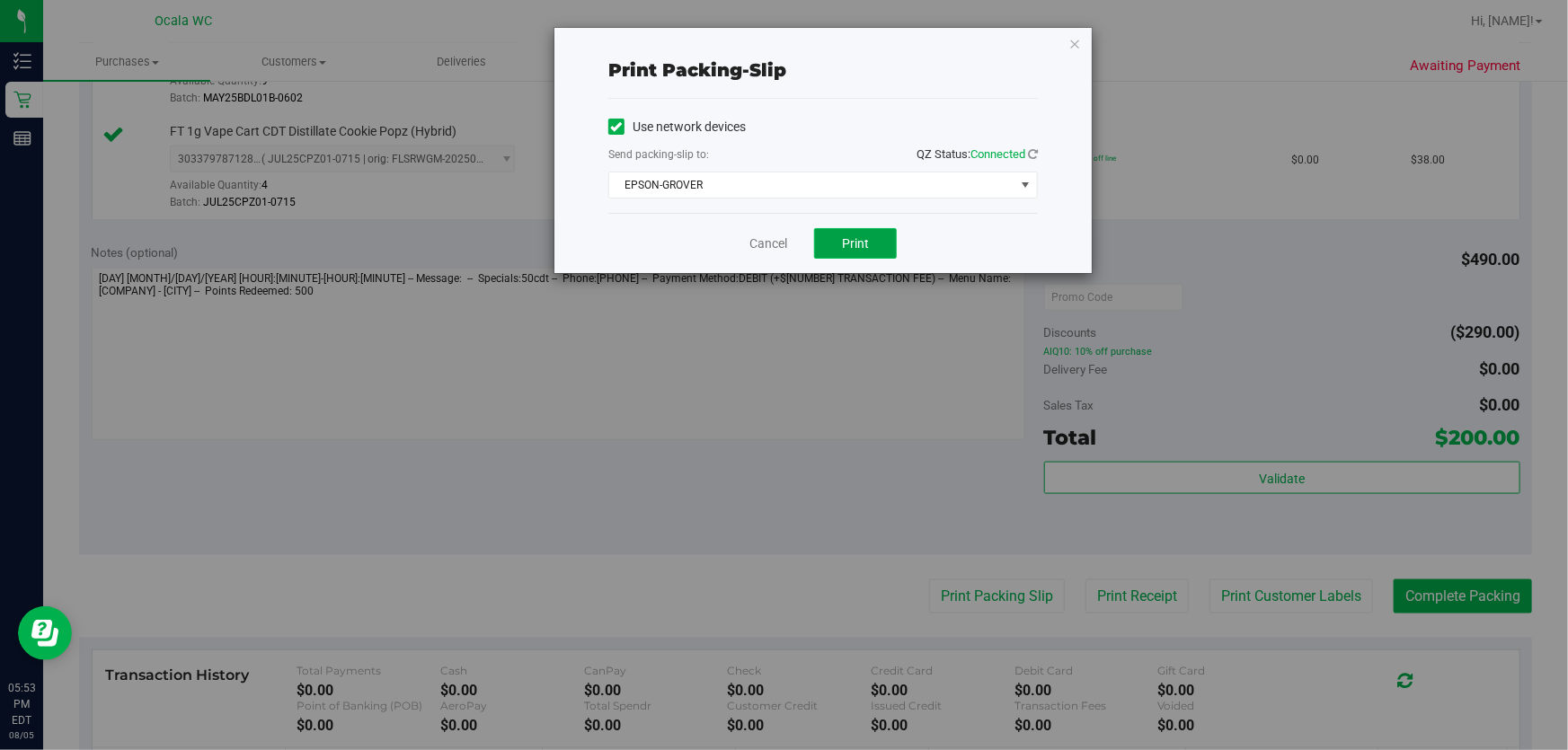 click on "Print" at bounding box center [855, 243] 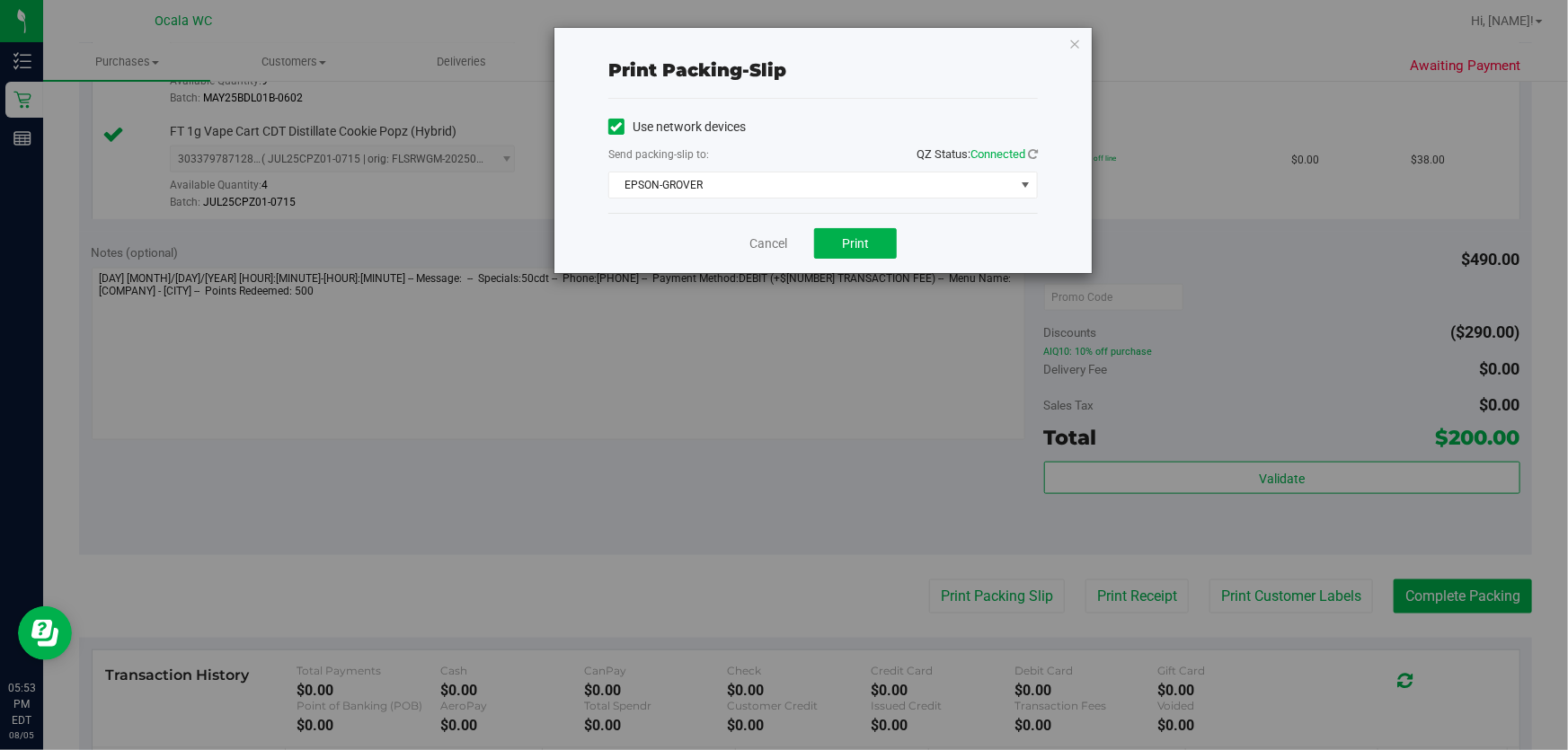 click on "Cancel
Print" at bounding box center (823, 243) 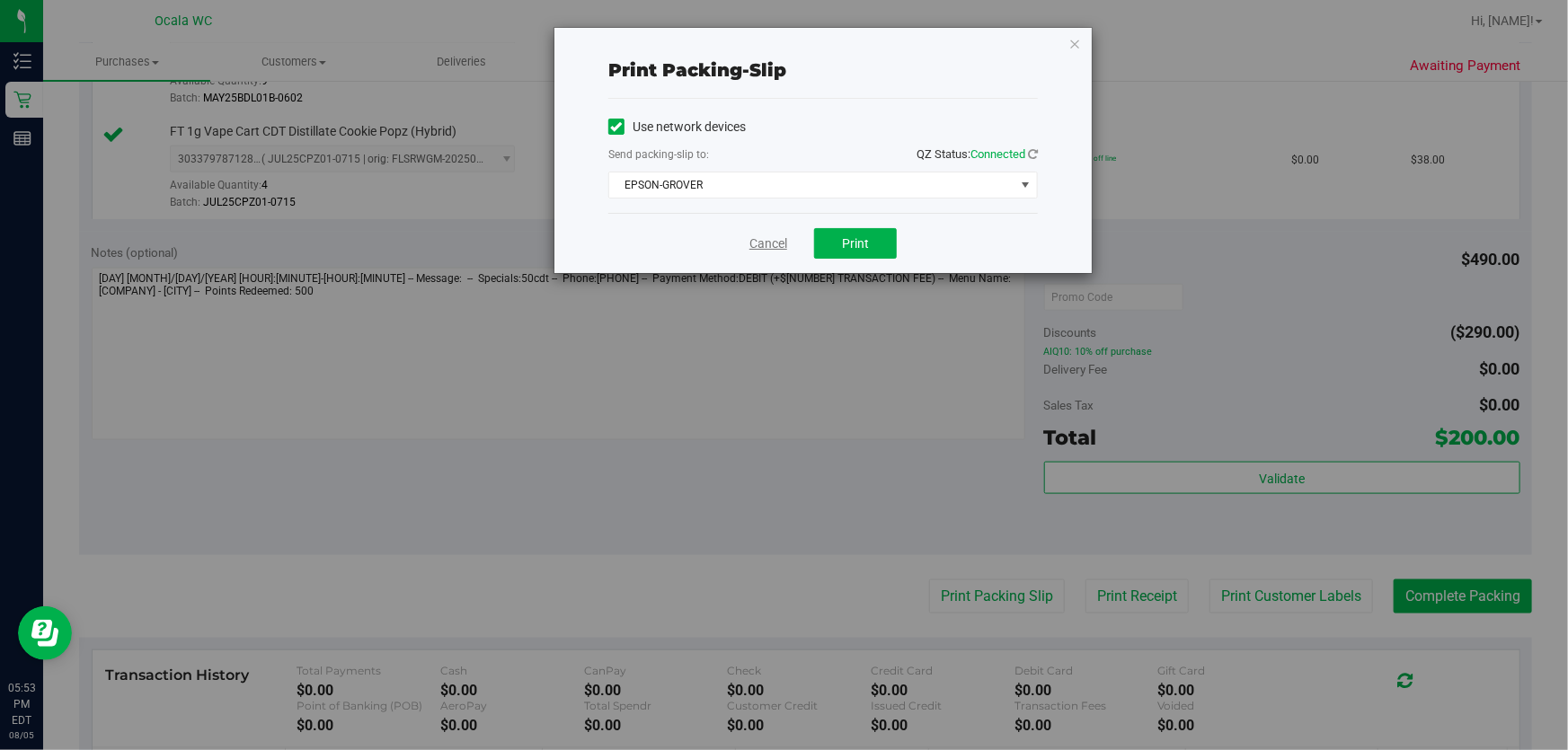 click on "Cancel" at bounding box center [768, 243] 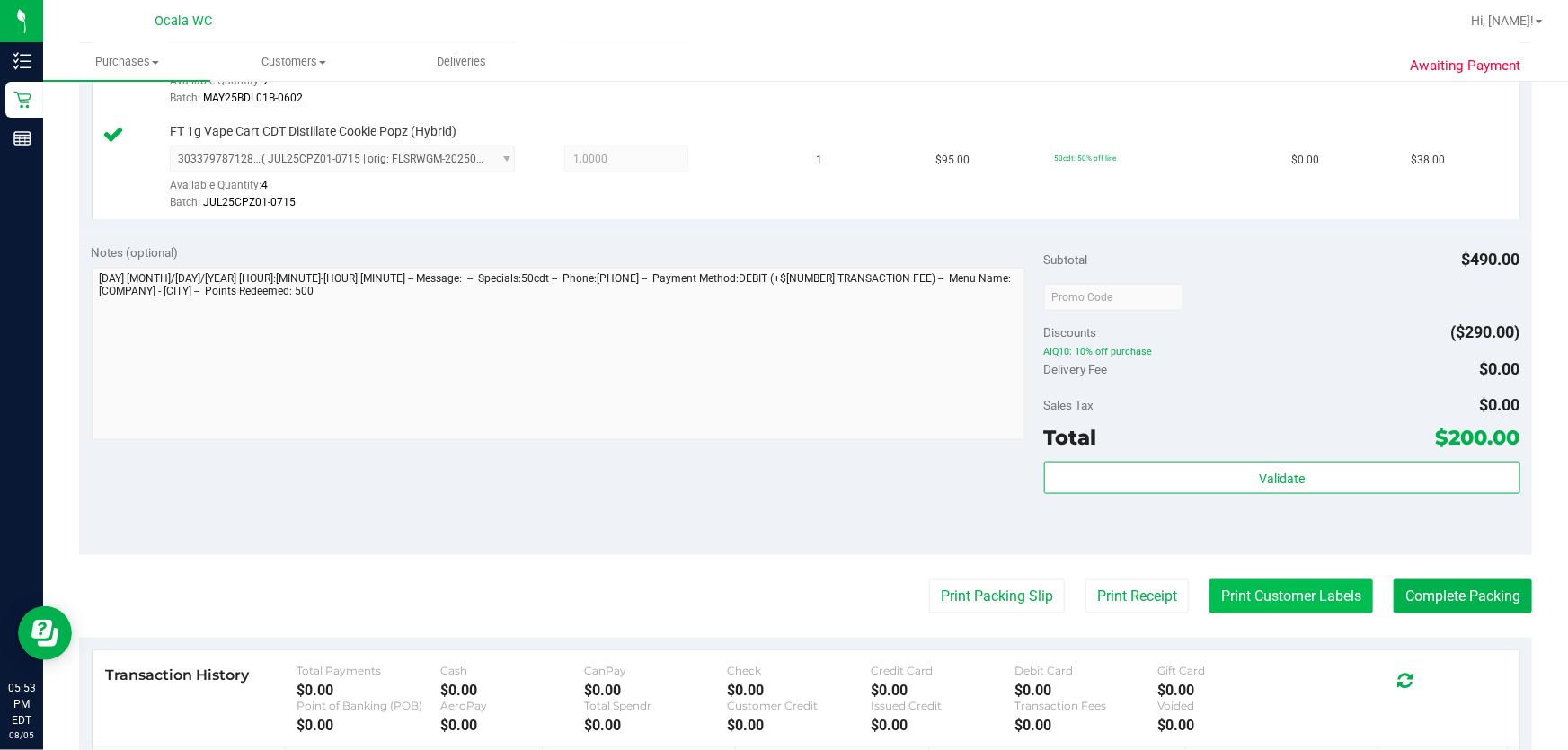 click on "Print Customer Labels" at bounding box center (1291, 596) 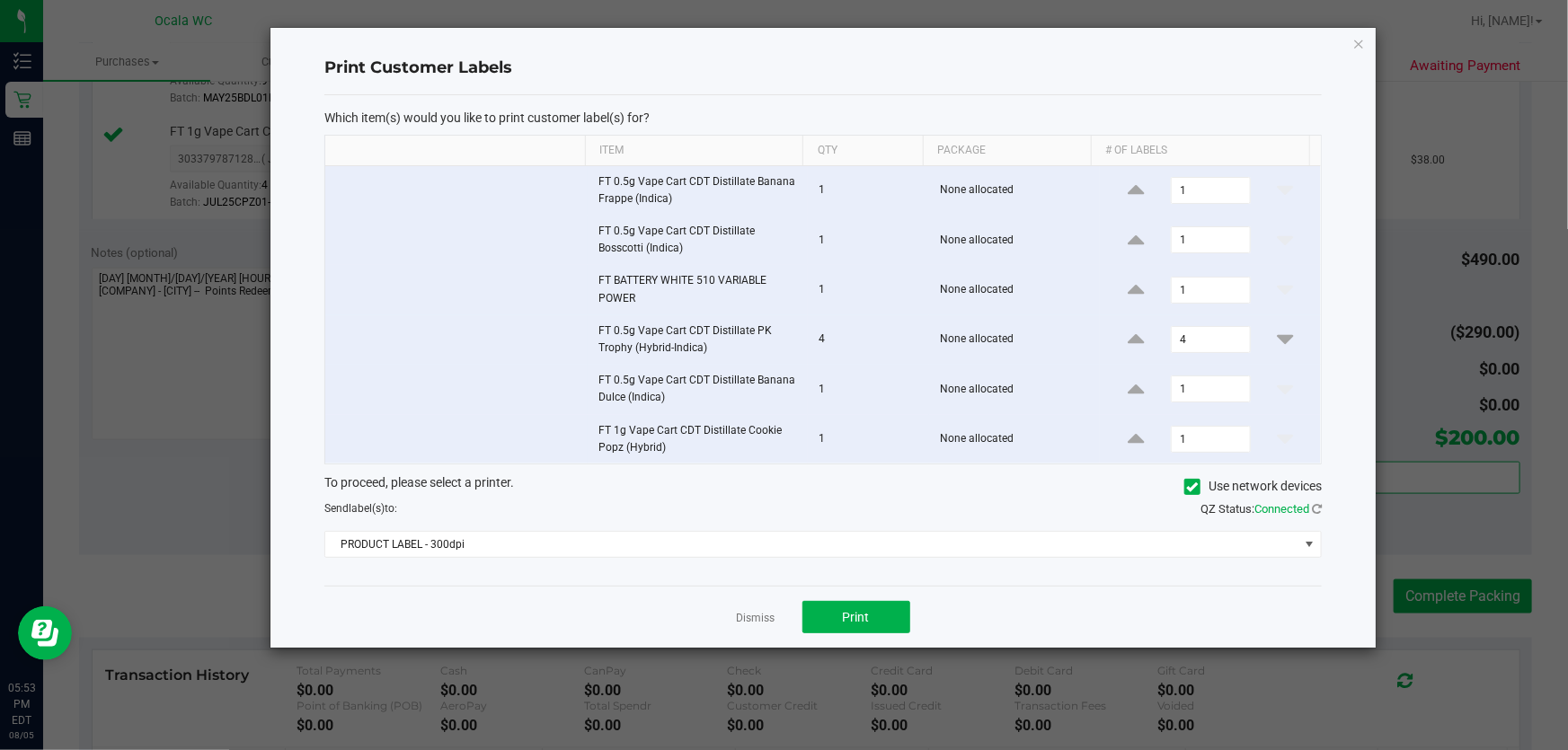 click on "Dismiss" 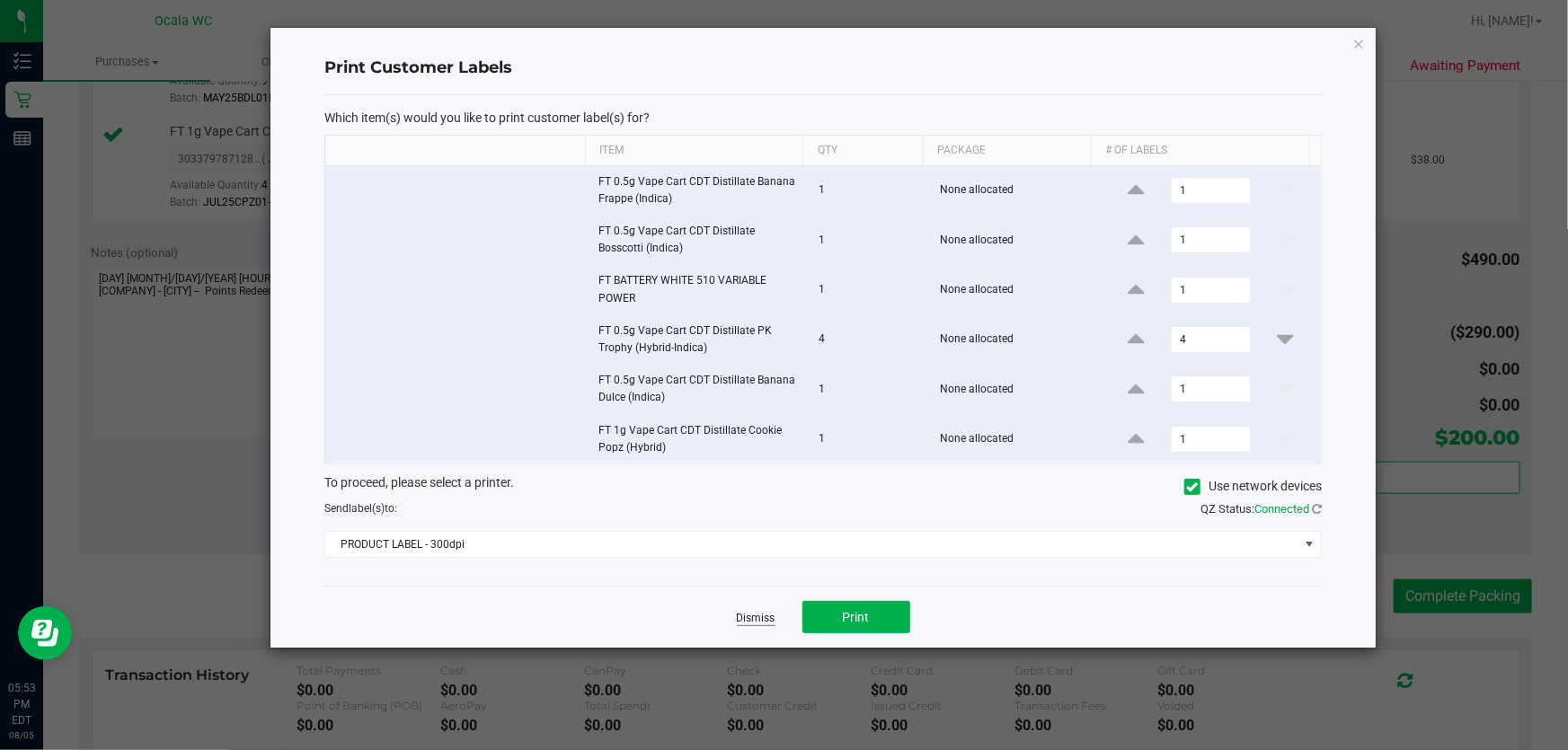 click on "Dismiss" 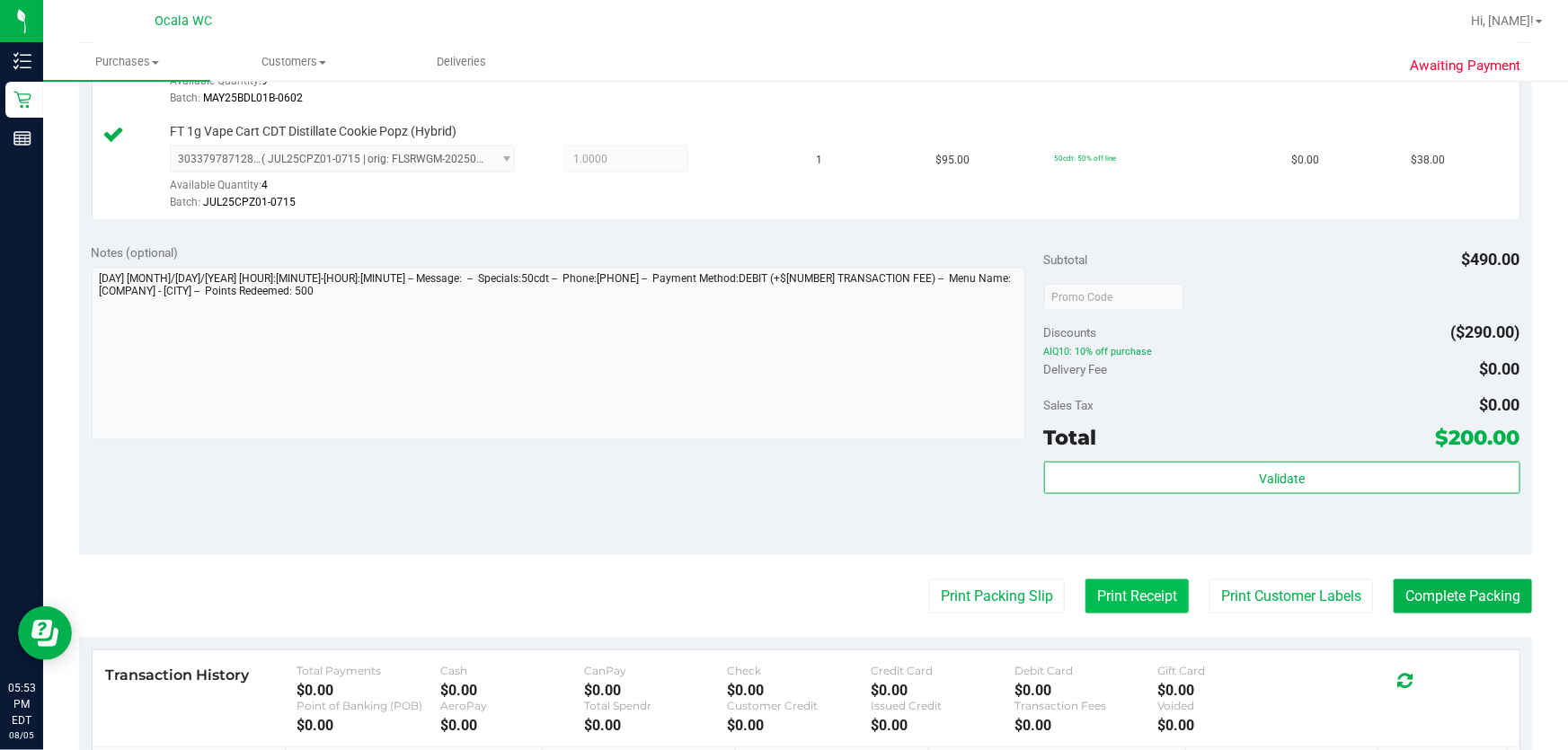 click on "Print Receipt" at bounding box center [1137, 596] 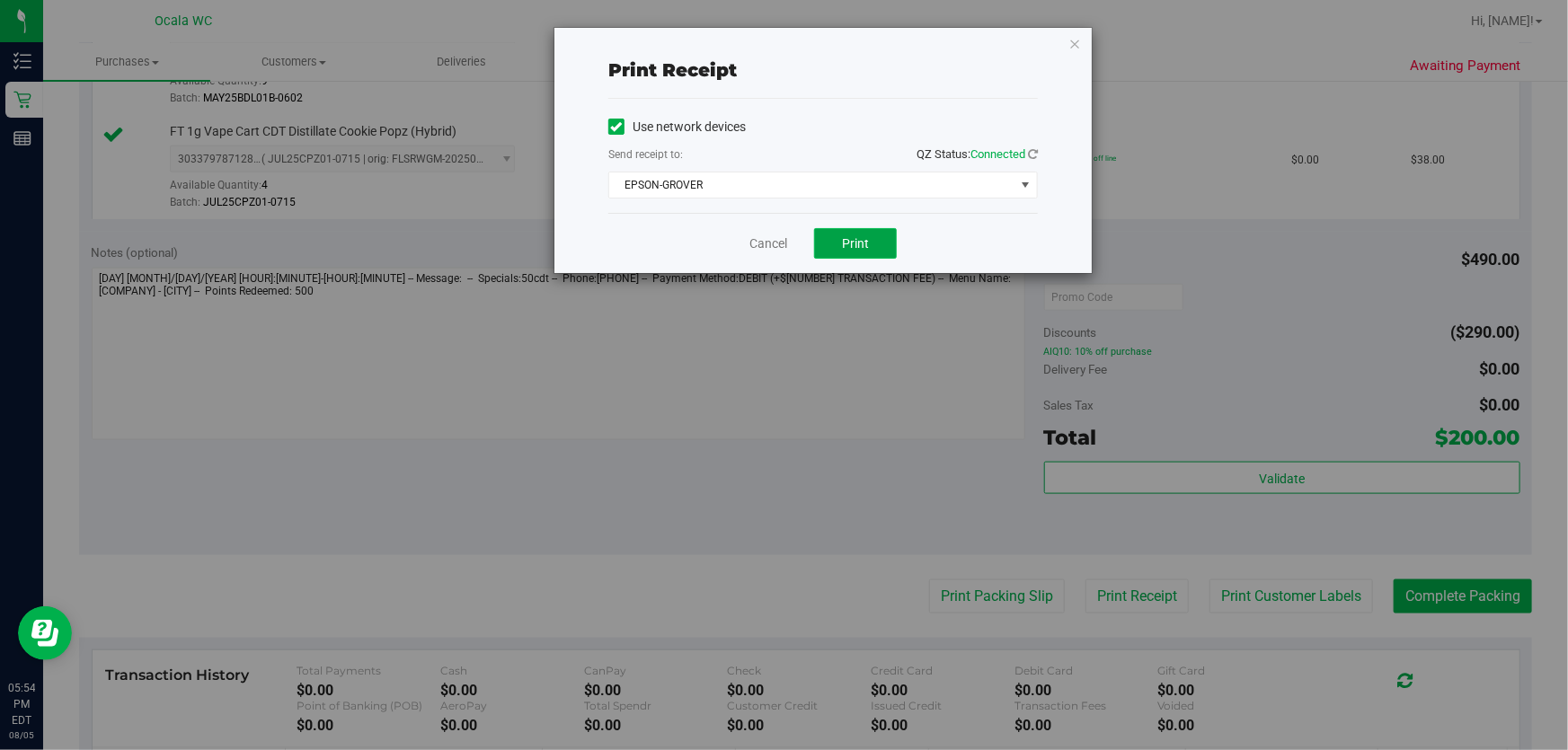 click on "Print" at bounding box center [855, 243] 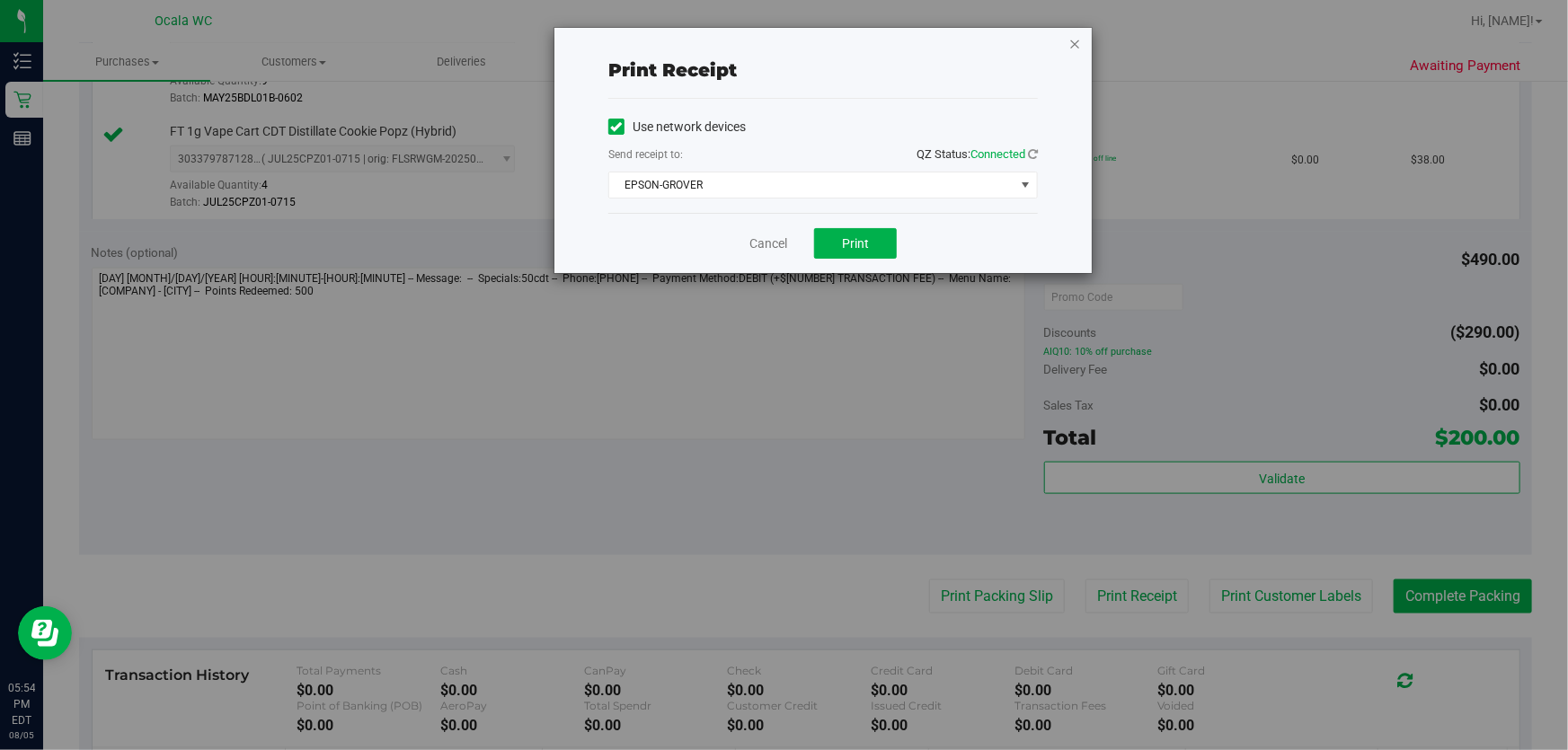 click at bounding box center (1075, 43) 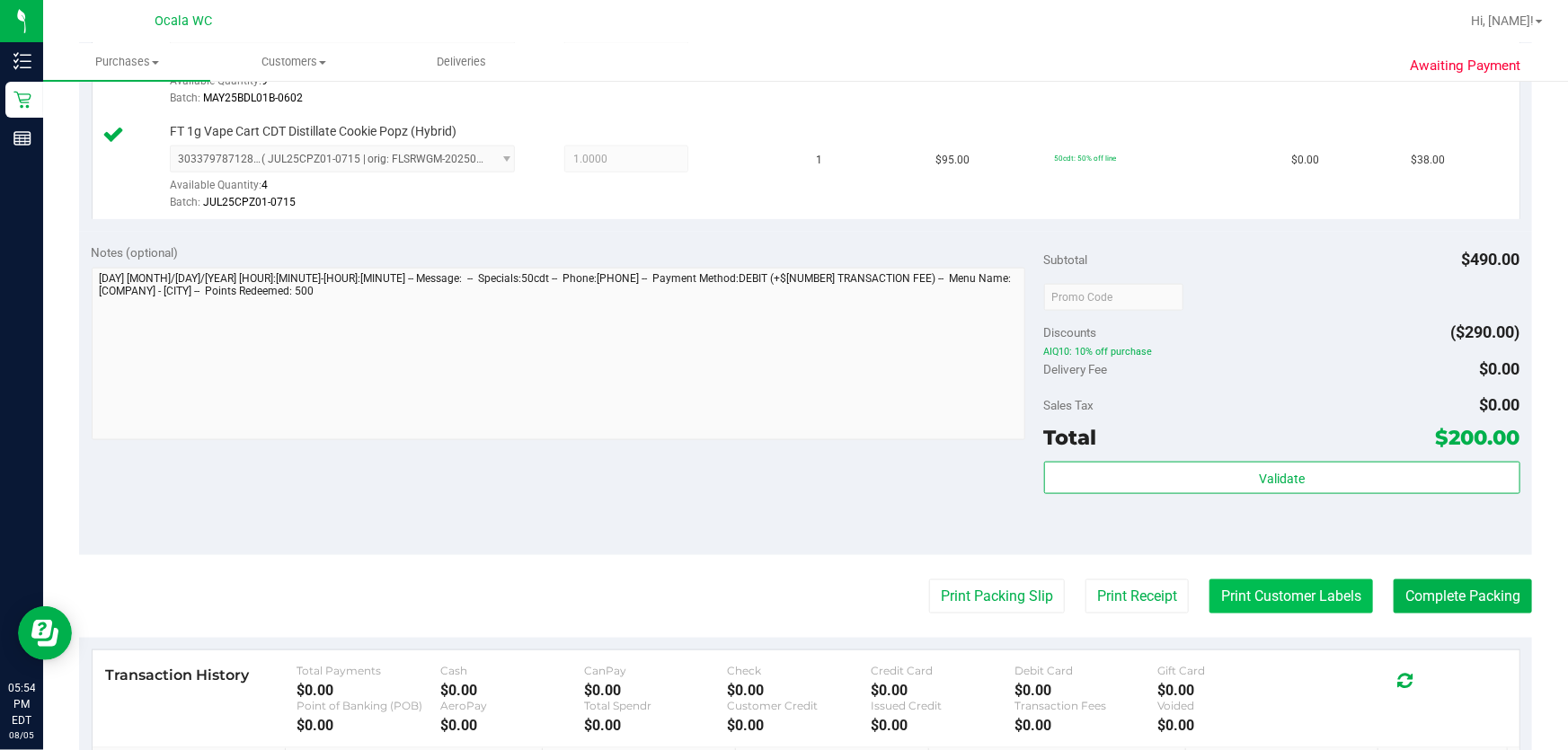 click on "Print Customer Labels" at bounding box center [1291, 596] 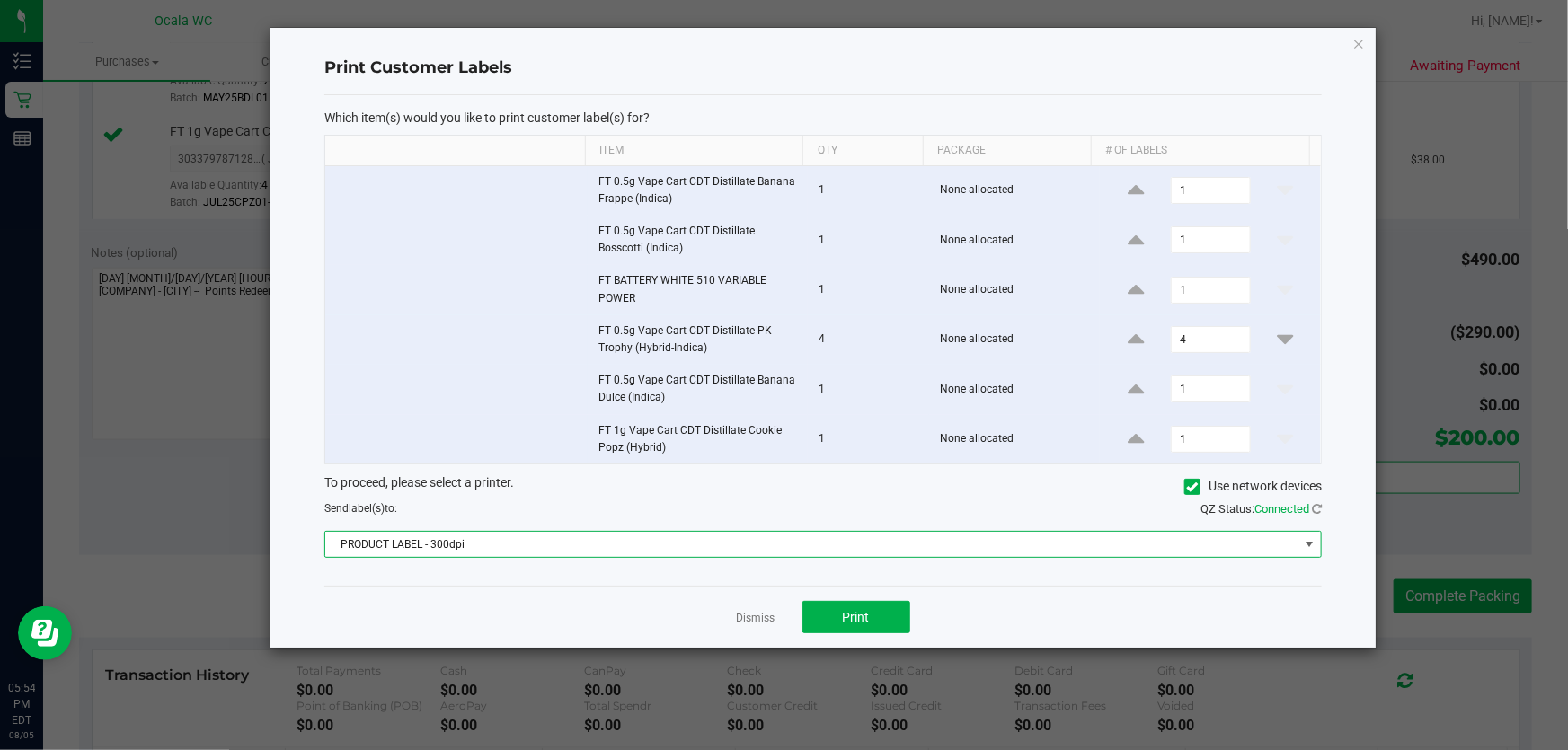 click on "PRODUCT LABEL - 300dpi" at bounding box center (811, 544) 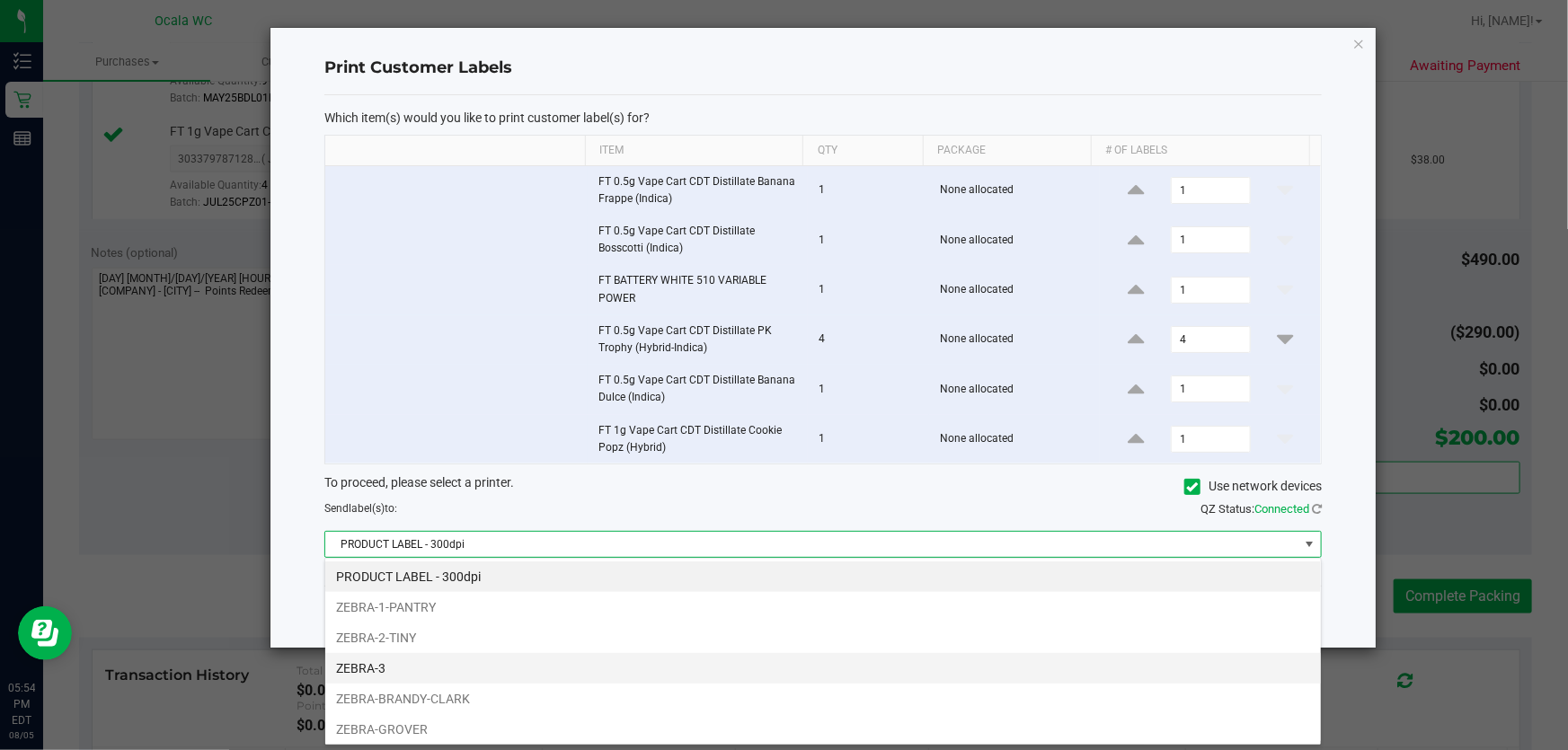 scroll, scrollTop: 89793, scrollLeft: 88858, axis: both 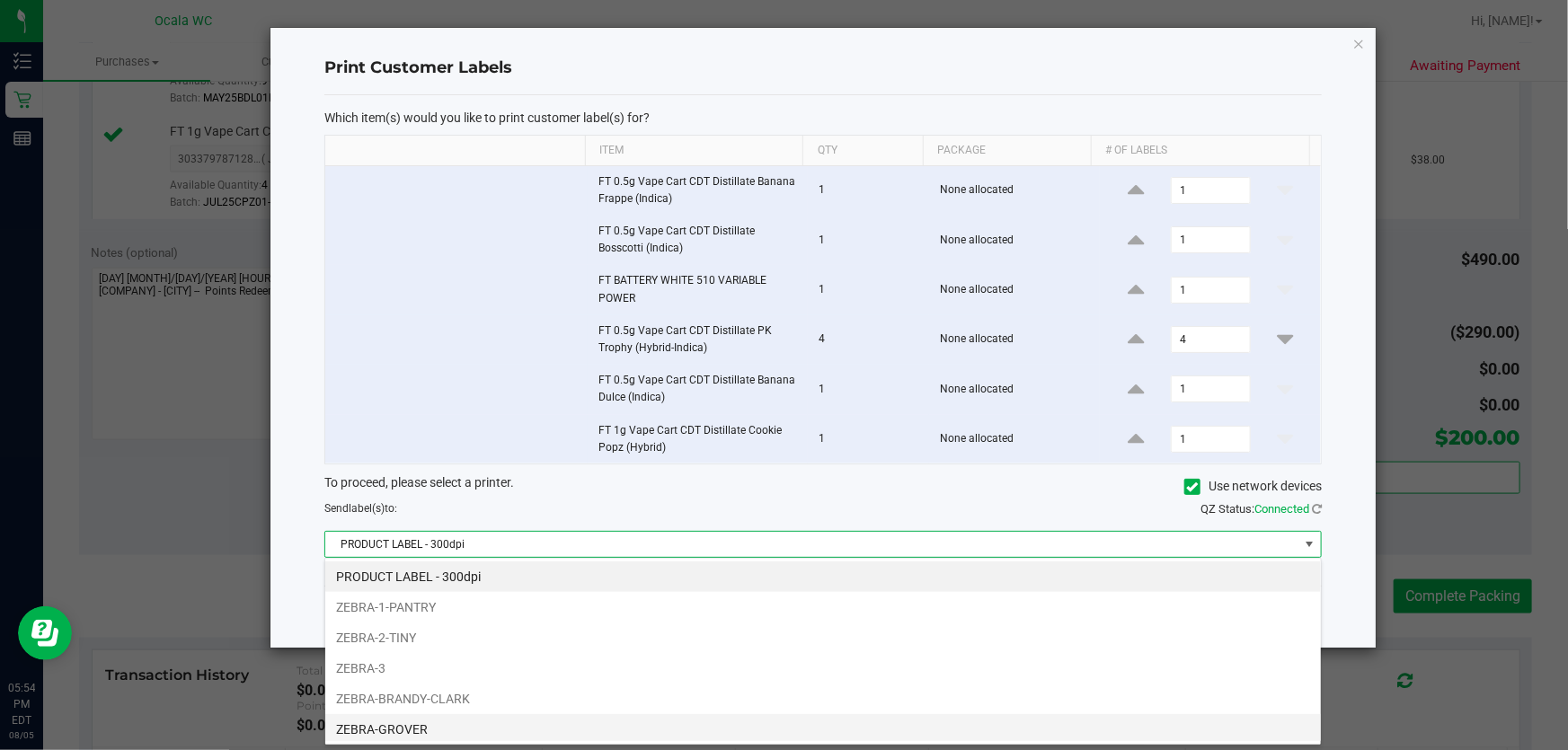 click on "ZEBRA-GROVER" at bounding box center [823, 729] 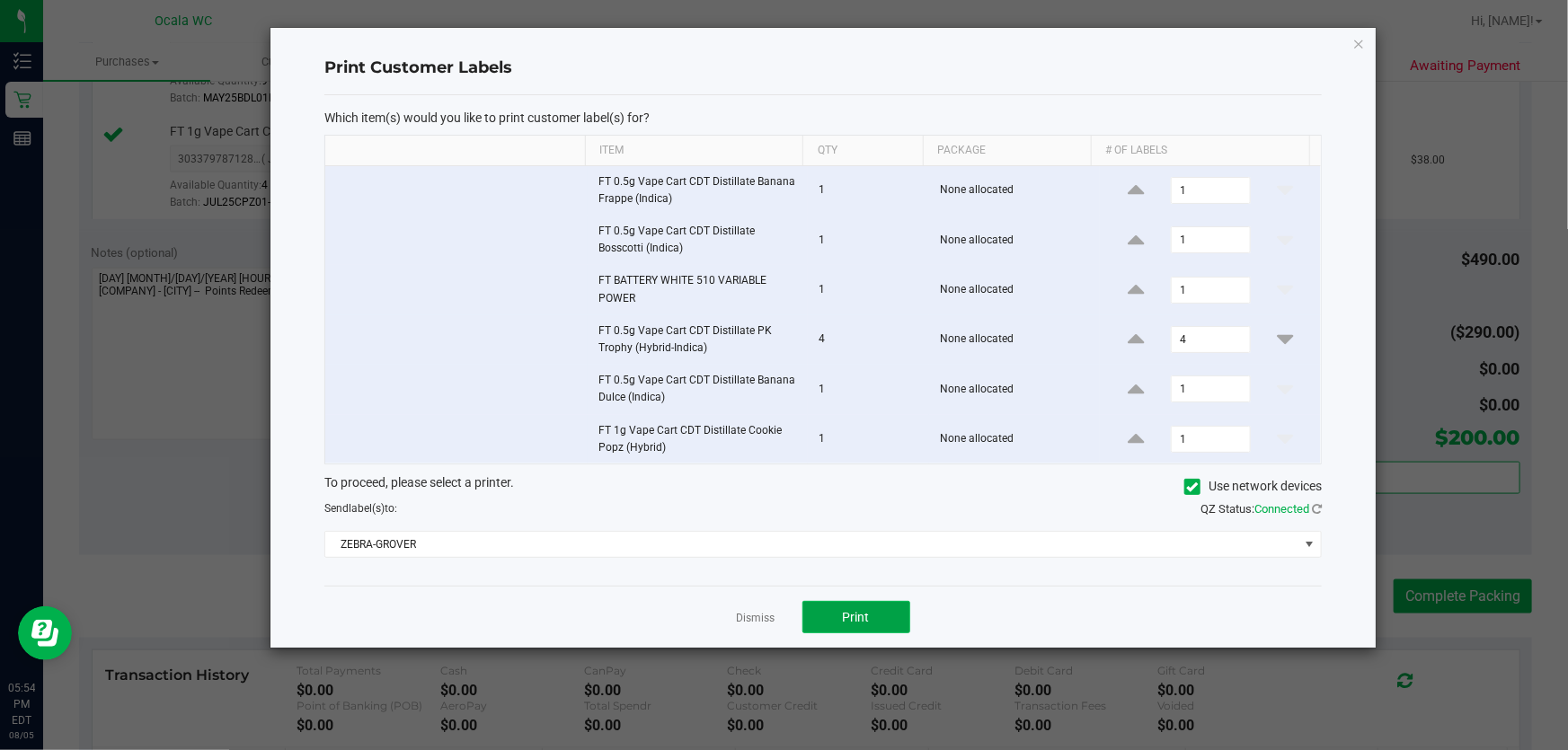 click on "Print" 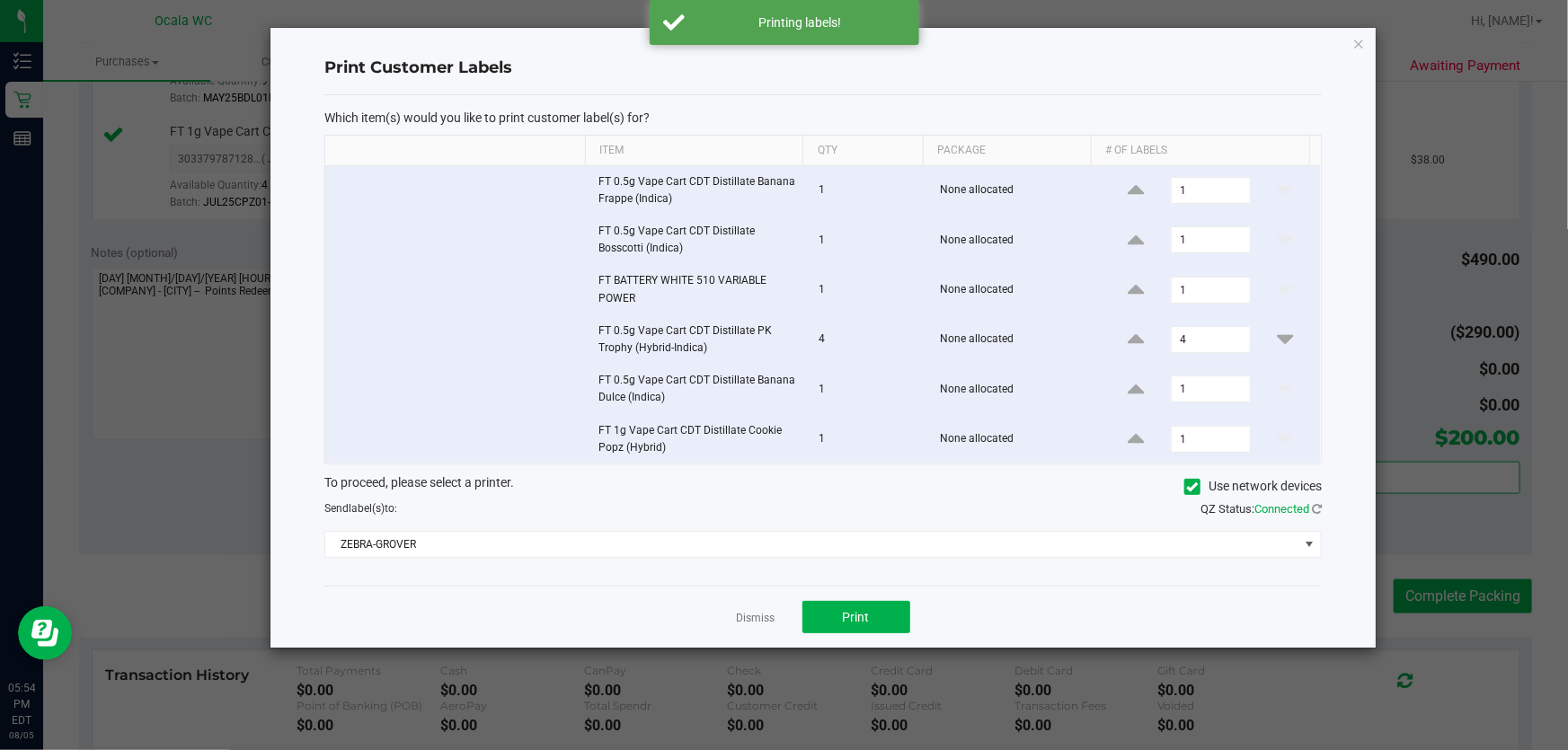 click on "Print Customer Labels   Which item(s) would you like to print customer label(s) for?  Item Qty Package # of labels  FT 0.5g Vape Cart CDT Distillate Banana Frappe (Indica)   1   None allocated  1  FT 0.5g Vape Cart CDT Distillate Bosscotti (Indica)   1   None allocated  1  FT BATTERY WHITE 510 VARIABLE POWER   1   None allocated  1  FT 0.5g Vape Cart CDT Distillate PK Trophy (Hybrid-Indica)   4   None allocated  4  FT 0.5g Vape Cart CDT Distillate Banana Dulce (Indica)   1   None allocated  1  FT 1g Vape Cart CDT Distillate Cookie Popz (Hybrid)   1   None allocated  1  To proceed, please select a printer.   Use network devices  Send  label(s)  to:  QZ Status:   Connected  ZEBRA-GROVER  Dismiss   Print" 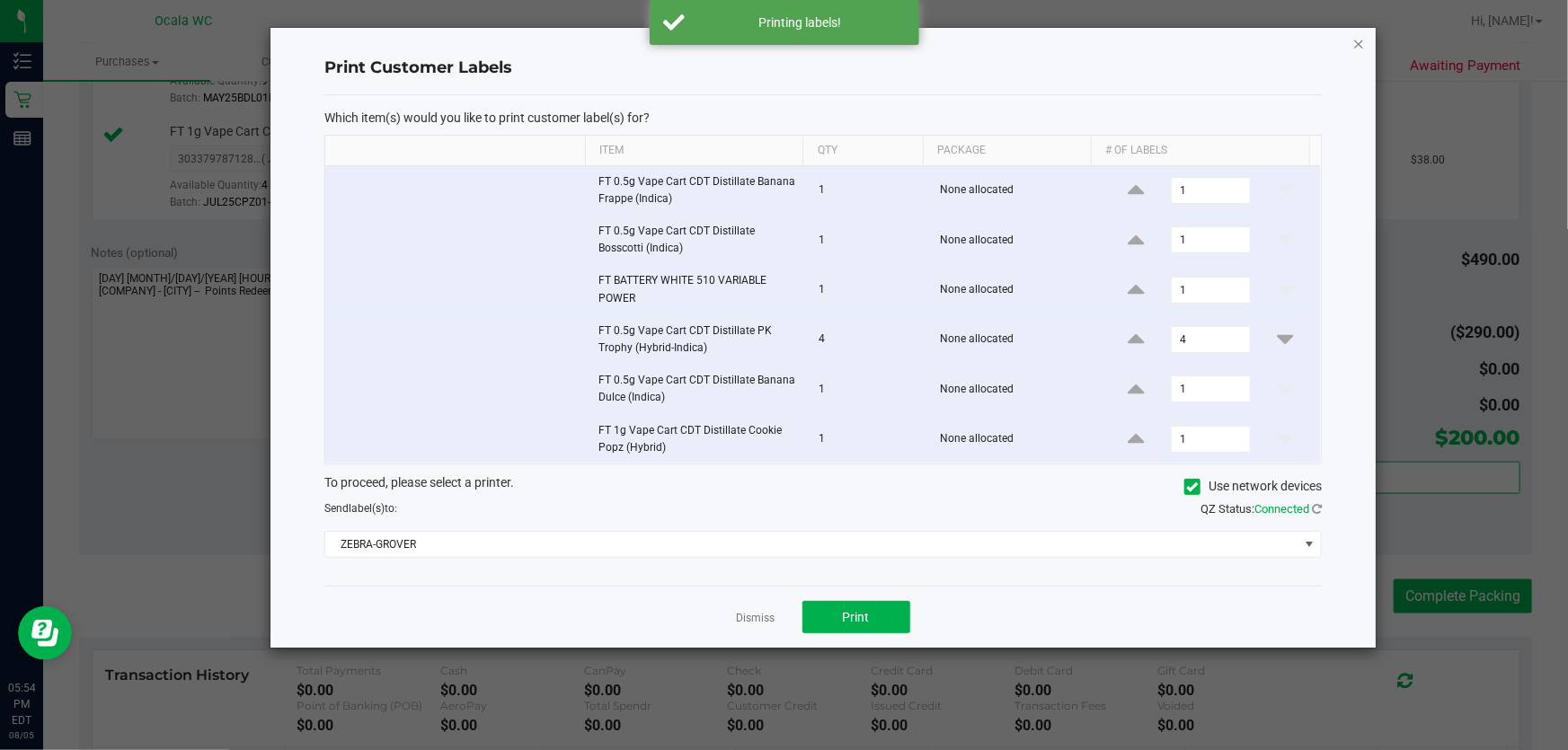 click 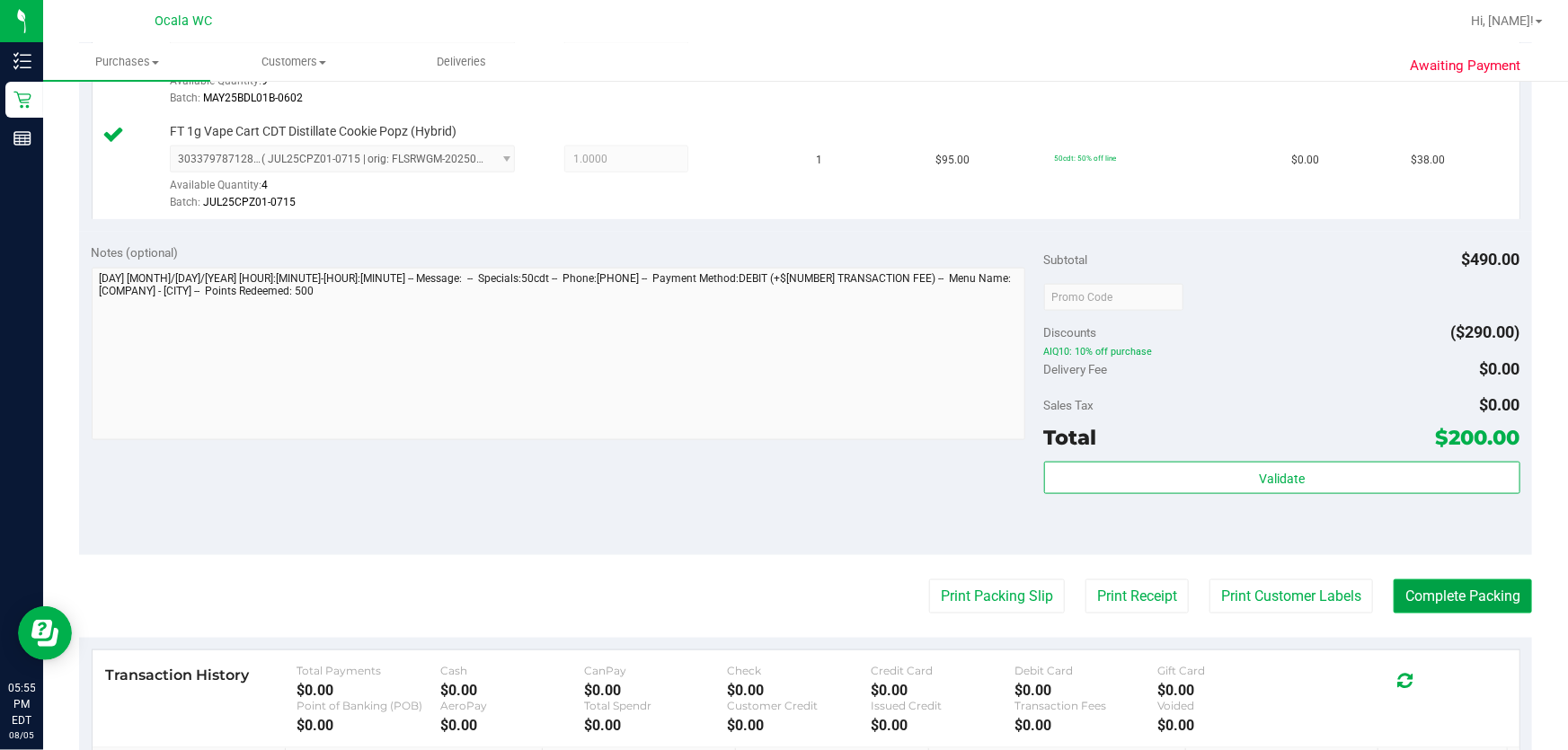 click on "Complete Packing" at bounding box center (1463, 596) 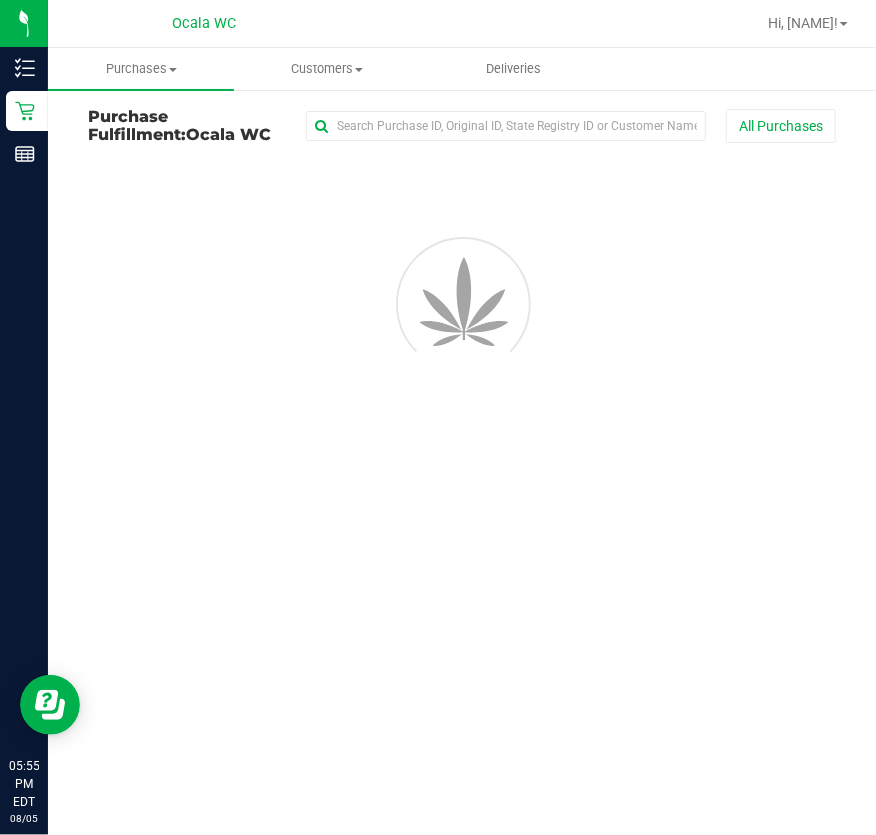 scroll, scrollTop: 0, scrollLeft: 0, axis: both 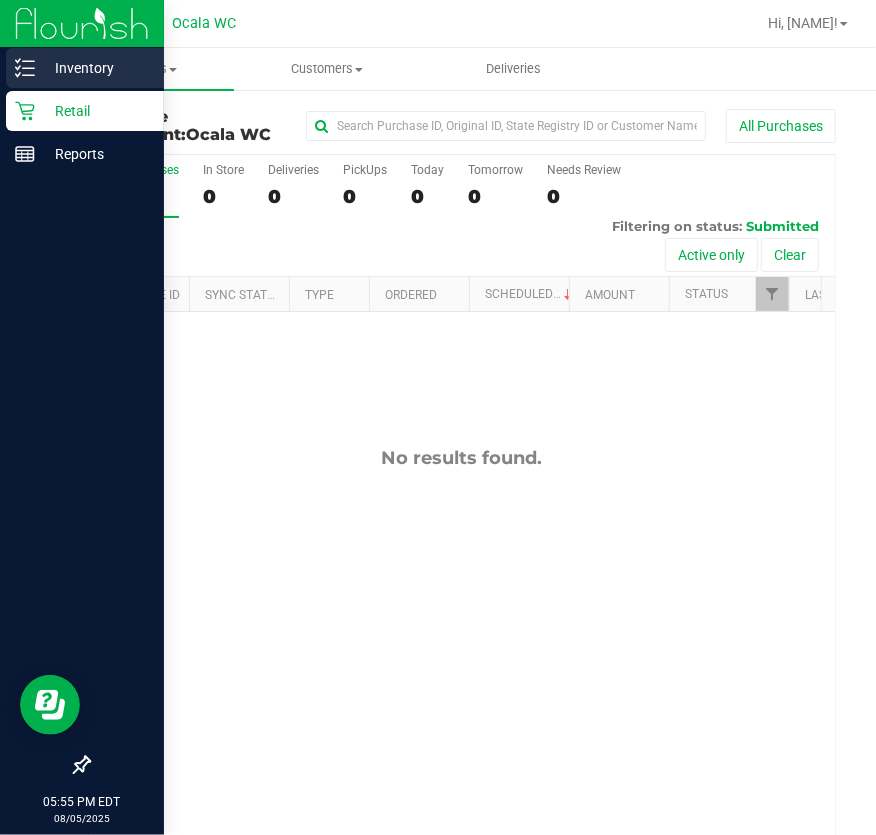 click 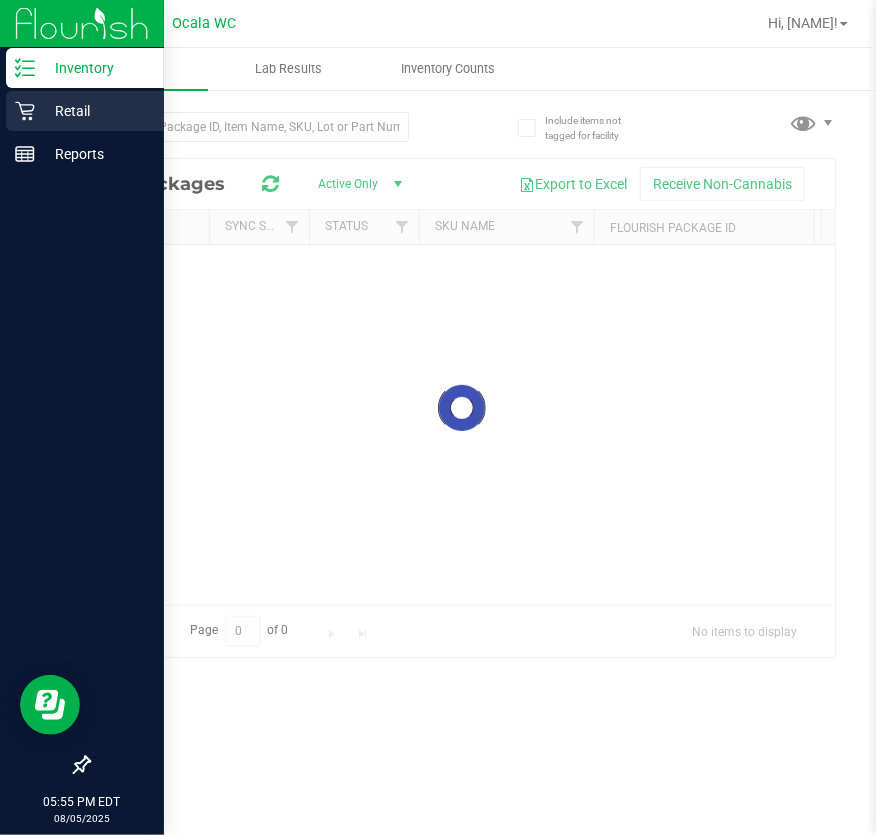 click on "Retail" at bounding box center (95, 111) 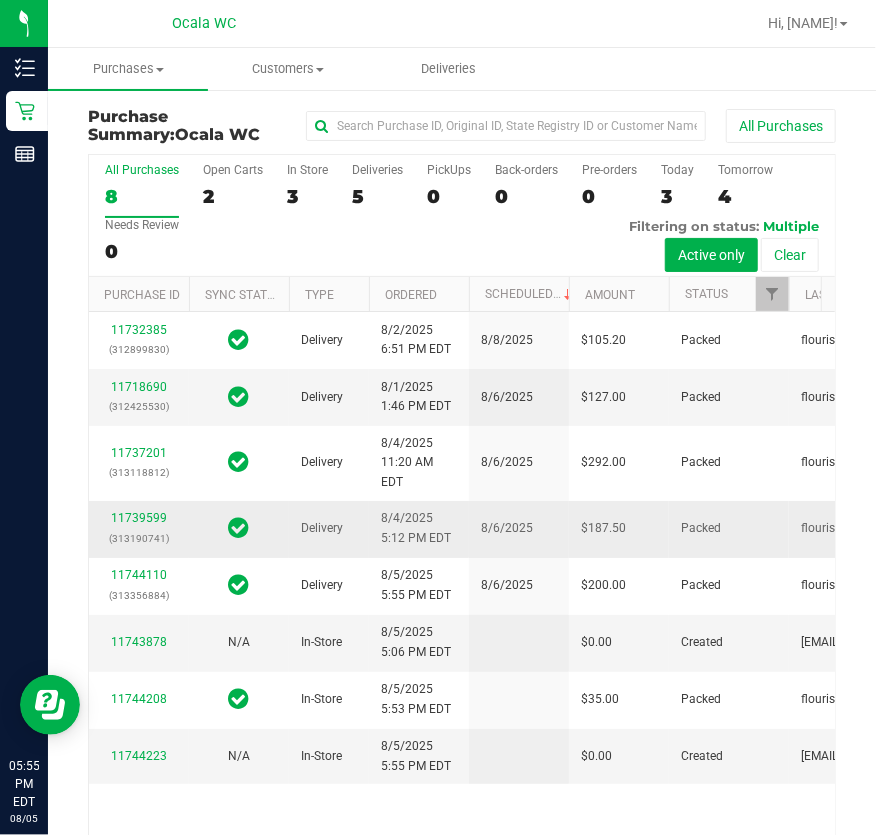 scroll, scrollTop: 313, scrollLeft: 0, axis: vertical 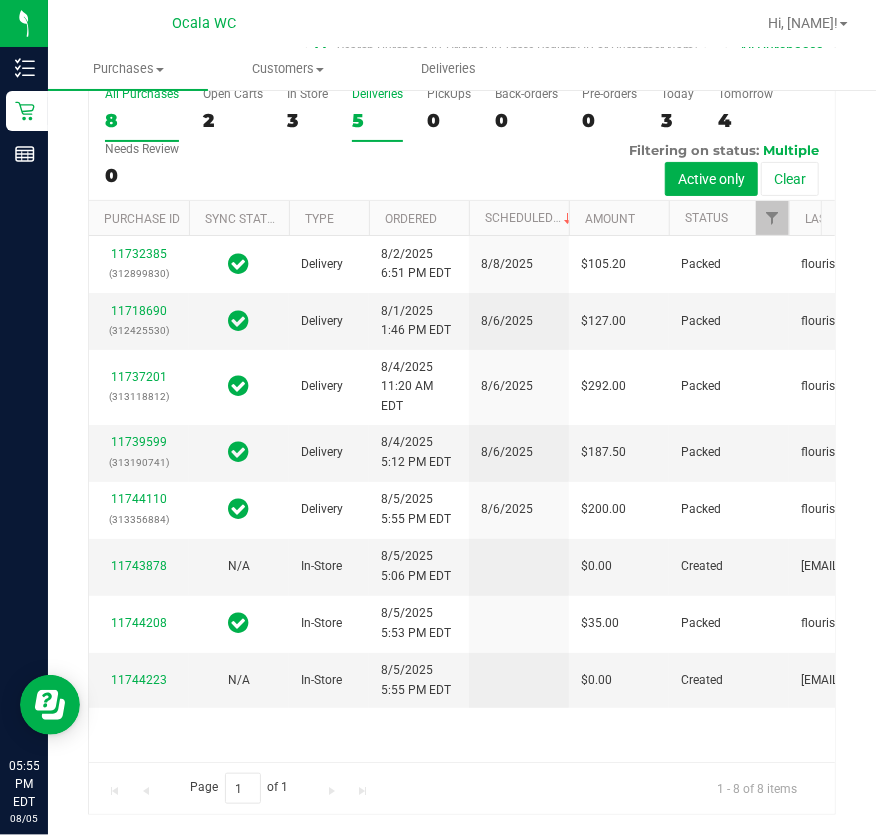 click on "Deliveries
5" at bounding box center (377, 114) 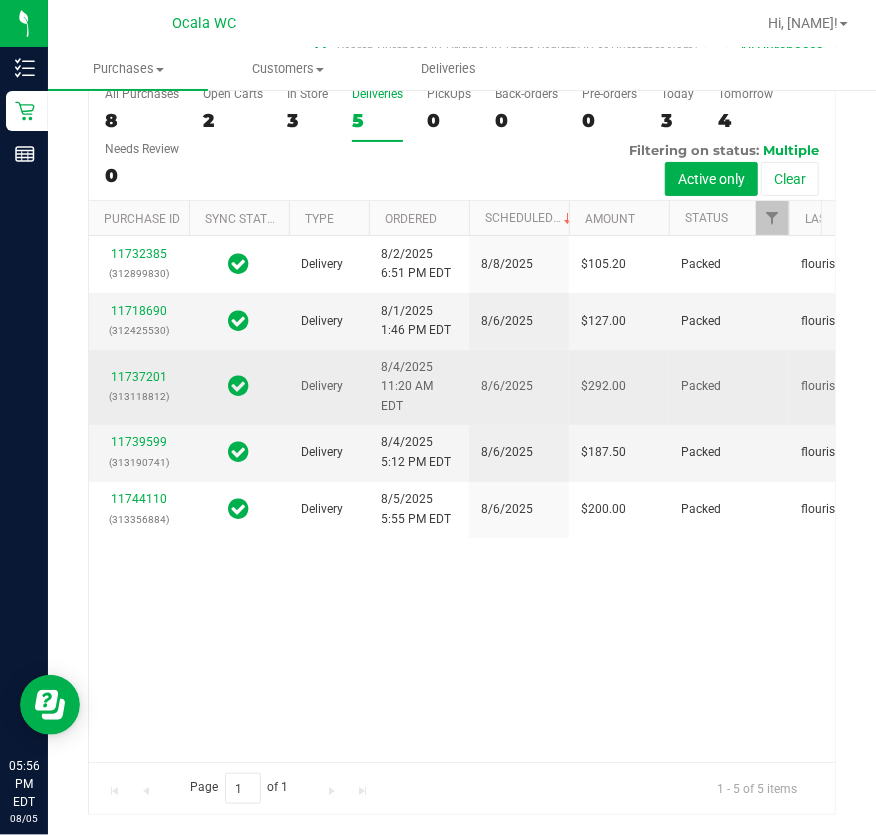 scroll, scrollTop: 0, scrollLeft: 0, axis: both 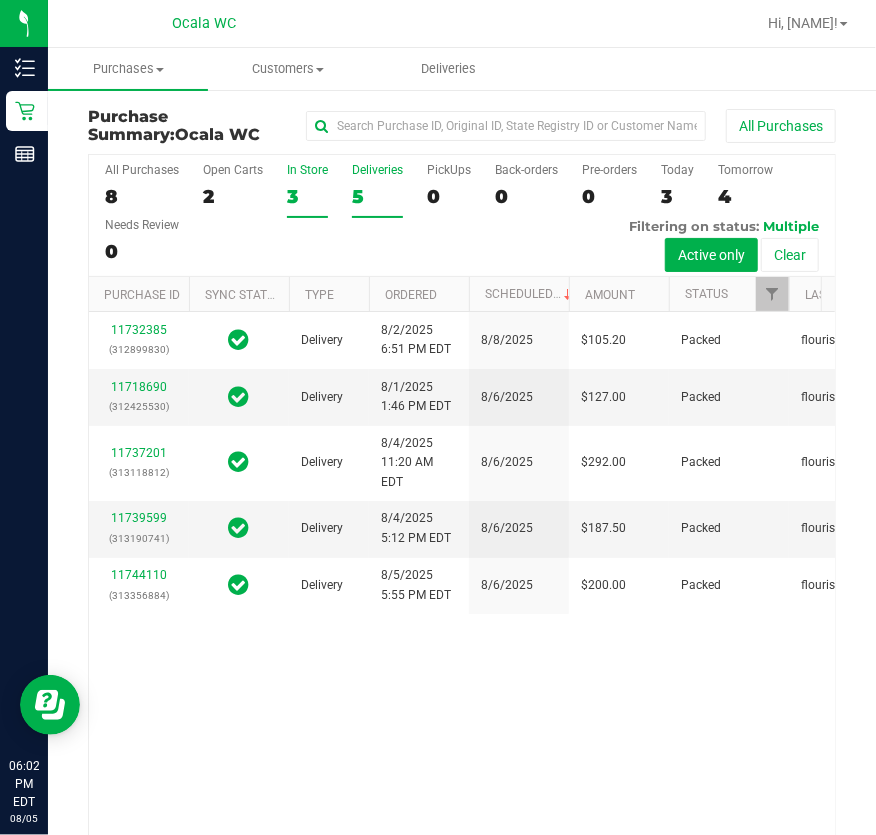 click on "3" at bounding box center (307, 196) 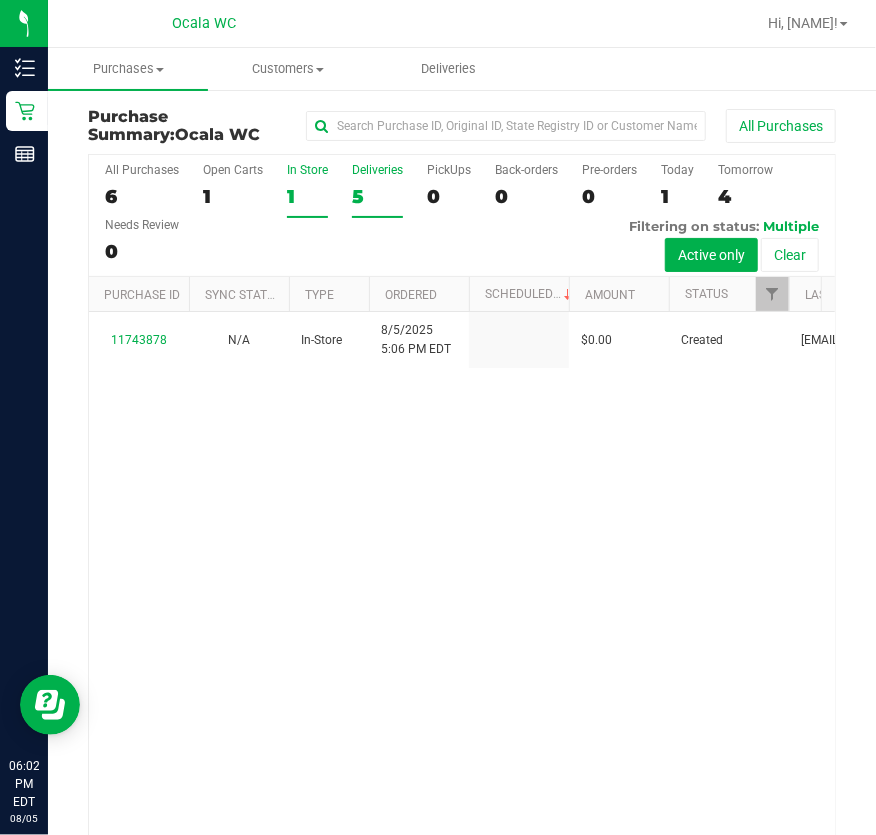 click on "Deliveries" at bounding box center [377, 170] 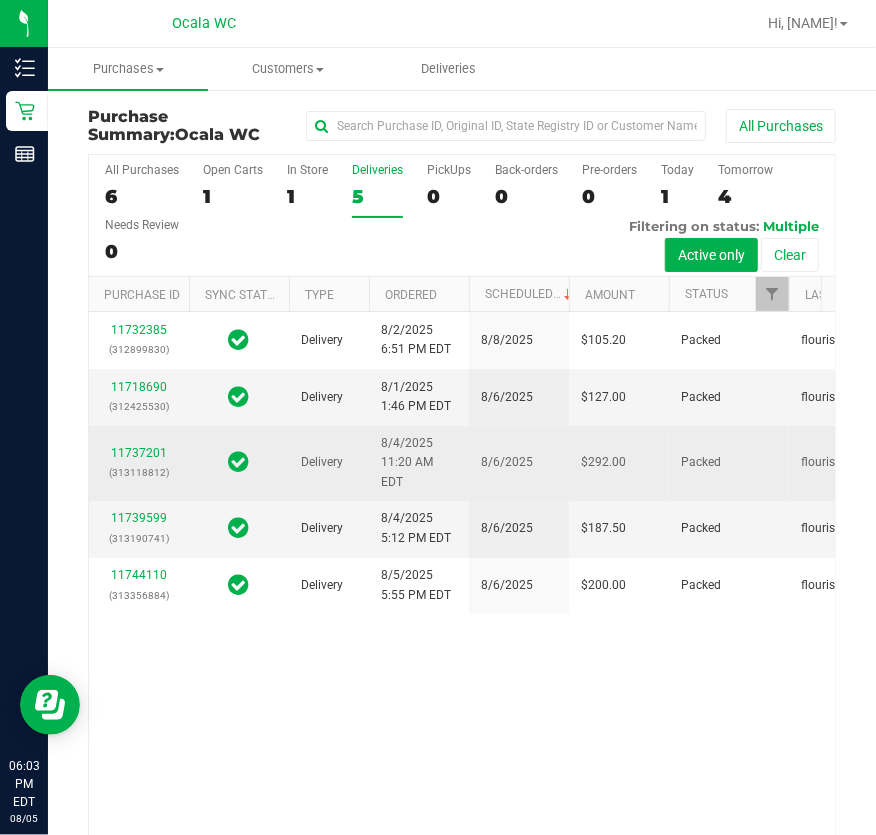scroll, scrollTop: 147, scrollLeft: 0, axis: vertical 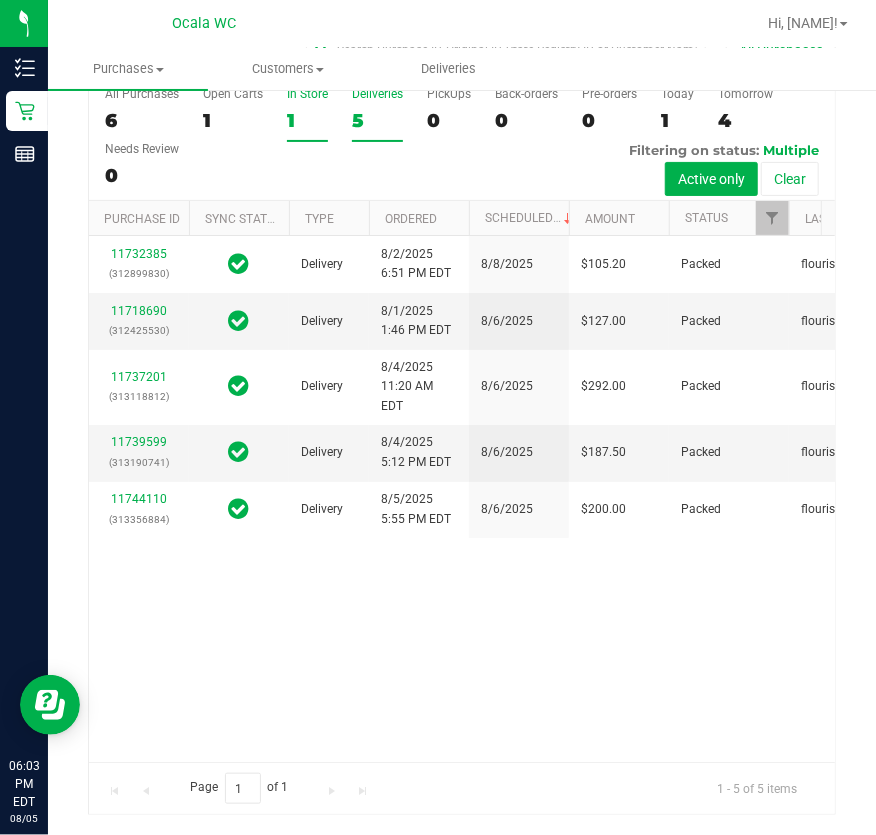 click on "1" at bounding box center [307, 120] 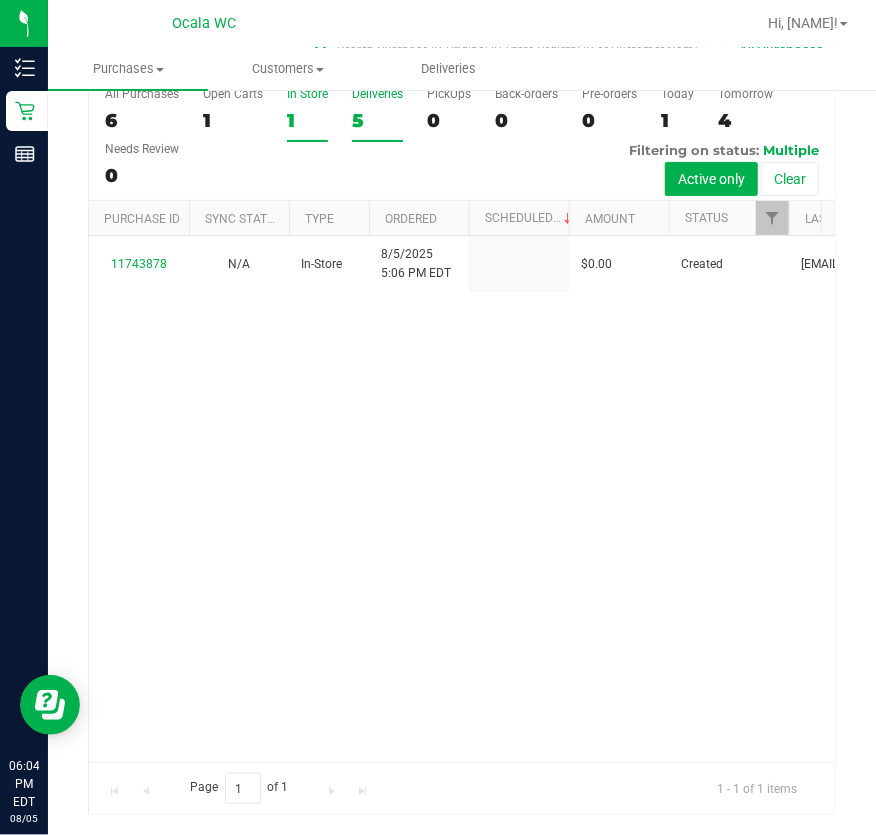 click on "5" at bounding box center [377, 120] 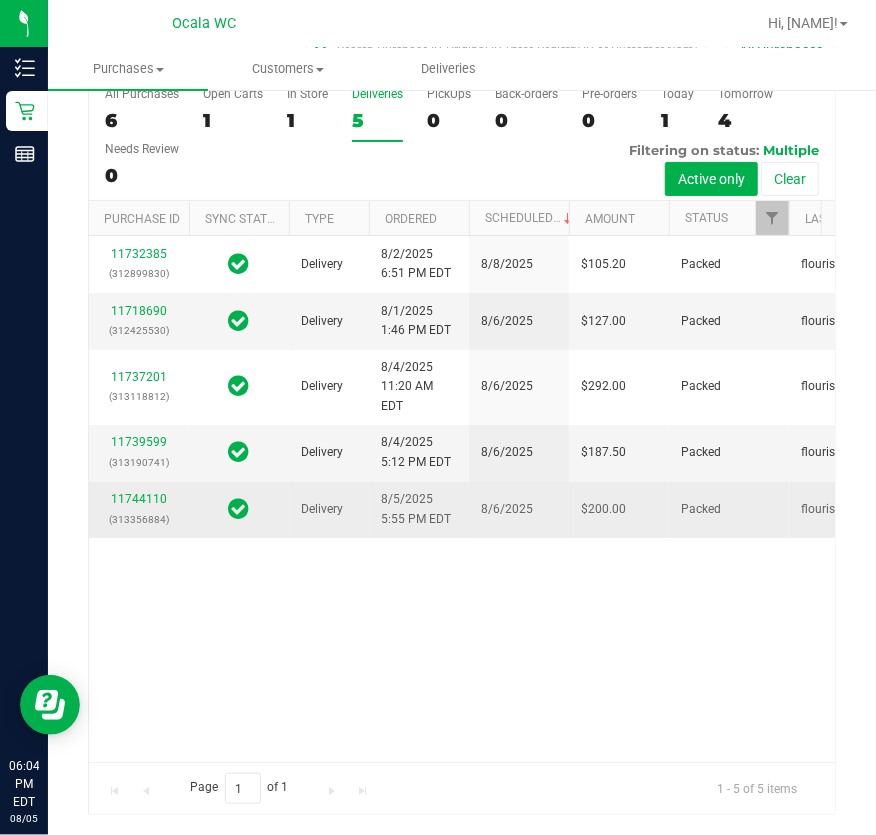 scroll, scrollTop: 0, scrollLeft: 0, axis: both 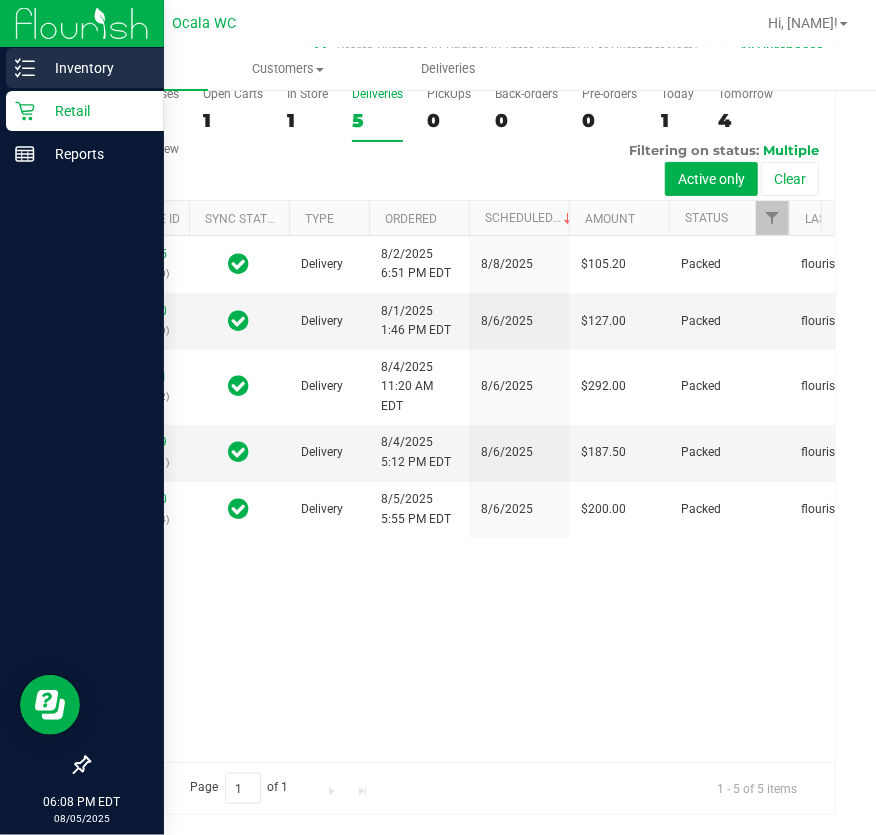 click on "Inventory" at bounding box center [95, 68] 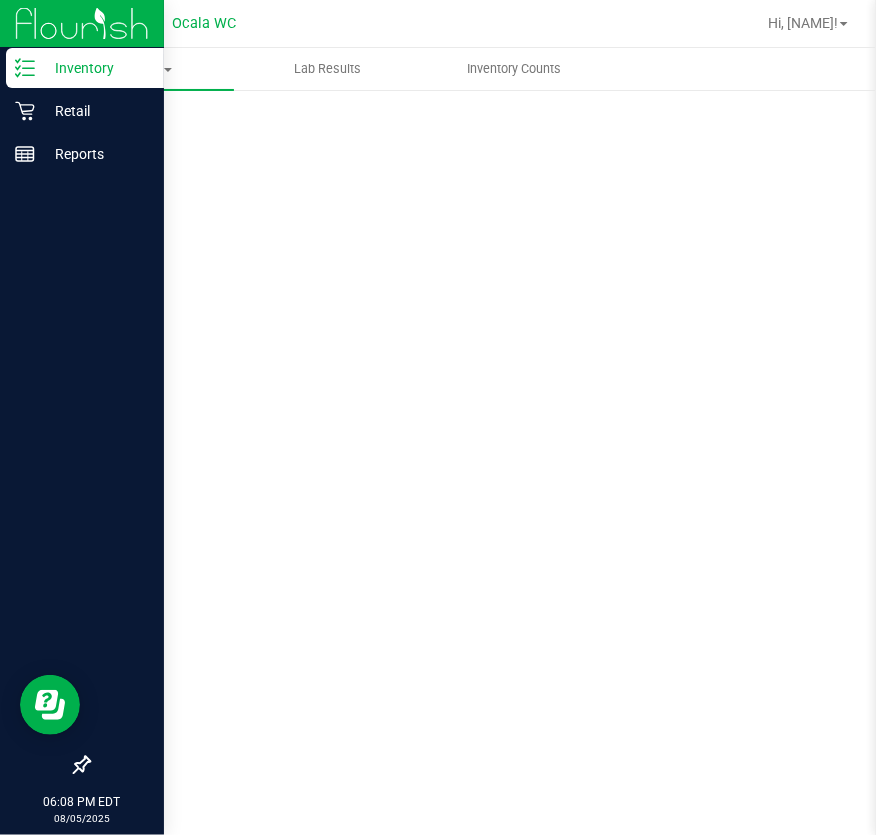 scroll, scrollTop: 0, scrollLeft: 0, axis: both 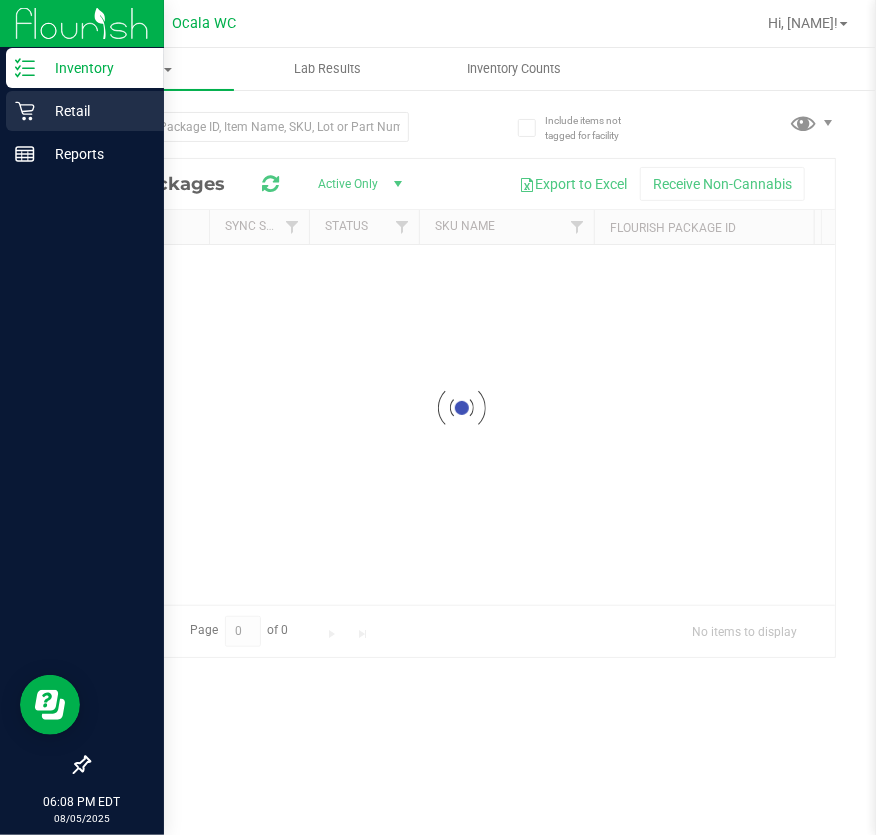 click on "Retail" at bounding box center [85, 111] 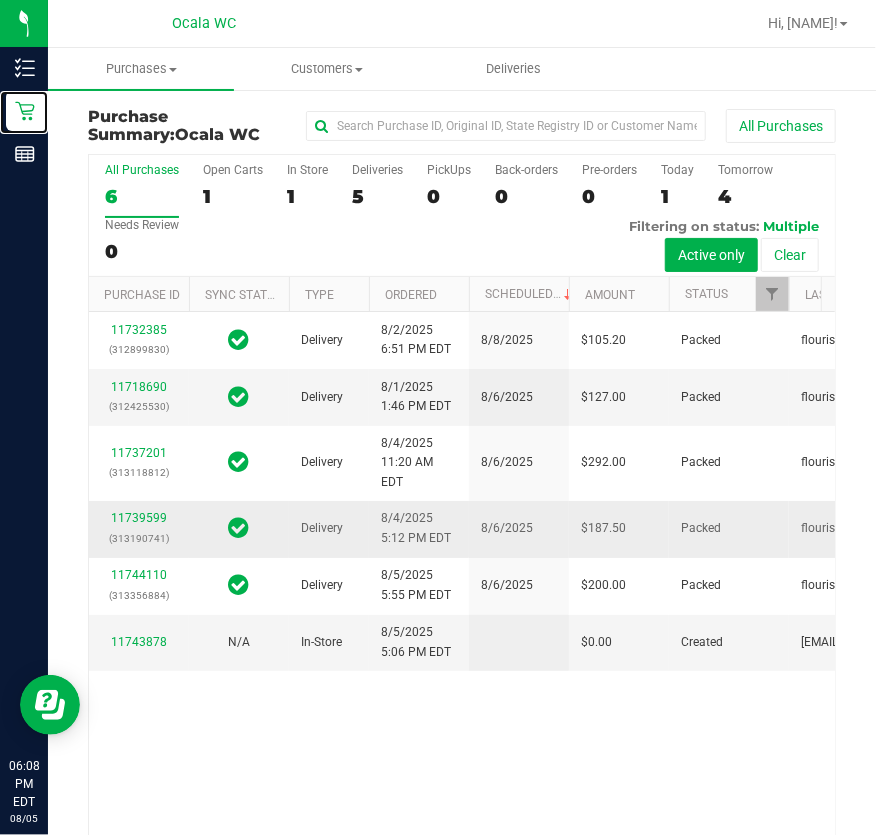 scroll, scrollTop: 202, scrollLeft: 0, axis: vertical 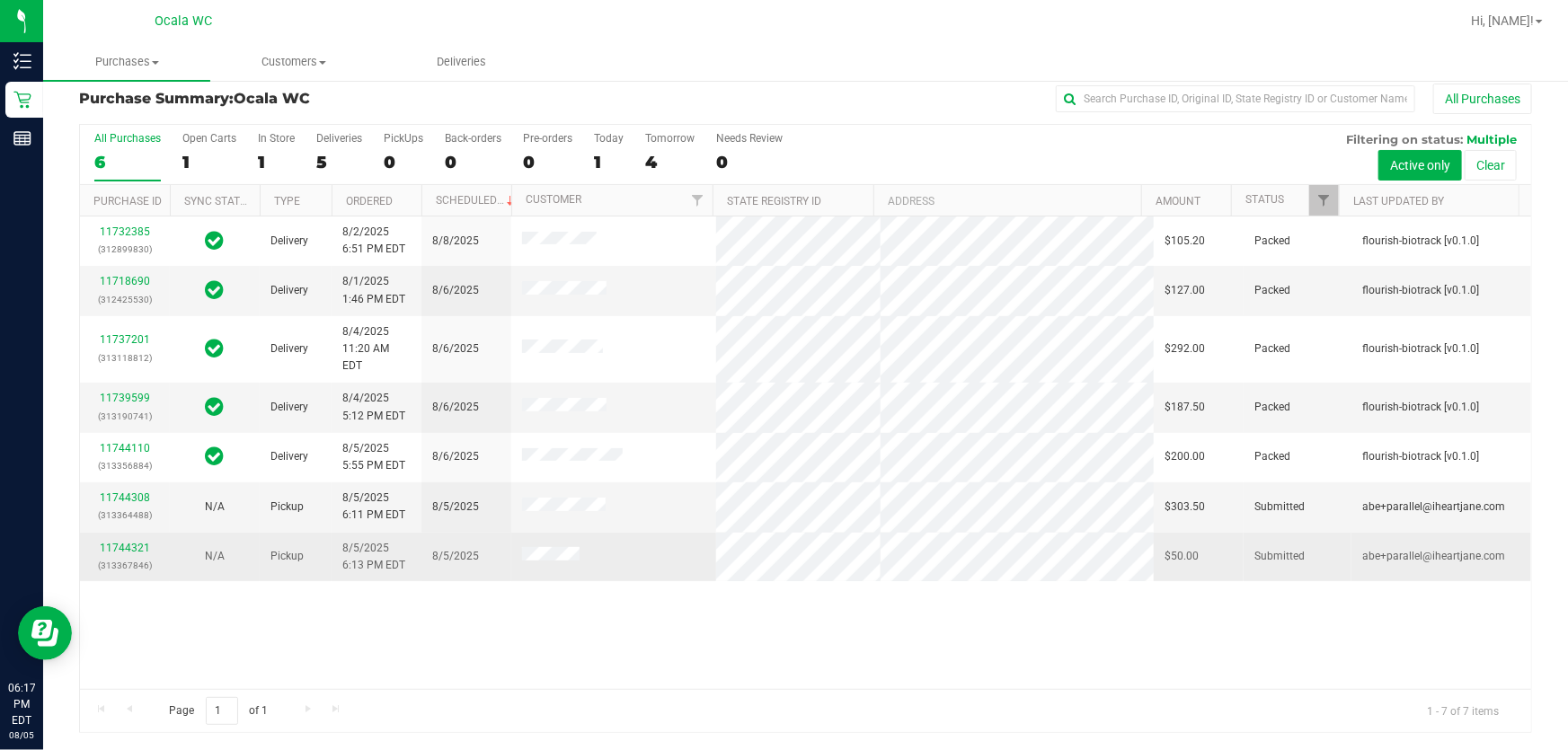 click on "(313367846)" at bounding box center [125, 565] 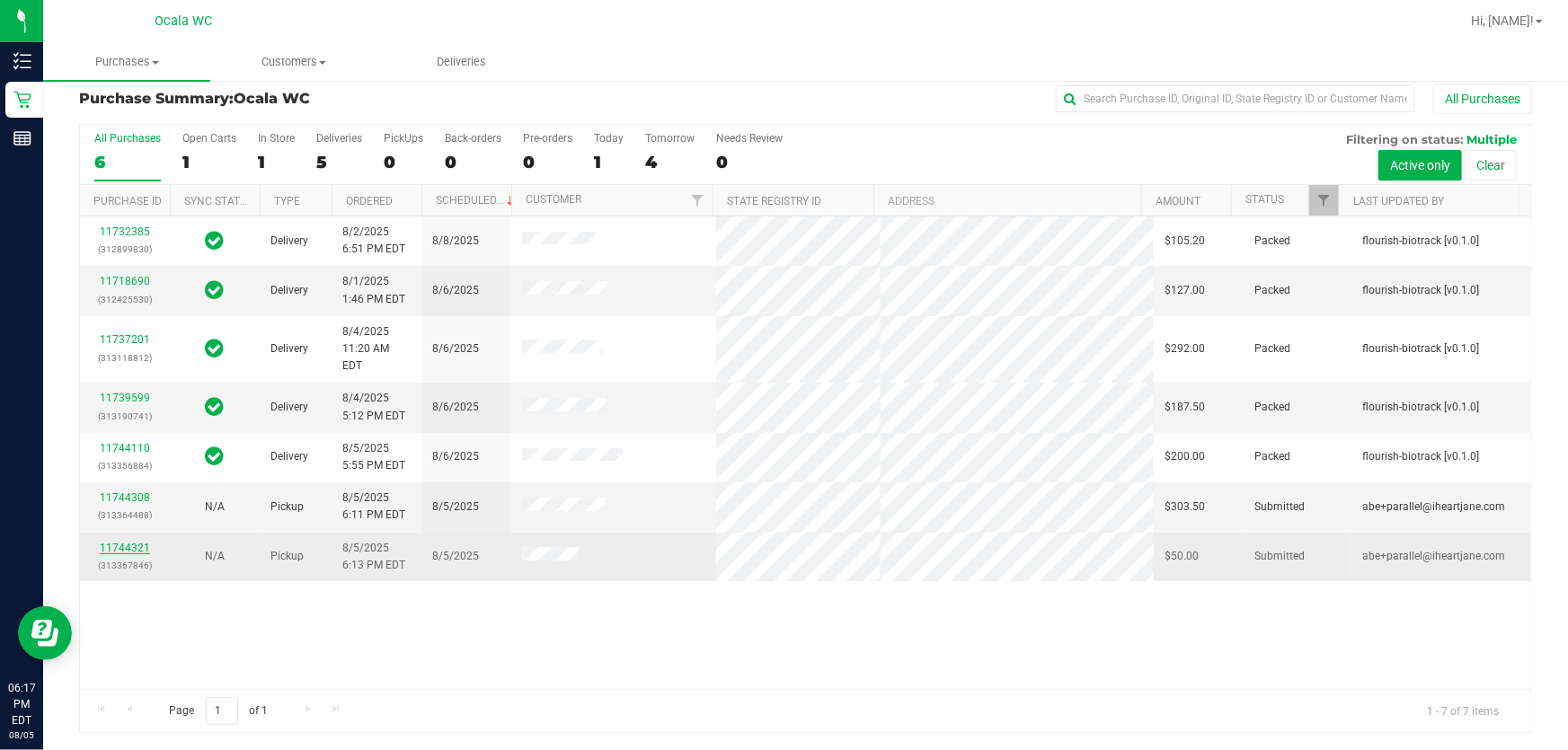 click on "11744321" at bounding box center [125, 548] 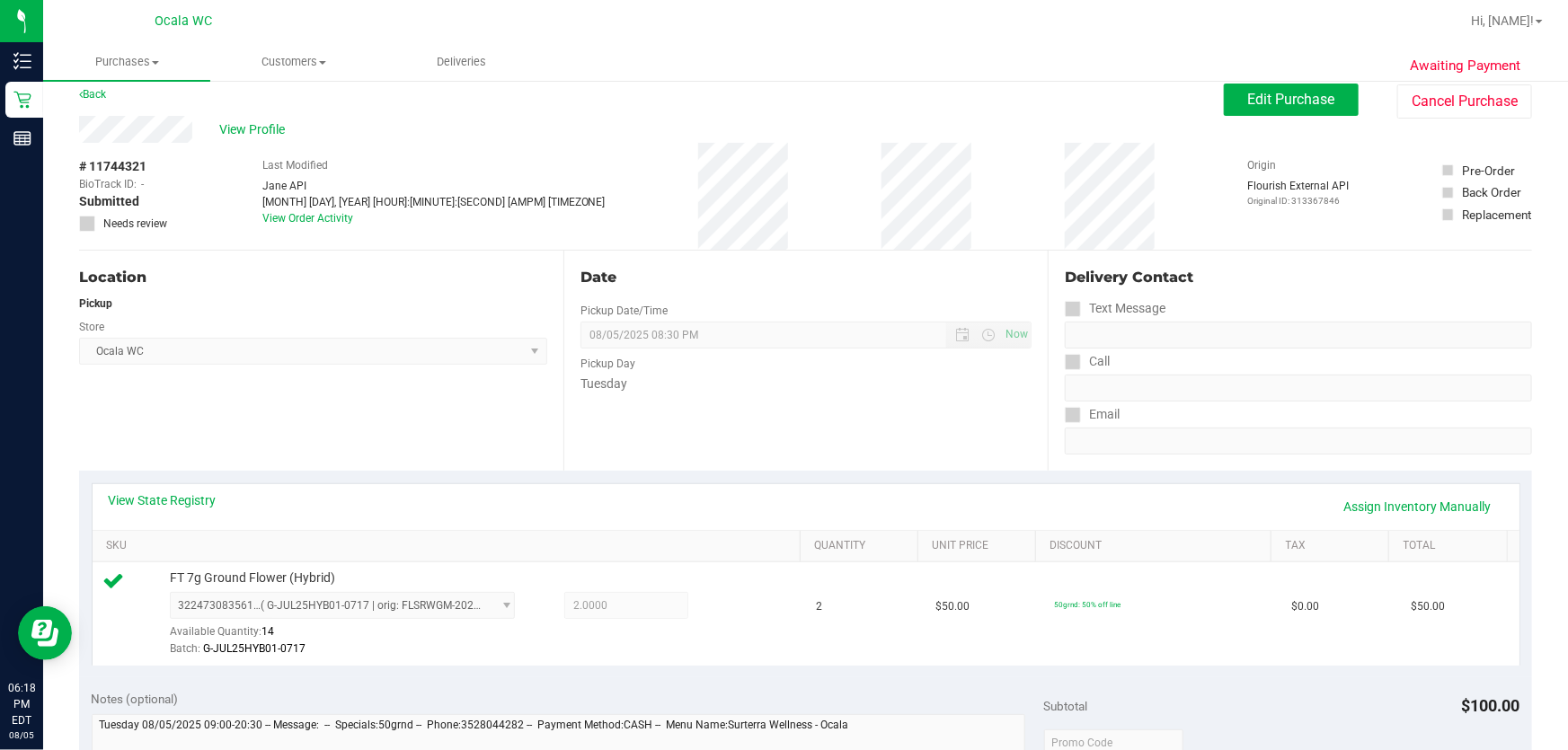 scroll, scrollTop: 422, scrollLeft: 0, axis: vertical 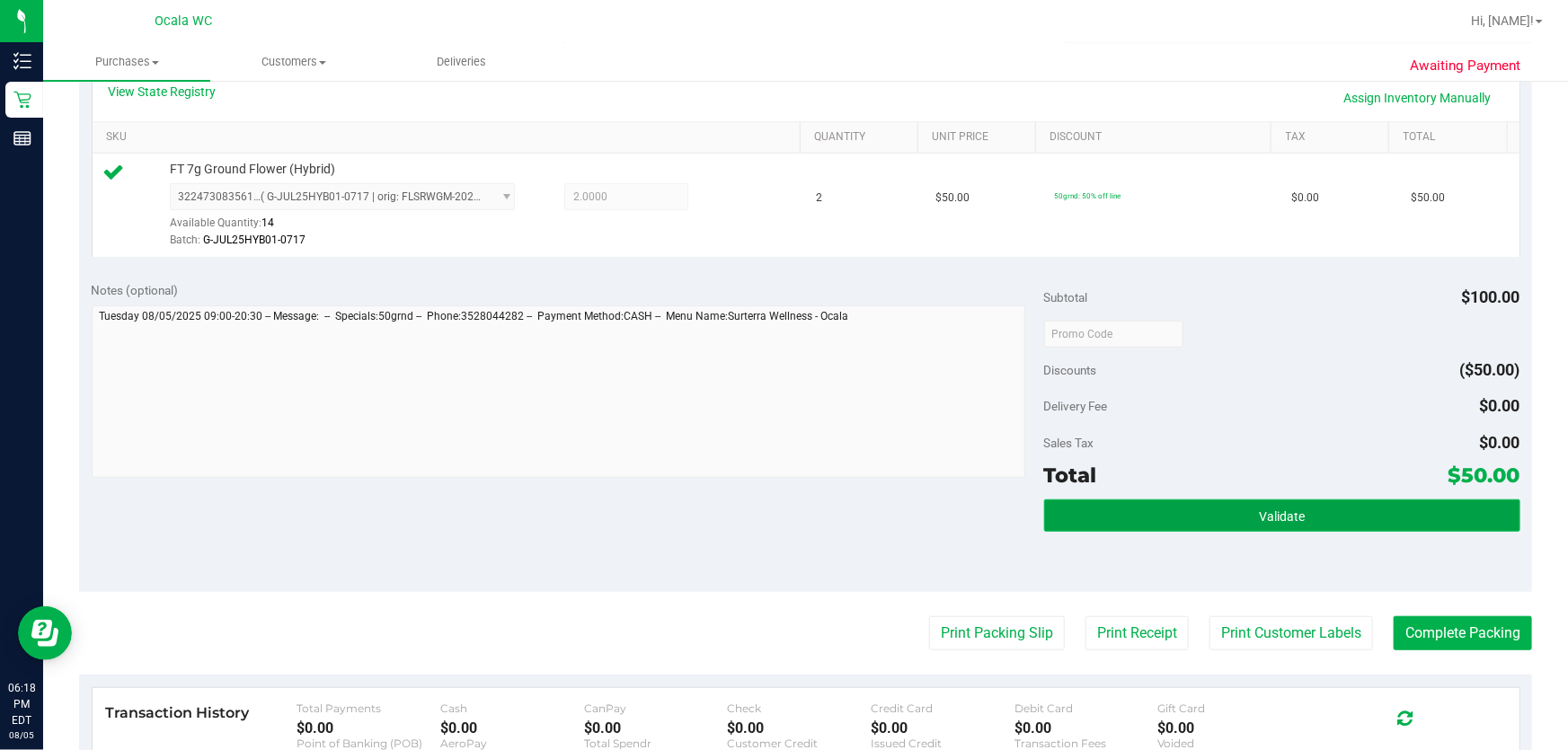 click on "Validate" at bounding box center [1282, 516] 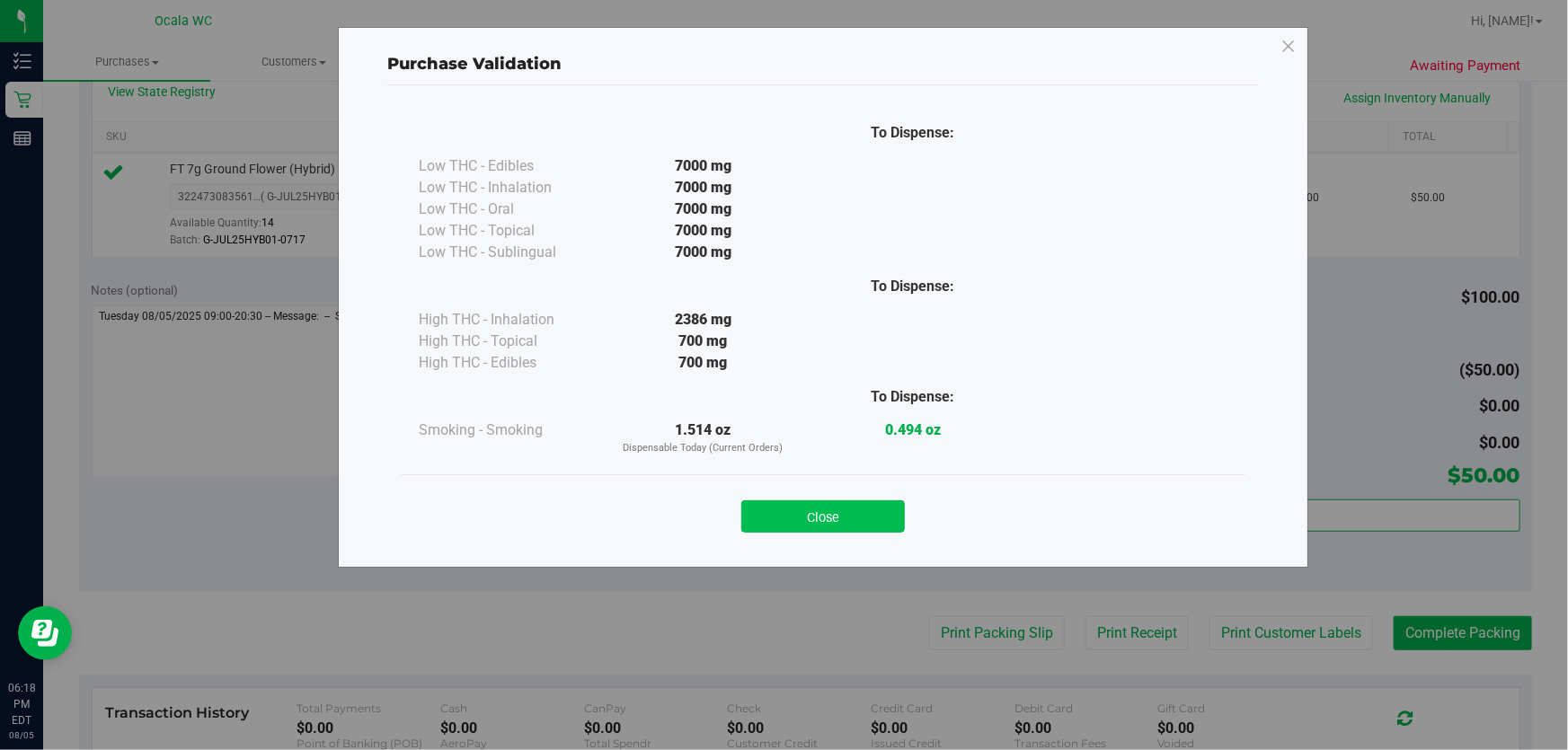 click on "Close" at bounding box center [823, 516] 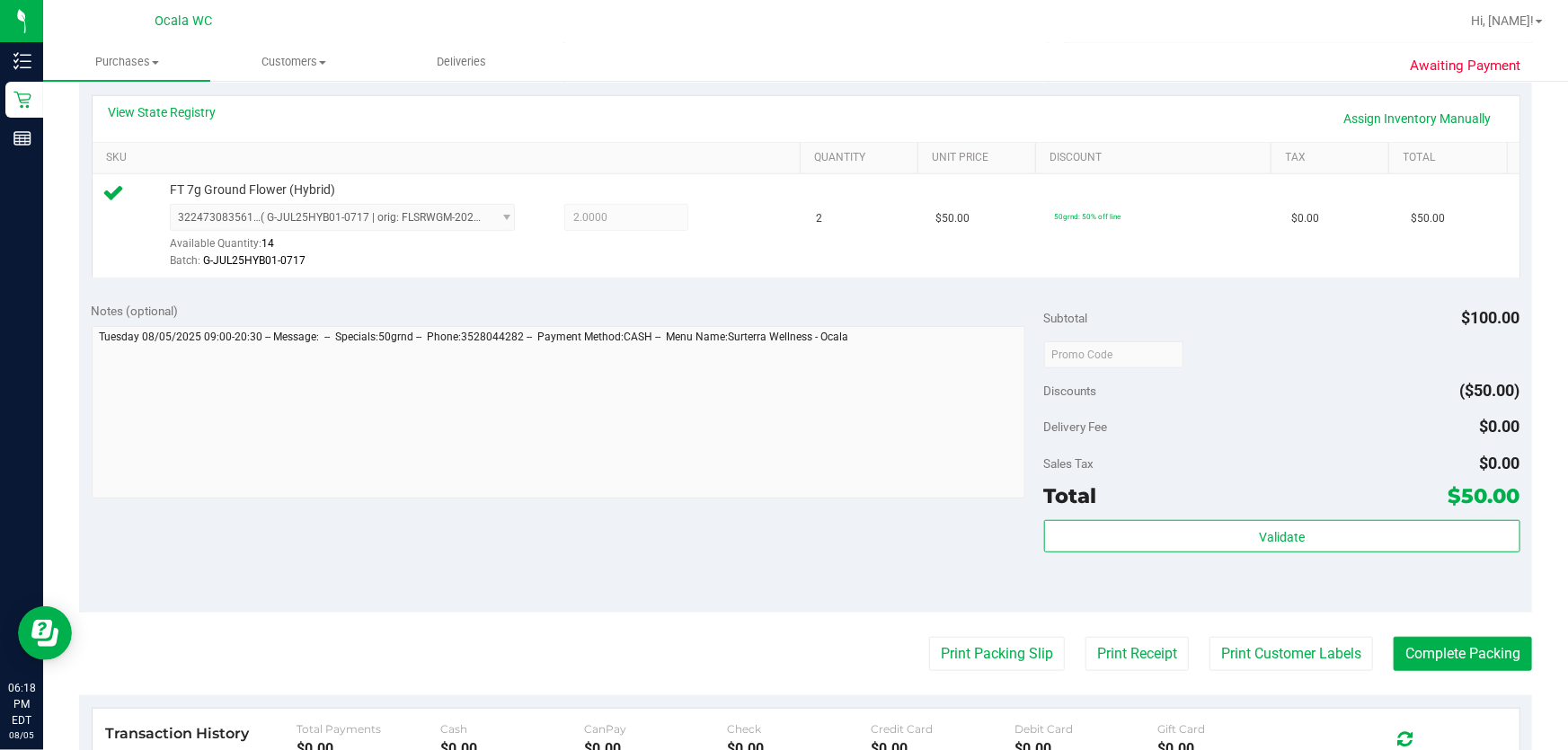 scroll, scrollTop: 585, scrollLeft: 0, axis: vertical 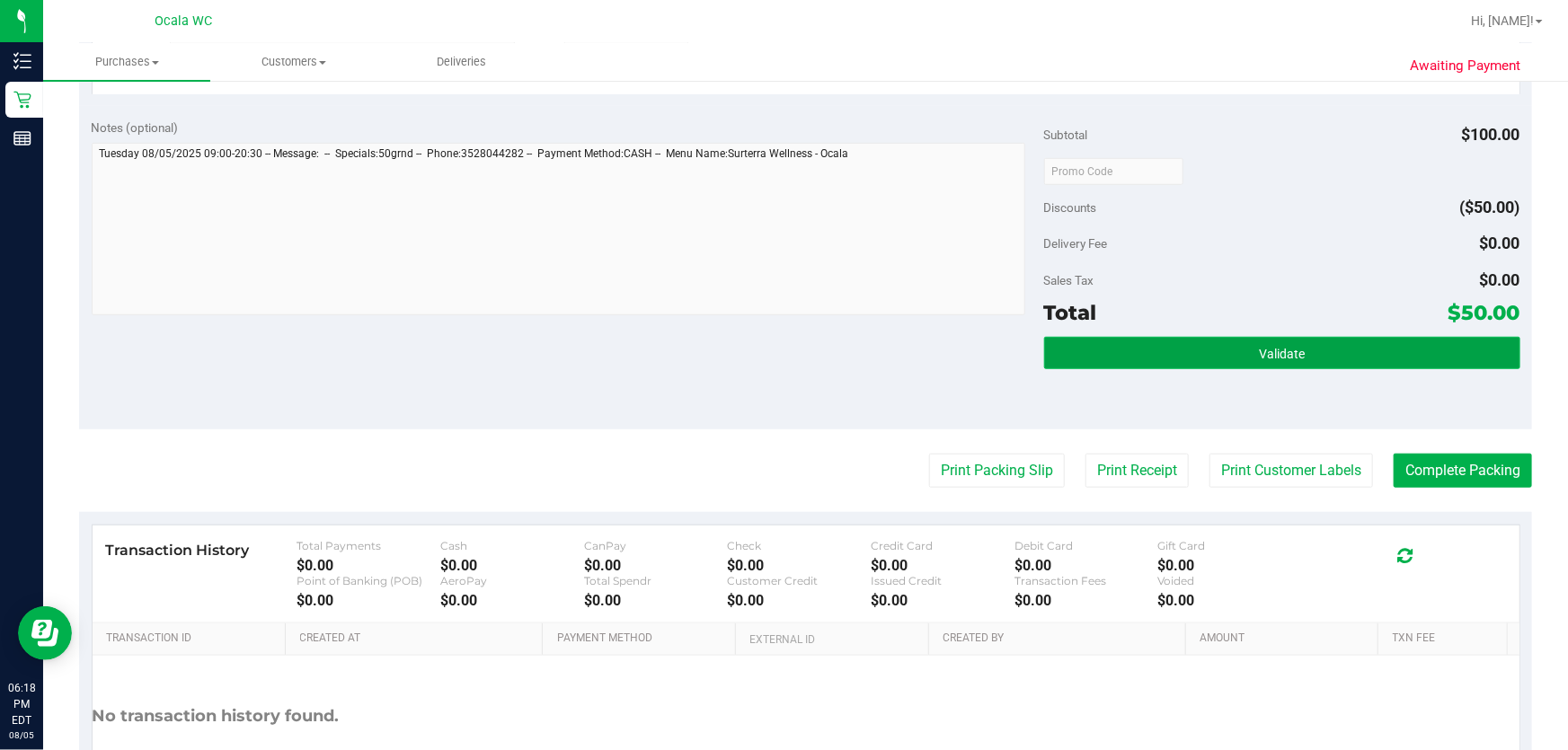 click on "Validate" at bounding box center [1282, 353] 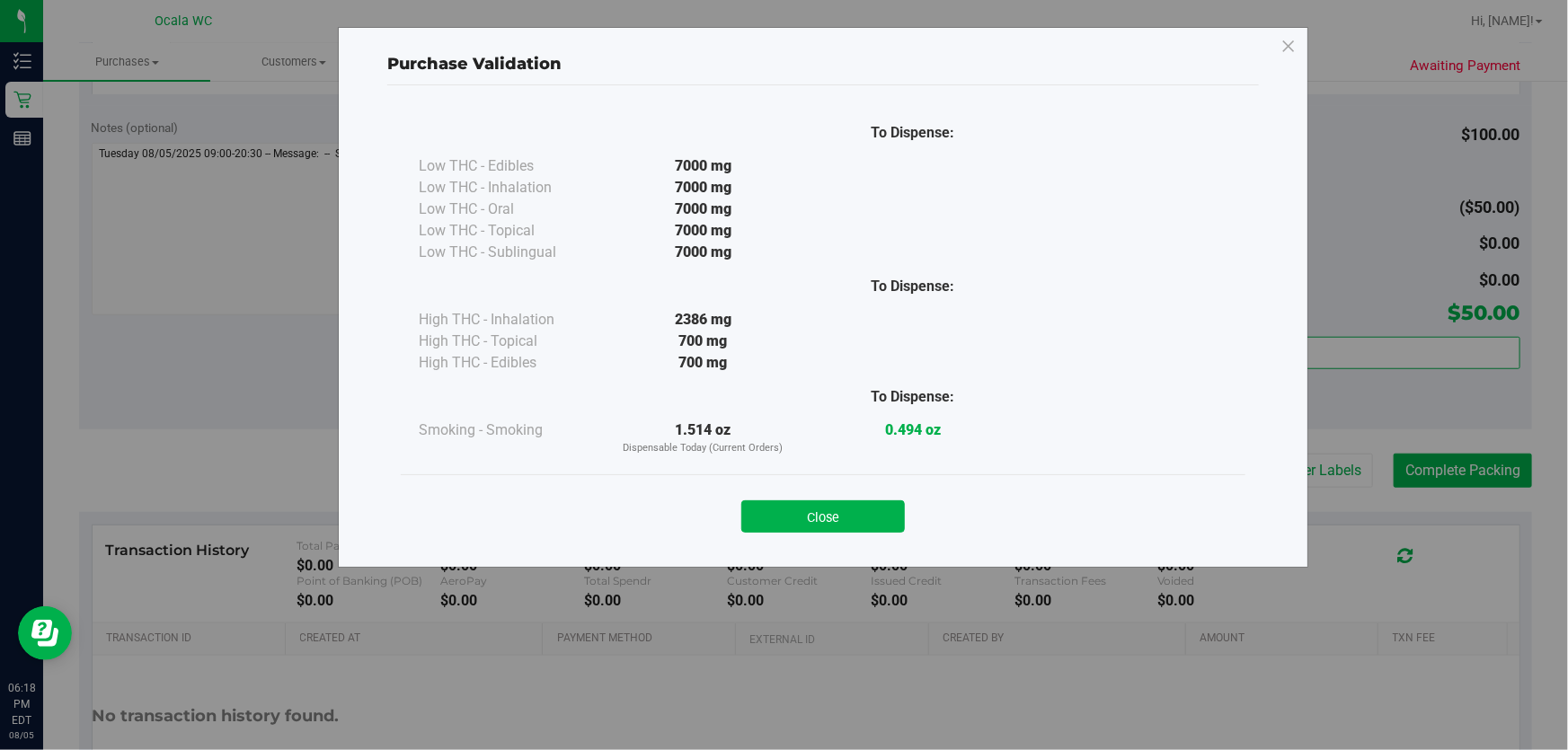 click on "Close" at bounding box center [823, 511] 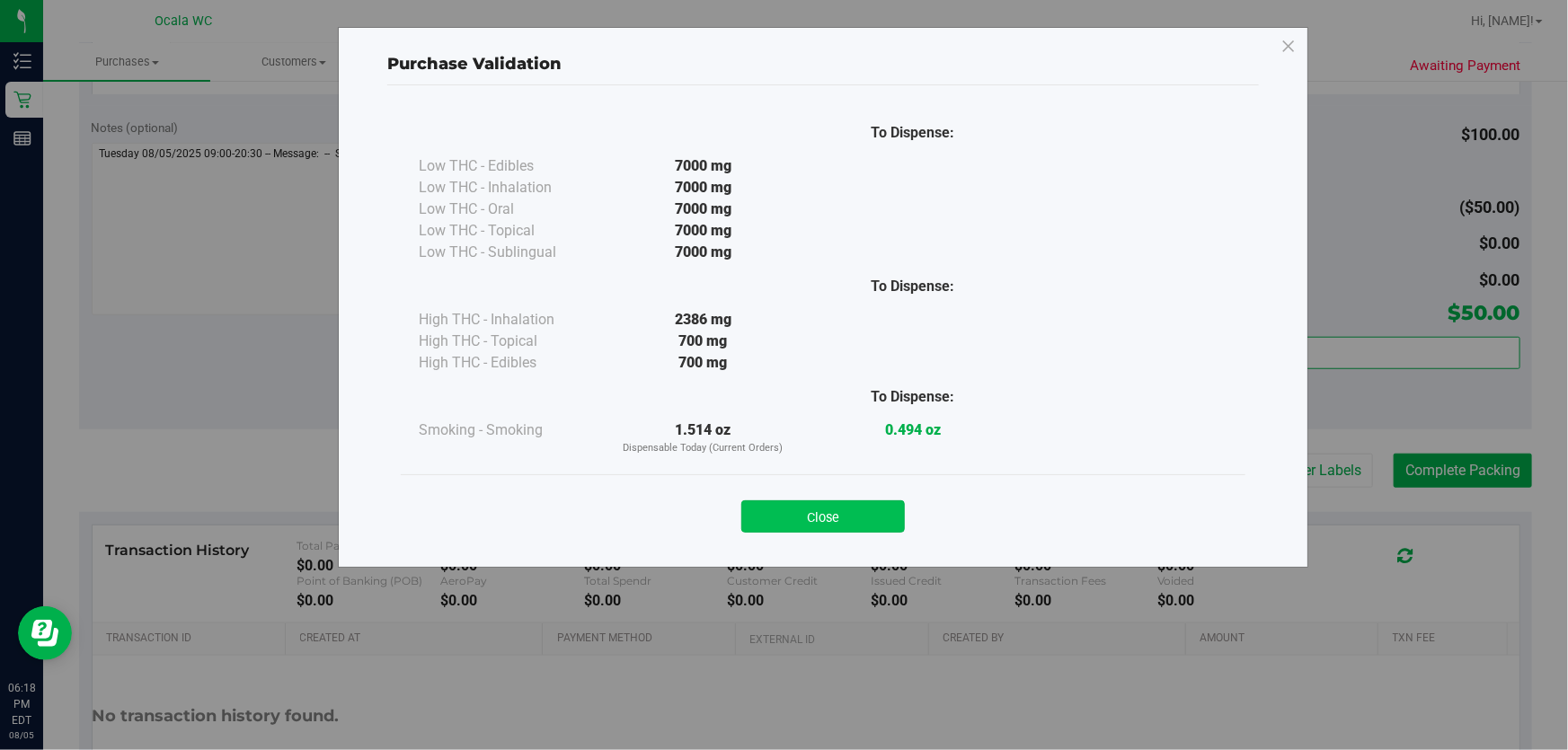 click on "Close" at bounding box center (823, 516) 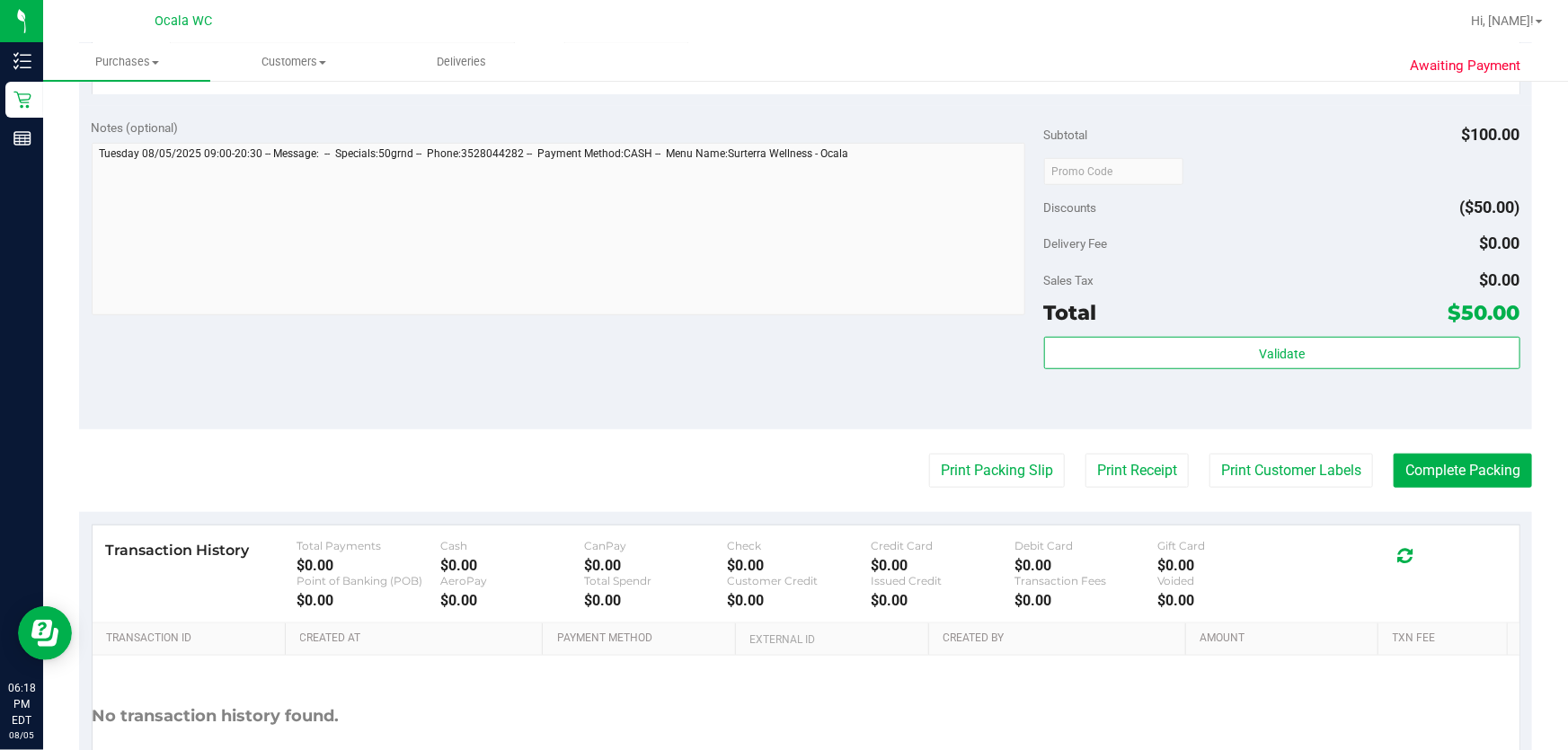 click on "Back
Edit Purchase
Cancel Purchase
View Profile
# 11744321
BioTrack ID:
-
Submitted
Needs review
Last Modified
Jane API
Aug 5, 2025 6:13:08 PM EDT" at bounding box center [805, 180] 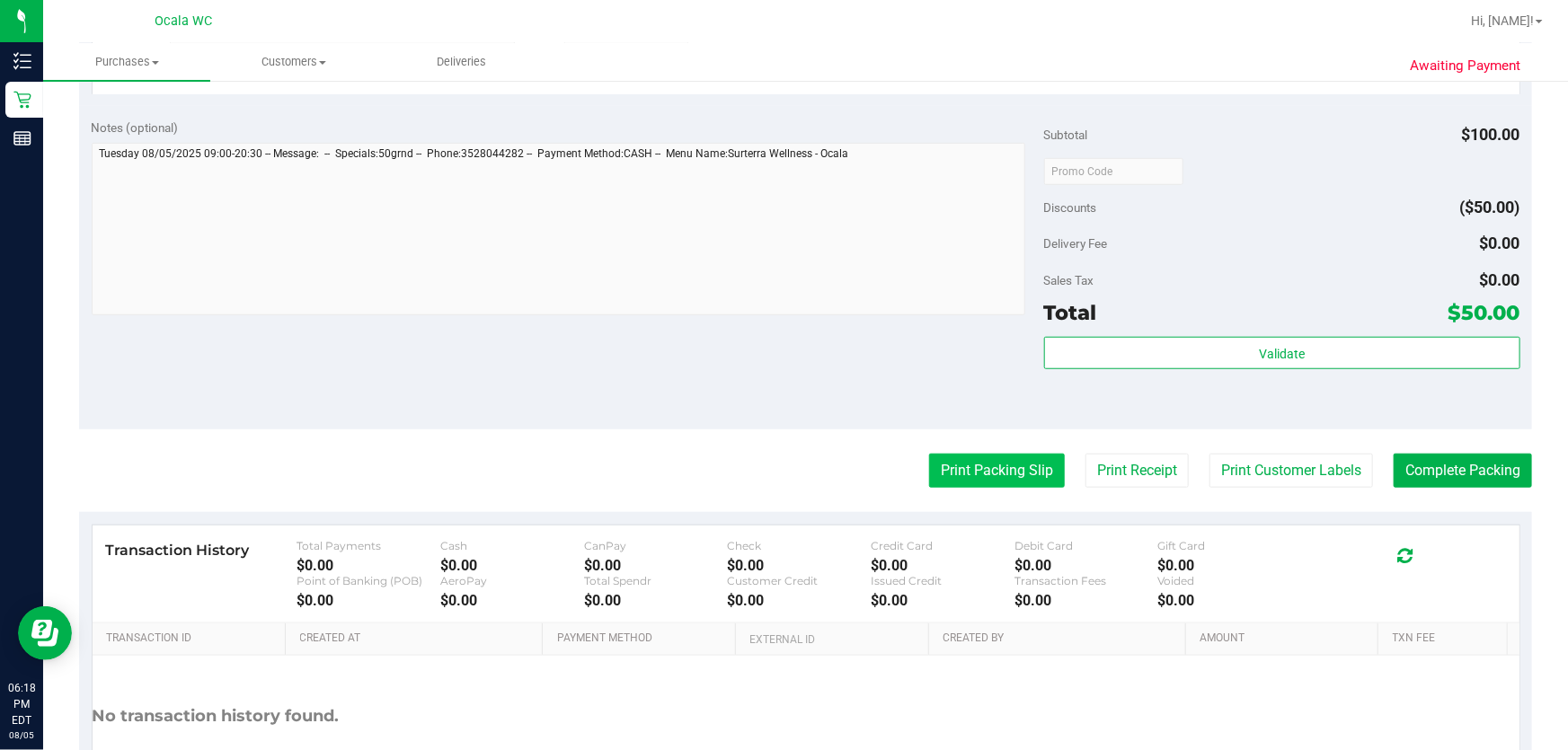 click on "Print Packing Slip" at bounding box center (997, 471) 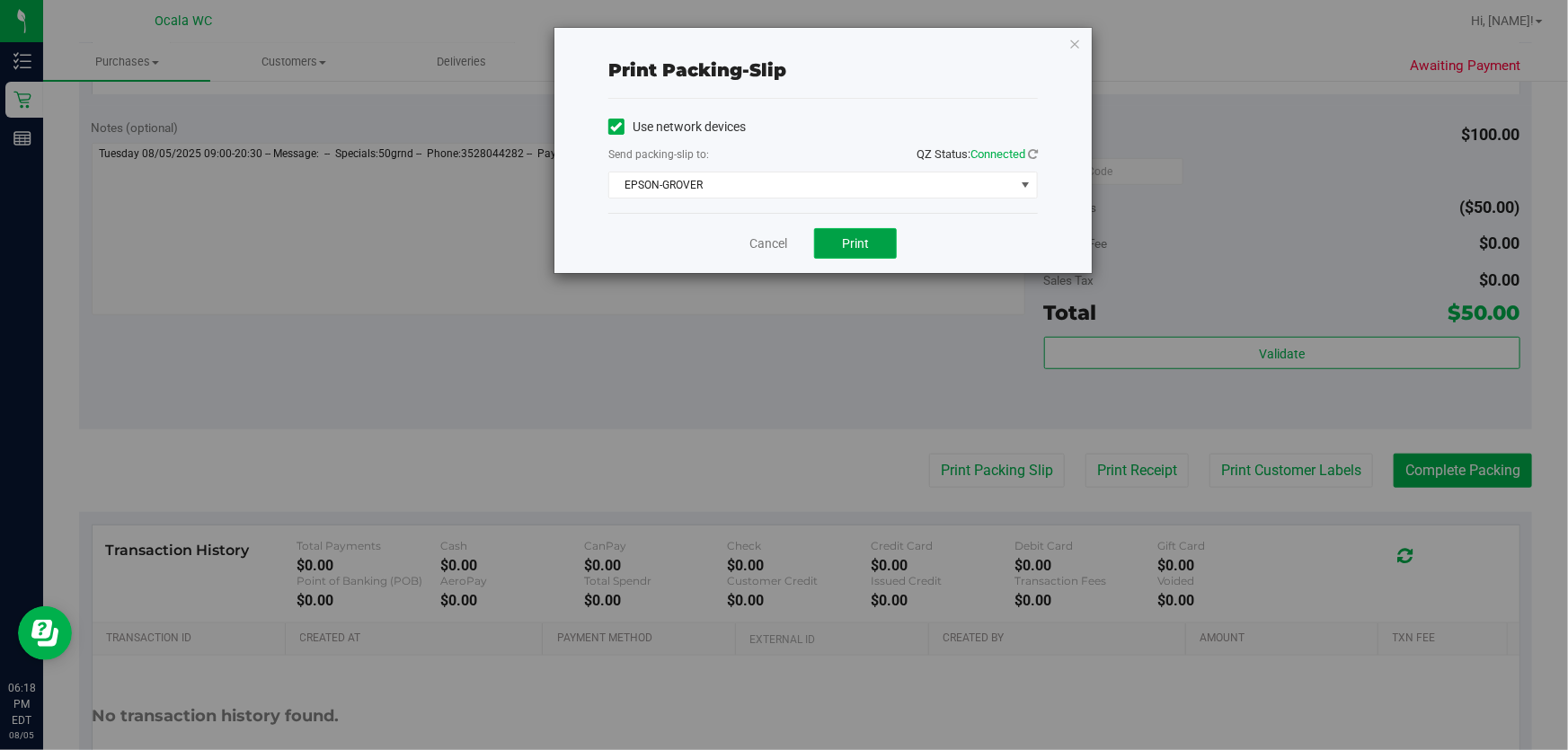 click on "Print" at bounding box center [855, 243] 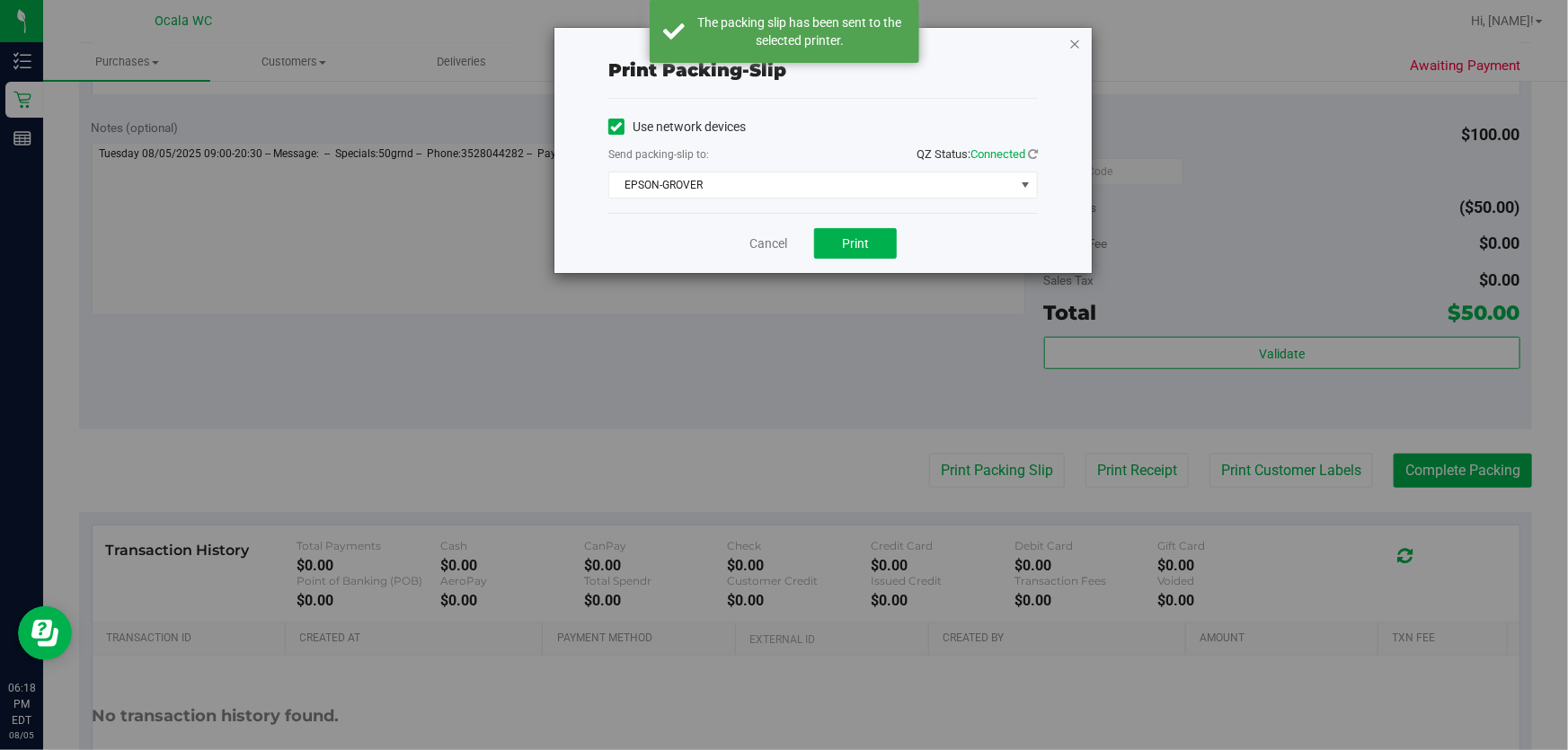 click at bounding box center [1075, 43] 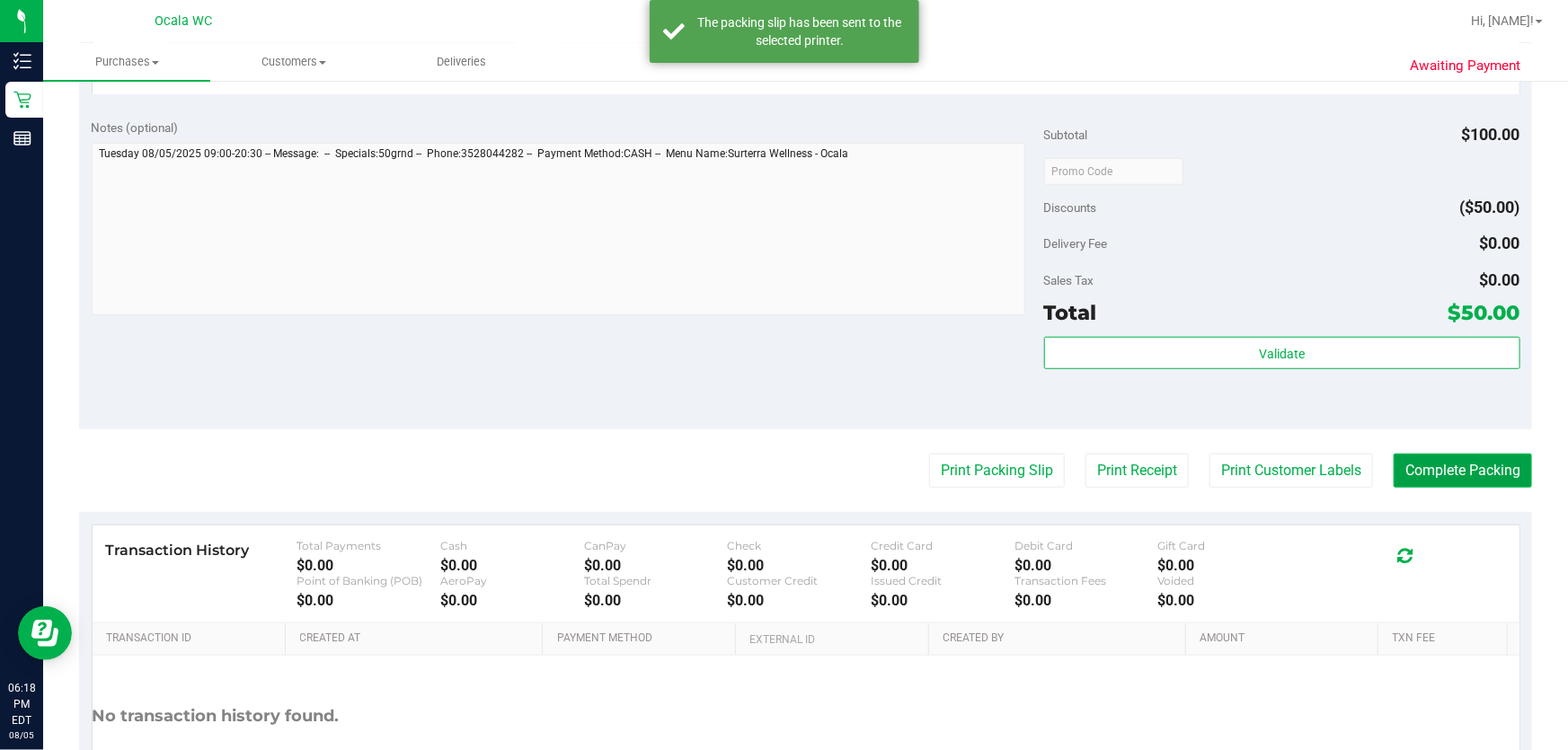 click on "Complete Packing" at bounding box center (1463, 471) 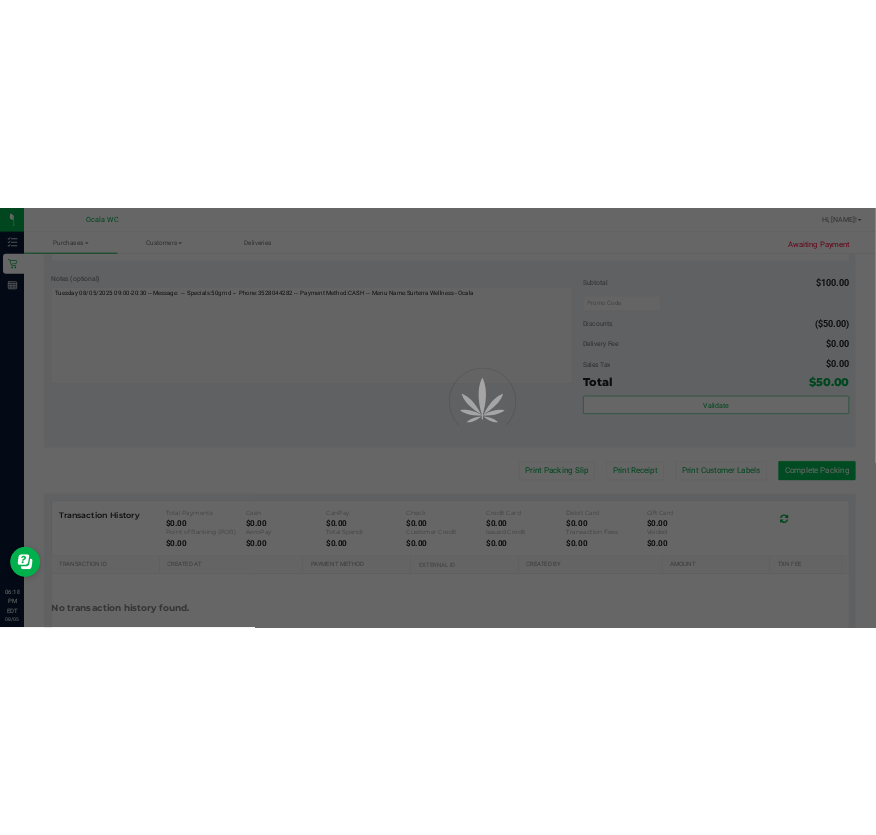 scroll, scrollTop: 0, scrollLeft: 0, axis: both 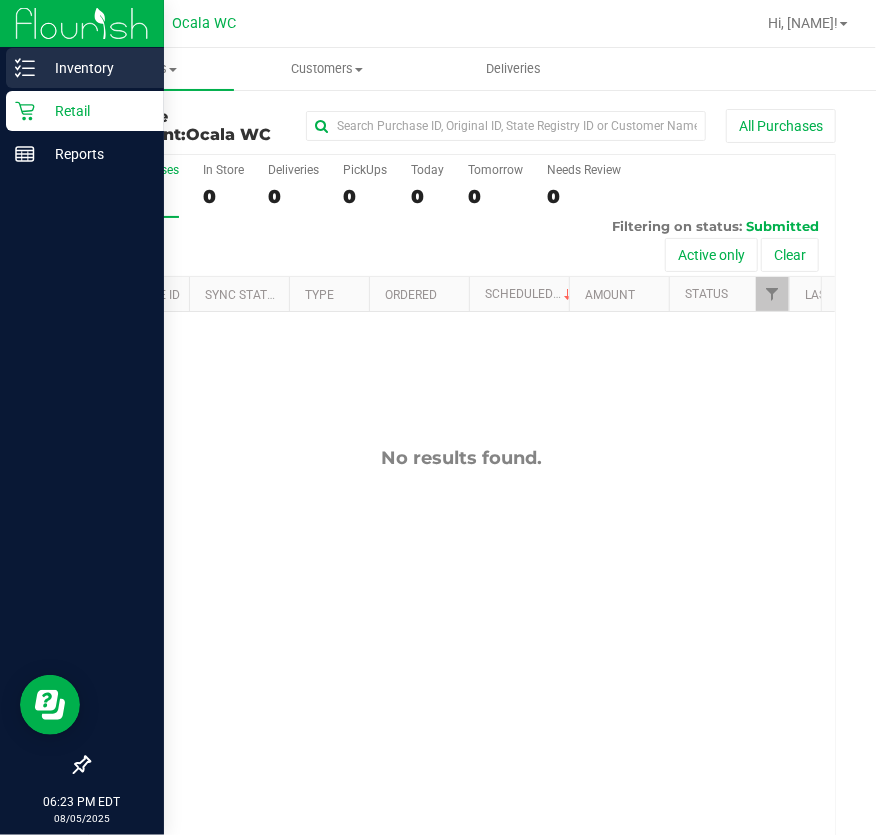 click on "Inventory" at bounding box center [95, 68] 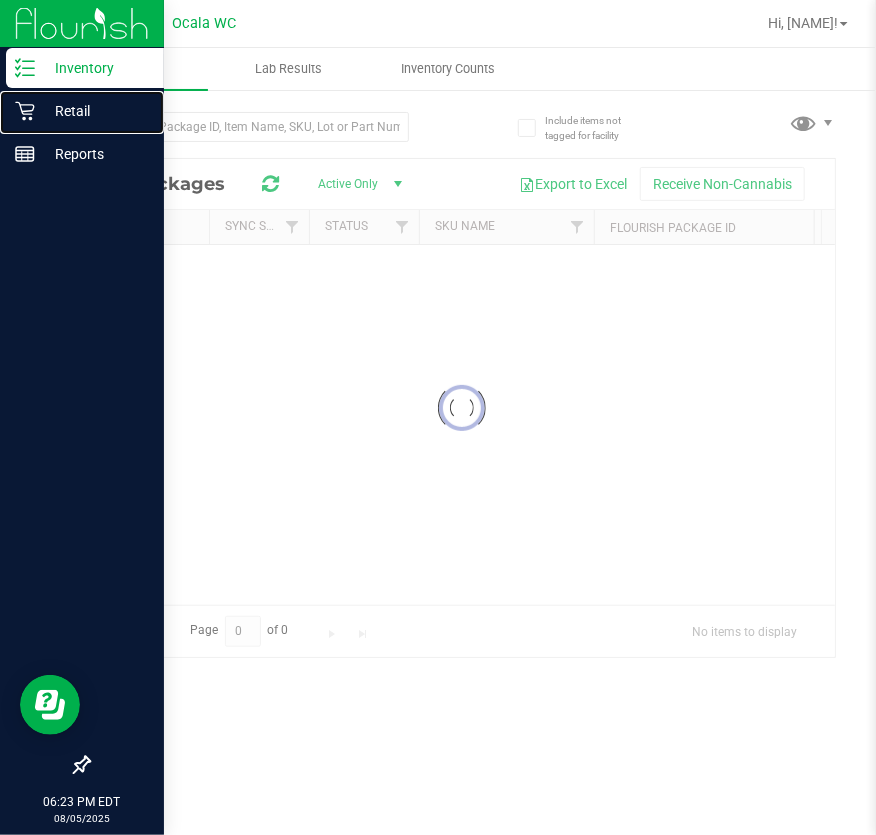 click on "Retail" at bounding box center (95, 111) 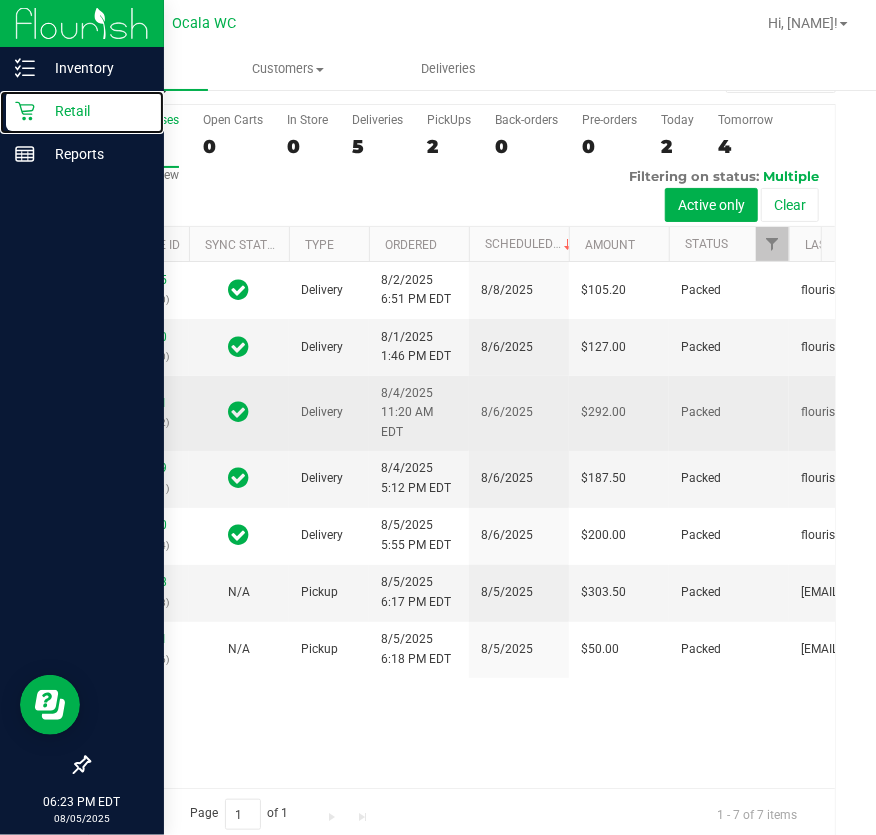 scroll, scrollTop: 76, scrollLeft: 0, axis: vertical 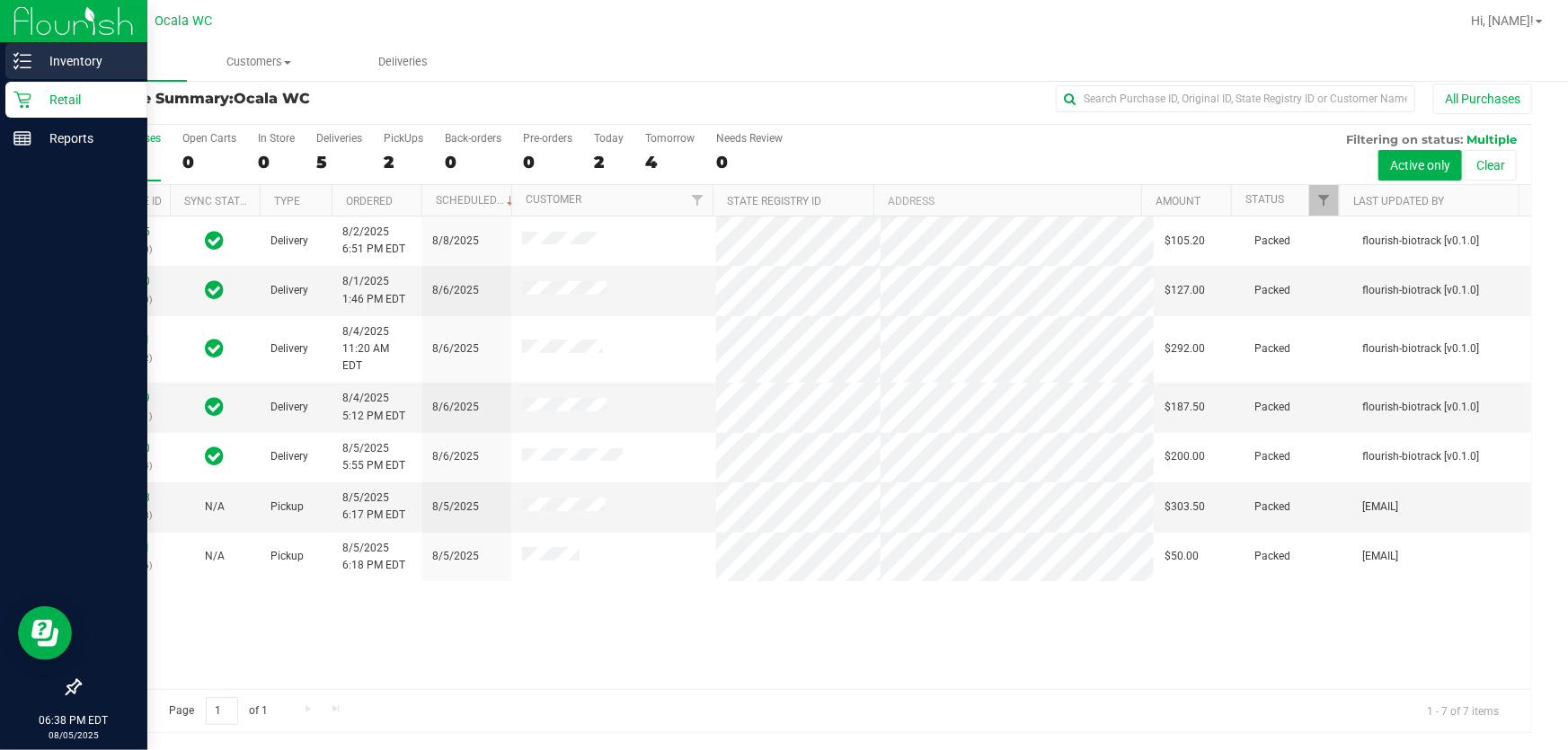 click on "Inventory" at bounding box center [76, 61] 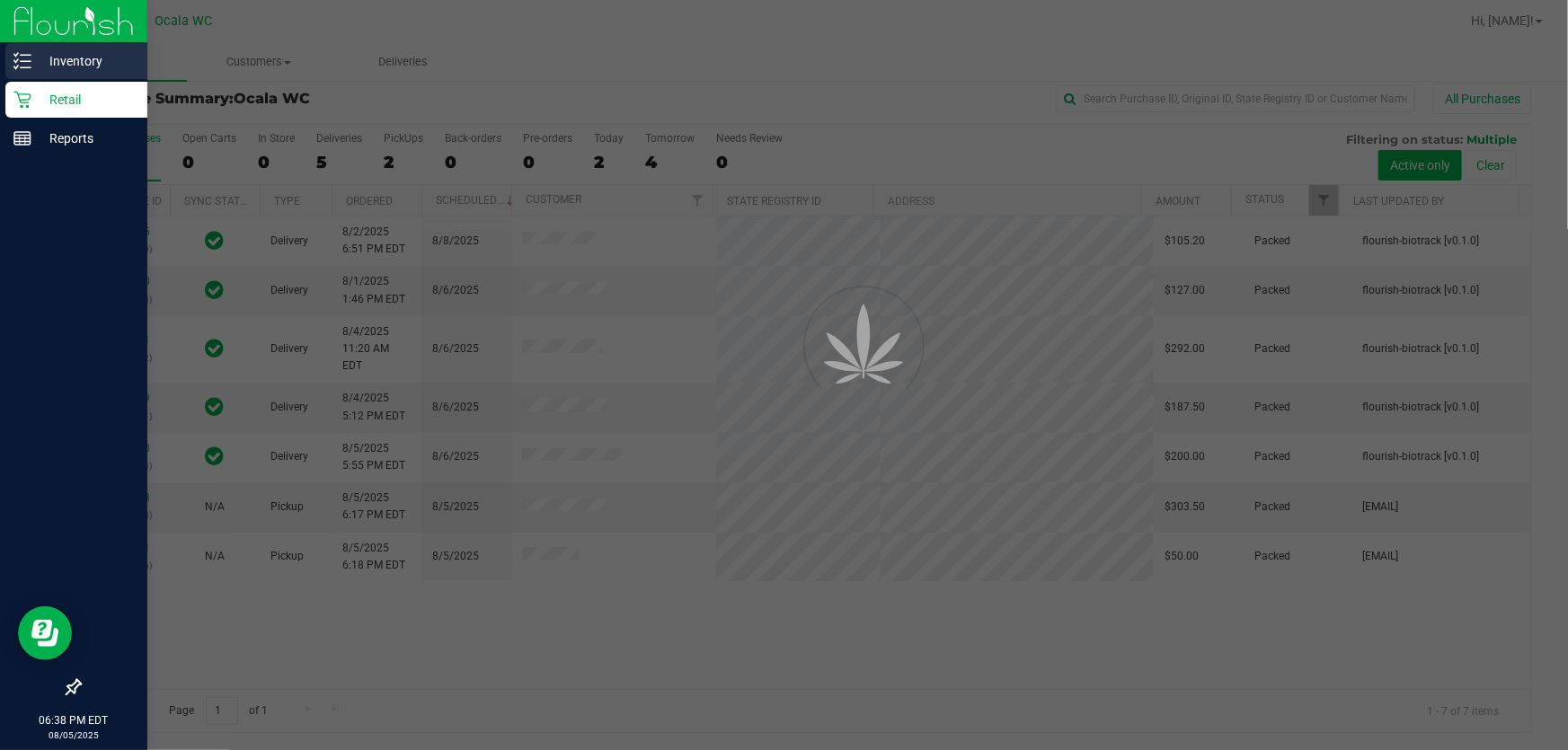 click on "Inventory" at bounding box center [85, 61] 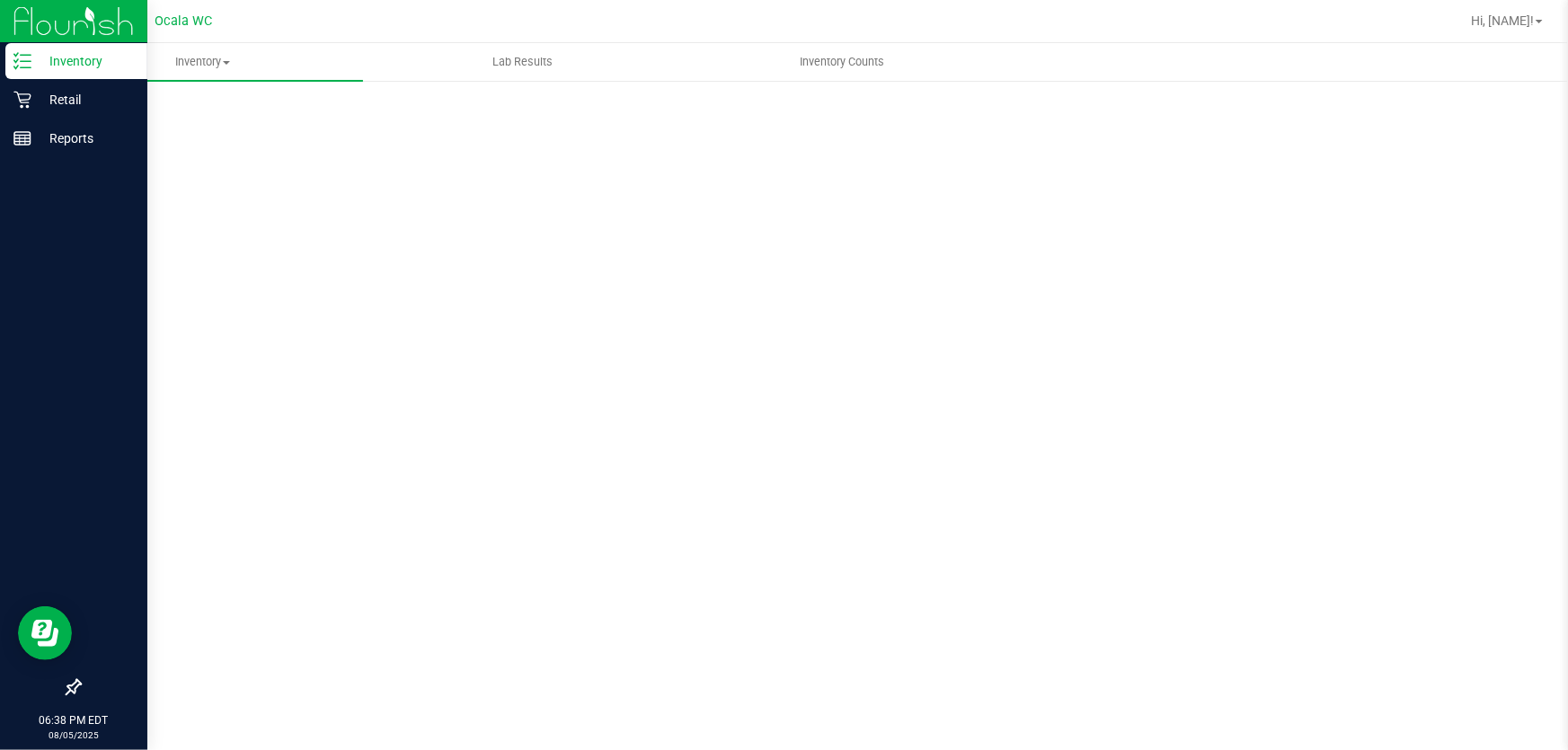scroll, scrollTop: 0, scrollLeft: 0, axis: both 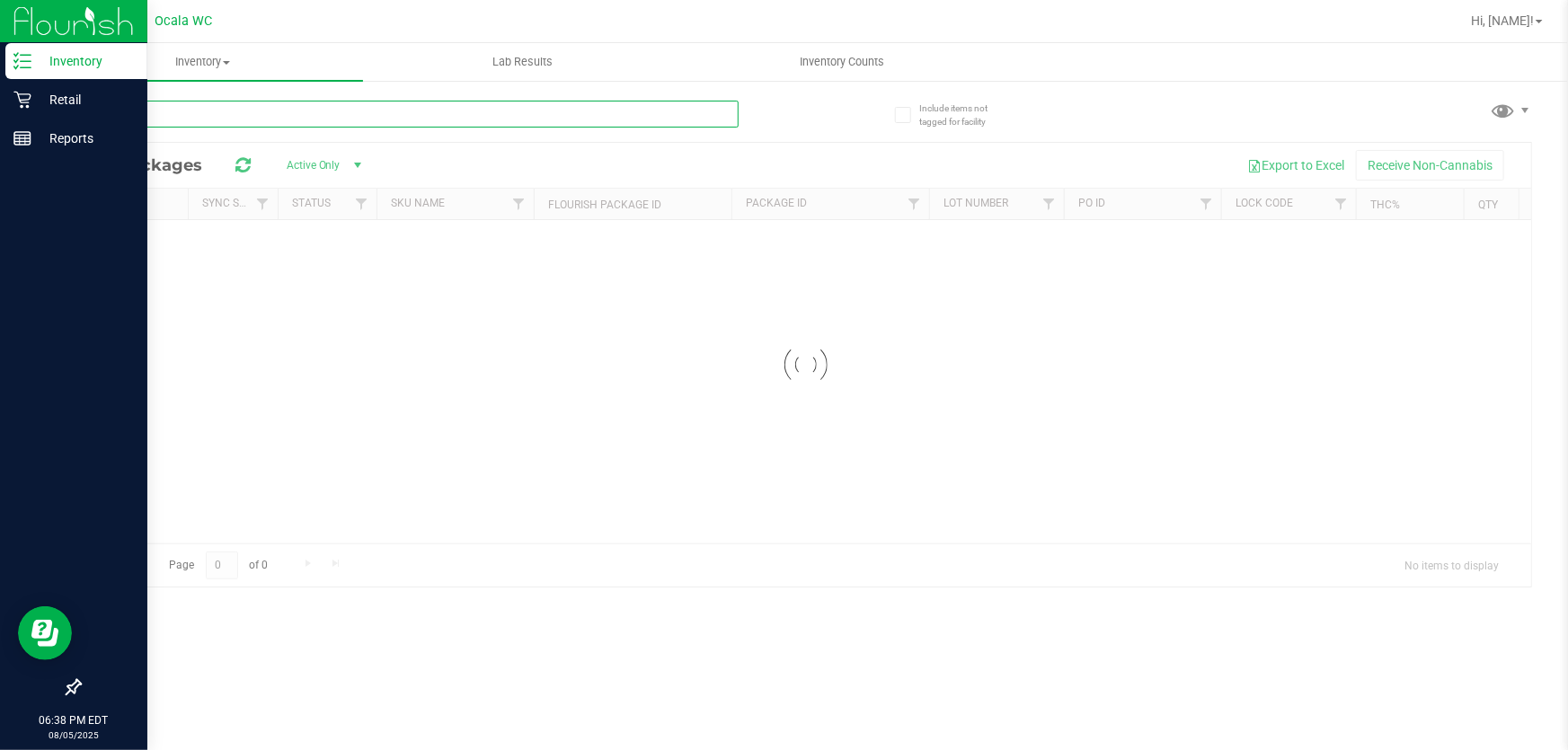 click at bounding box center (409, 114) 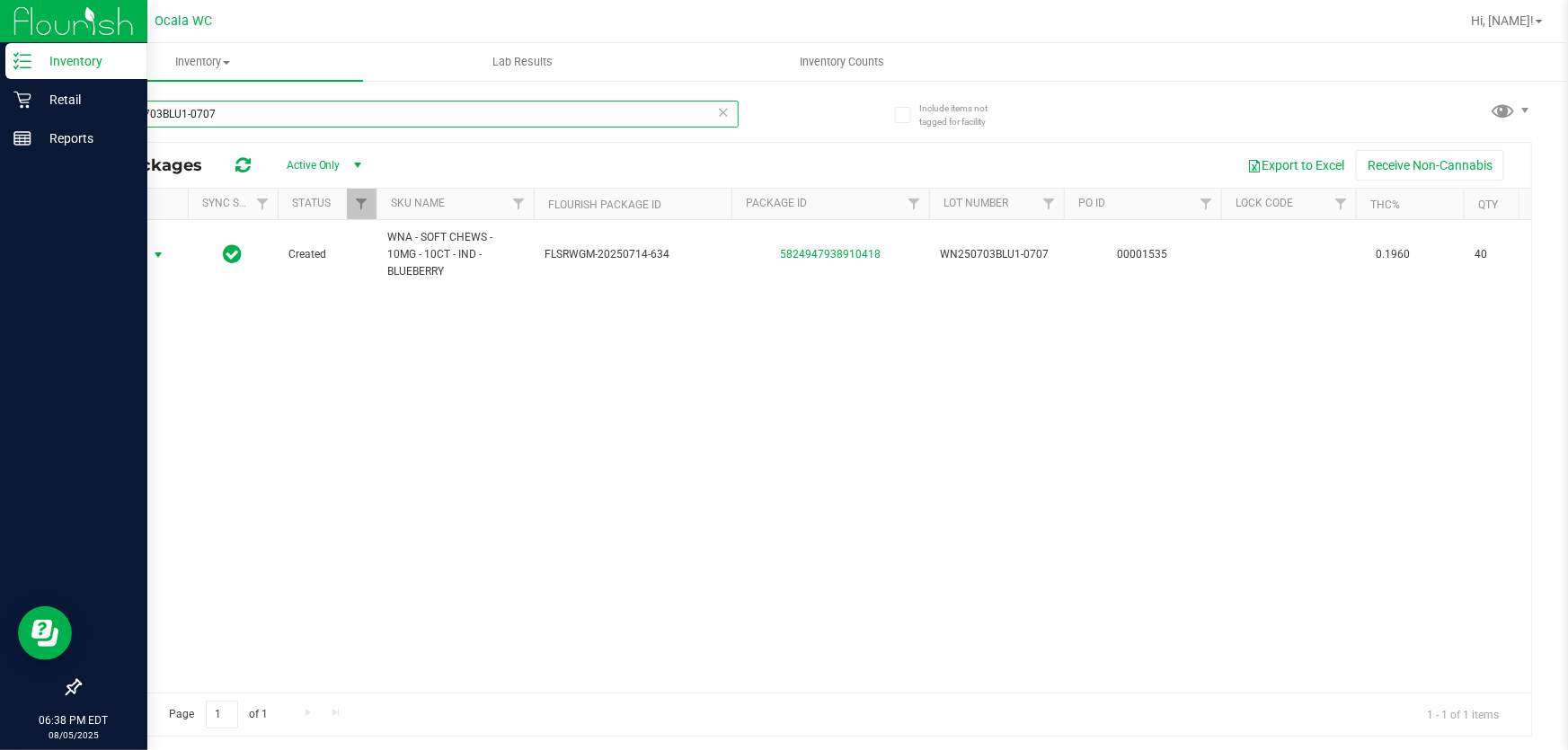 type on "WN250703BLU1-0707" 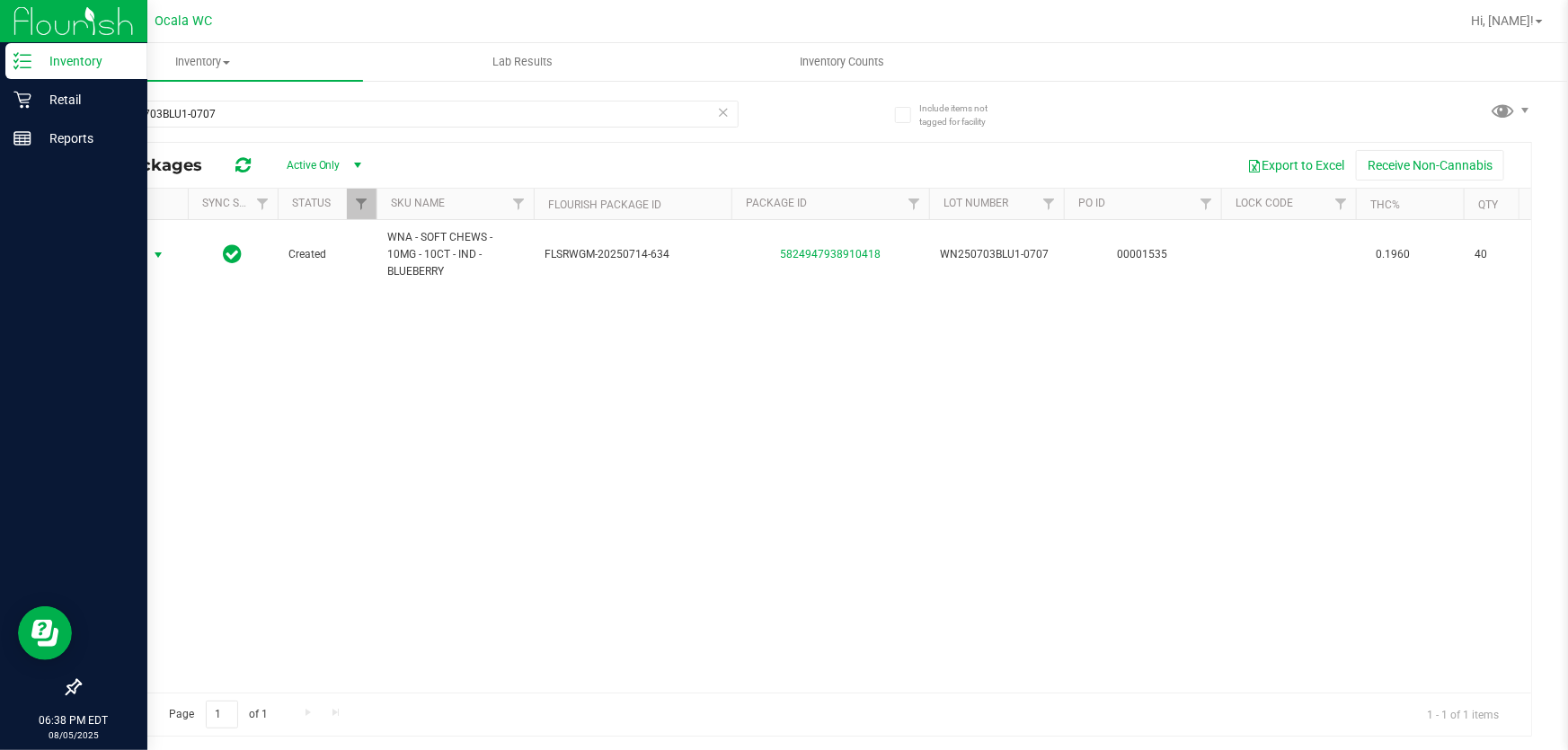 click on "Action" at bounding box center (122, 255) 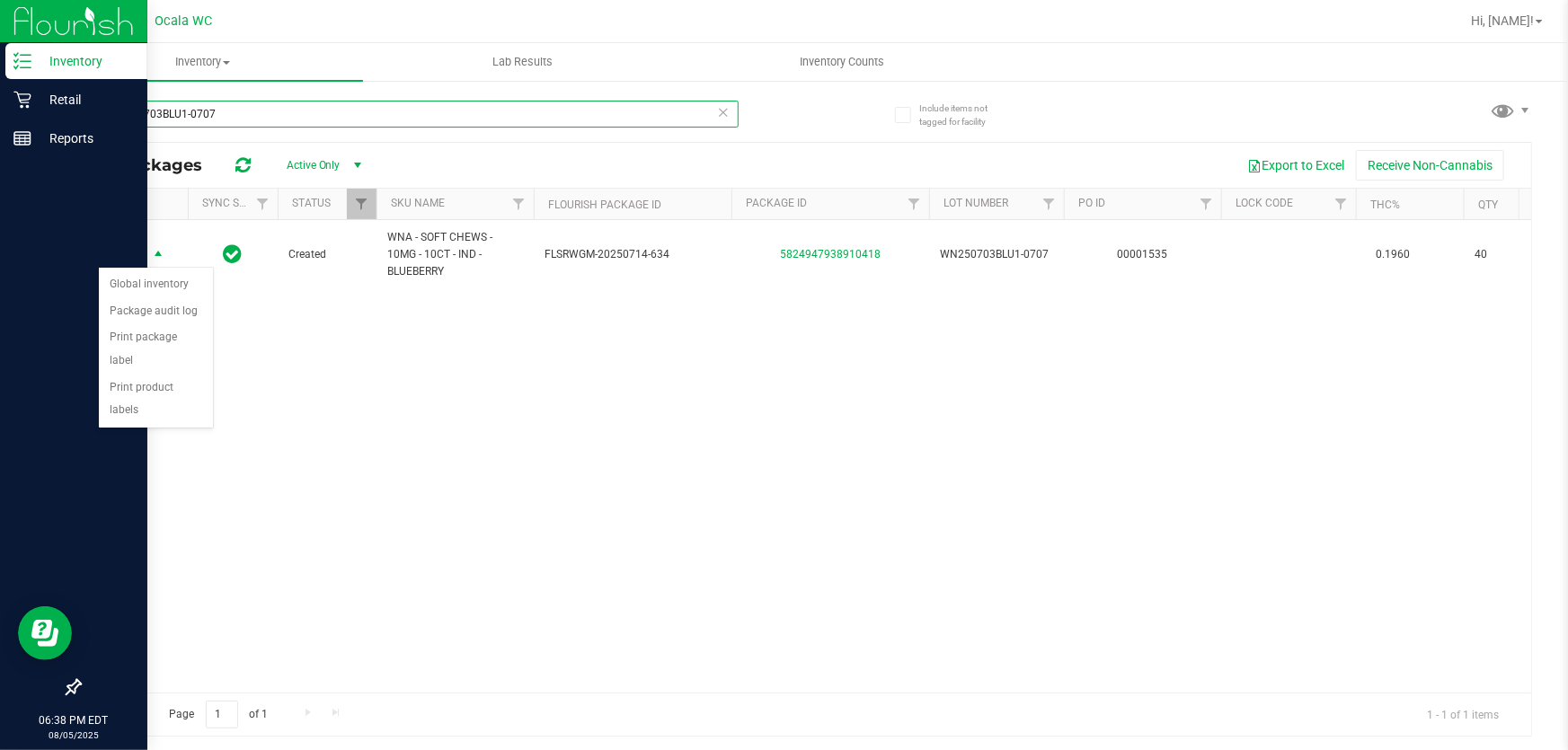 click on "WN250703BLU1-0707" at bounding box center (409, 114) 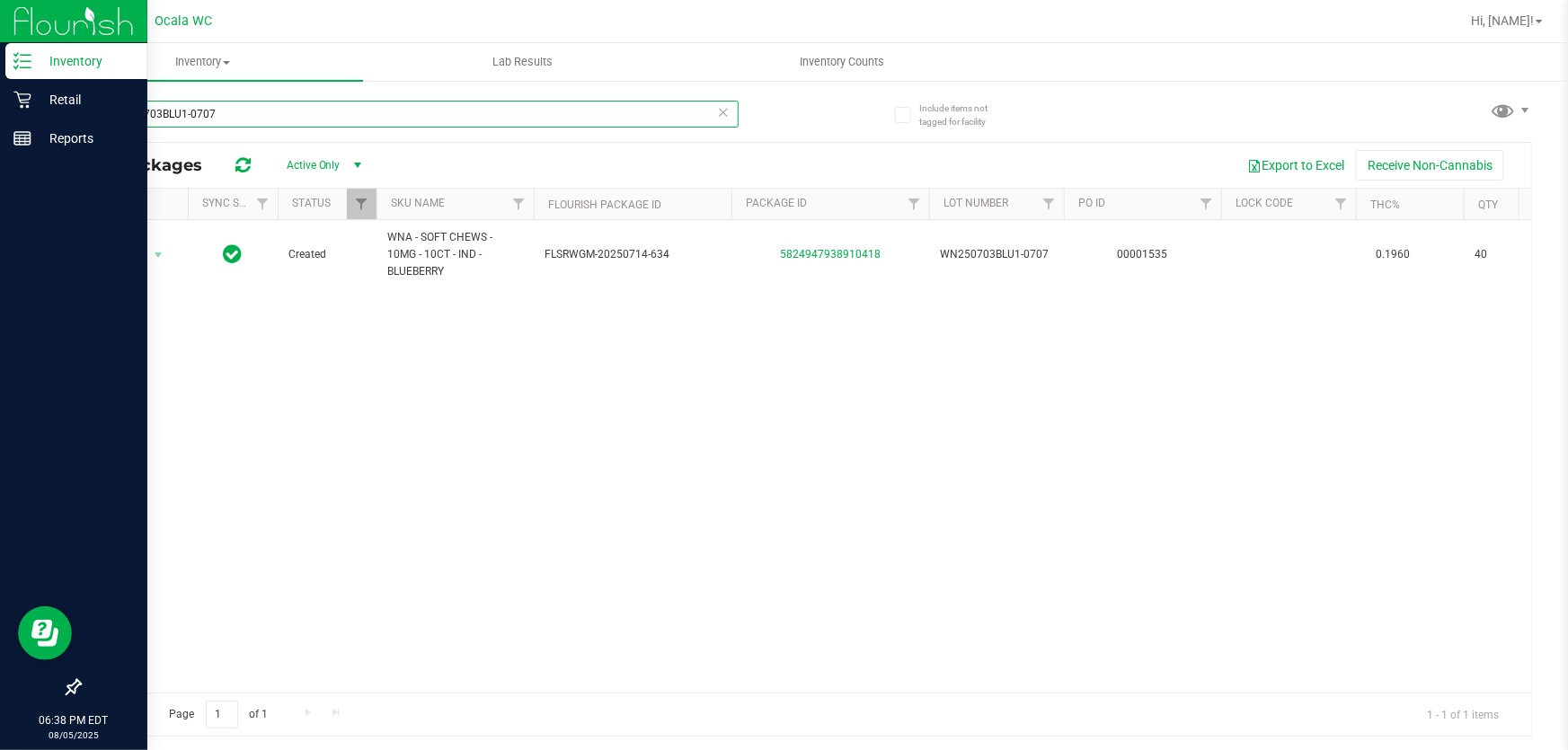 click on "WN250703BLU1-0707" at bounding box center (409, 114) 